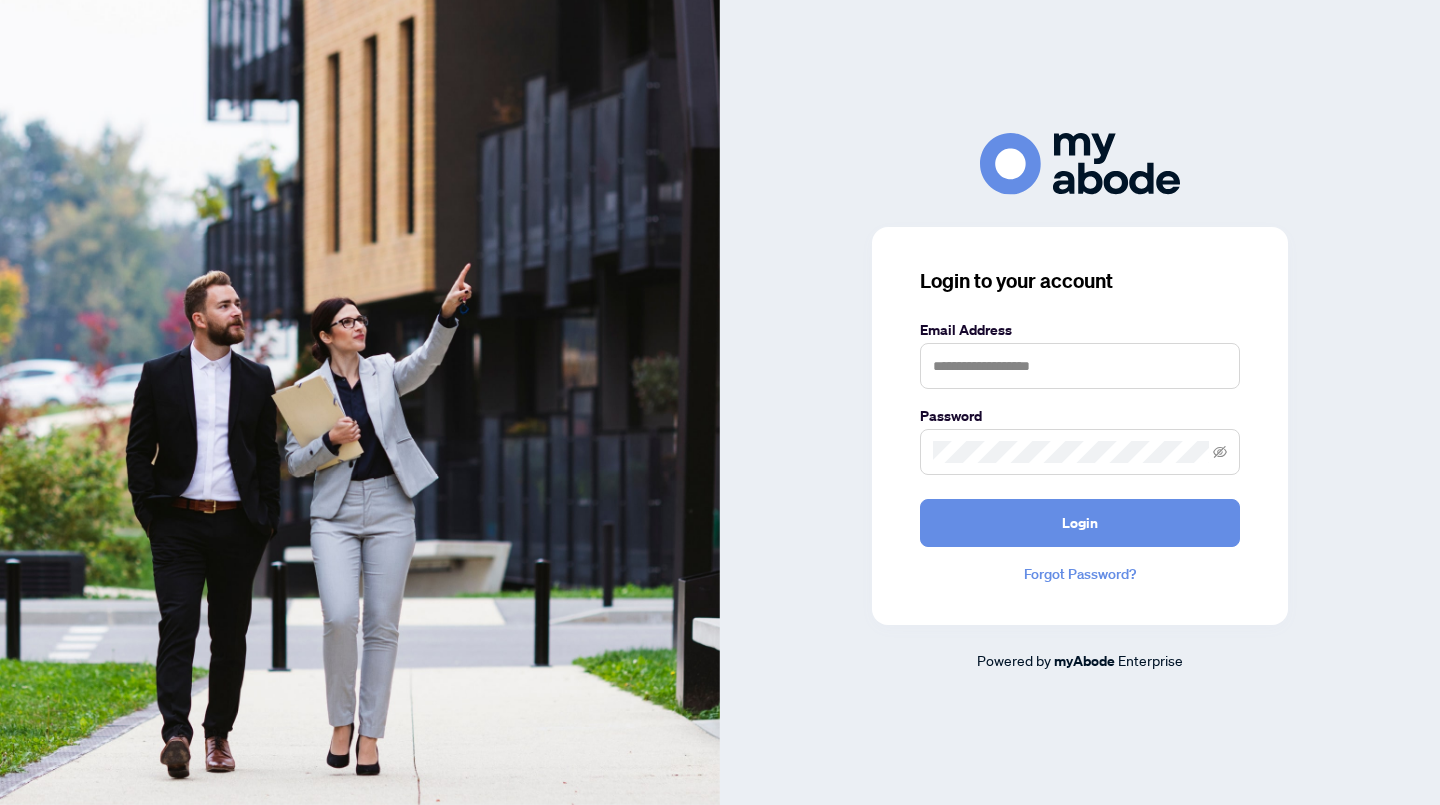 scroll, scrollTop: 0, scrollLeft: 0, axis: both 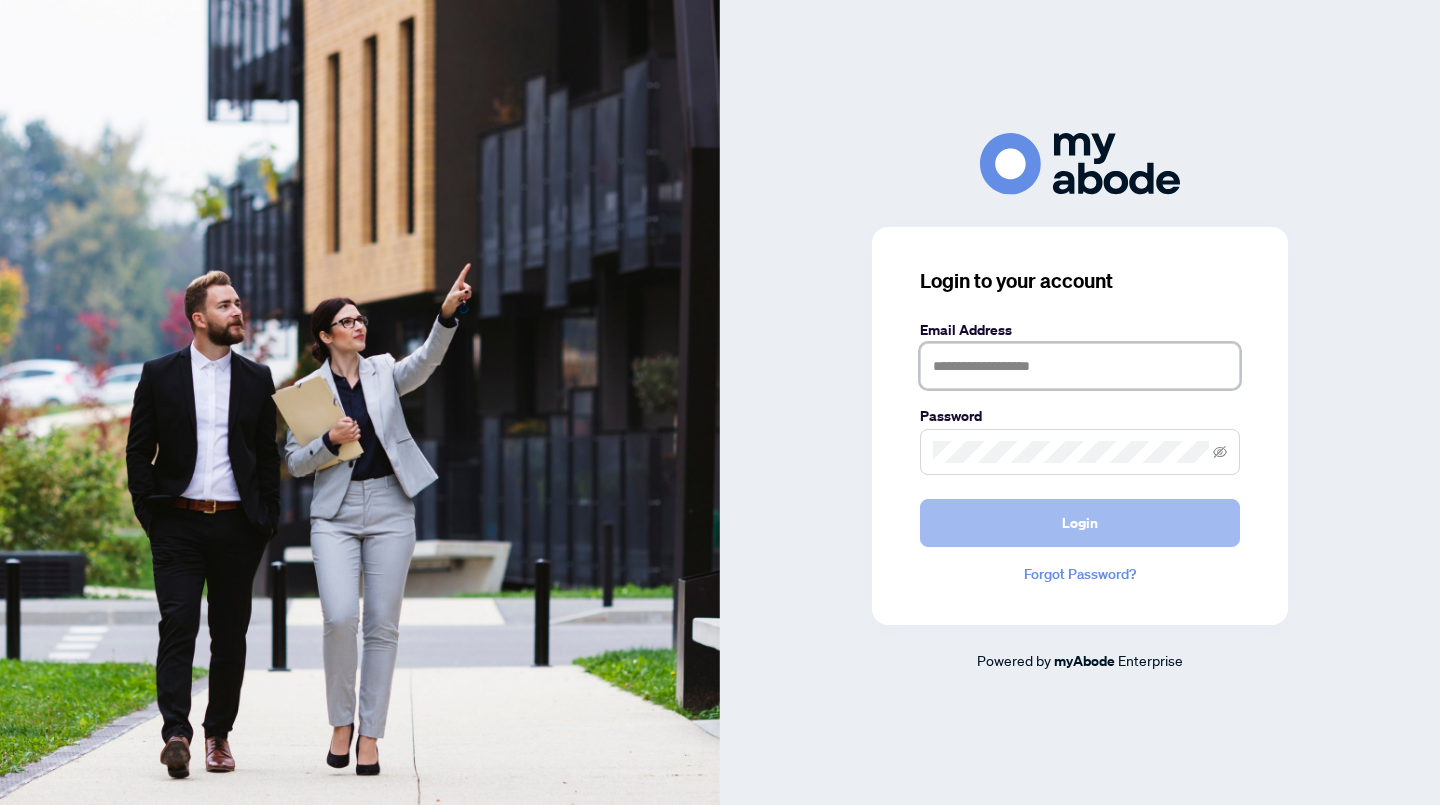 type on "**********" 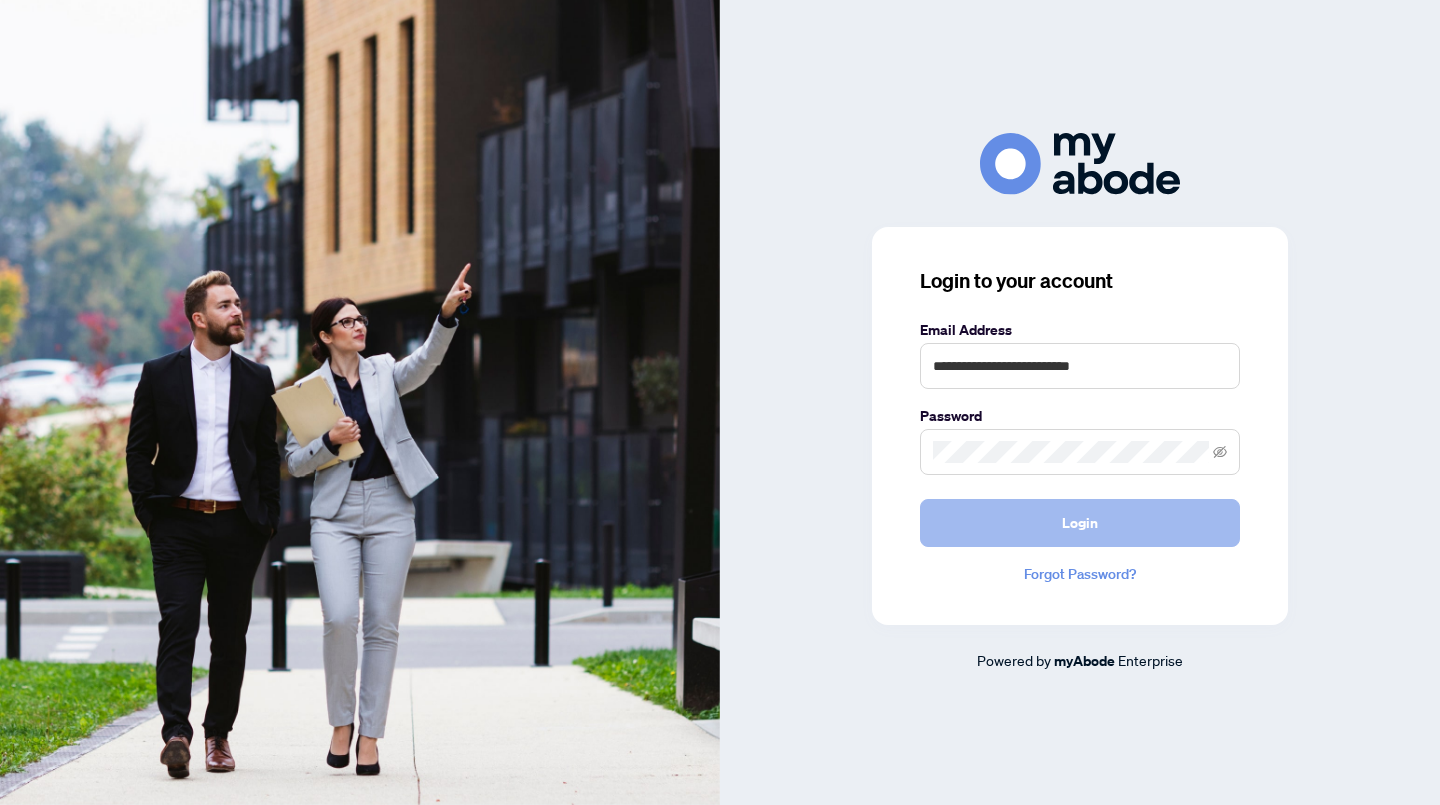 click on "Login" at bounding box center [1080, 523] 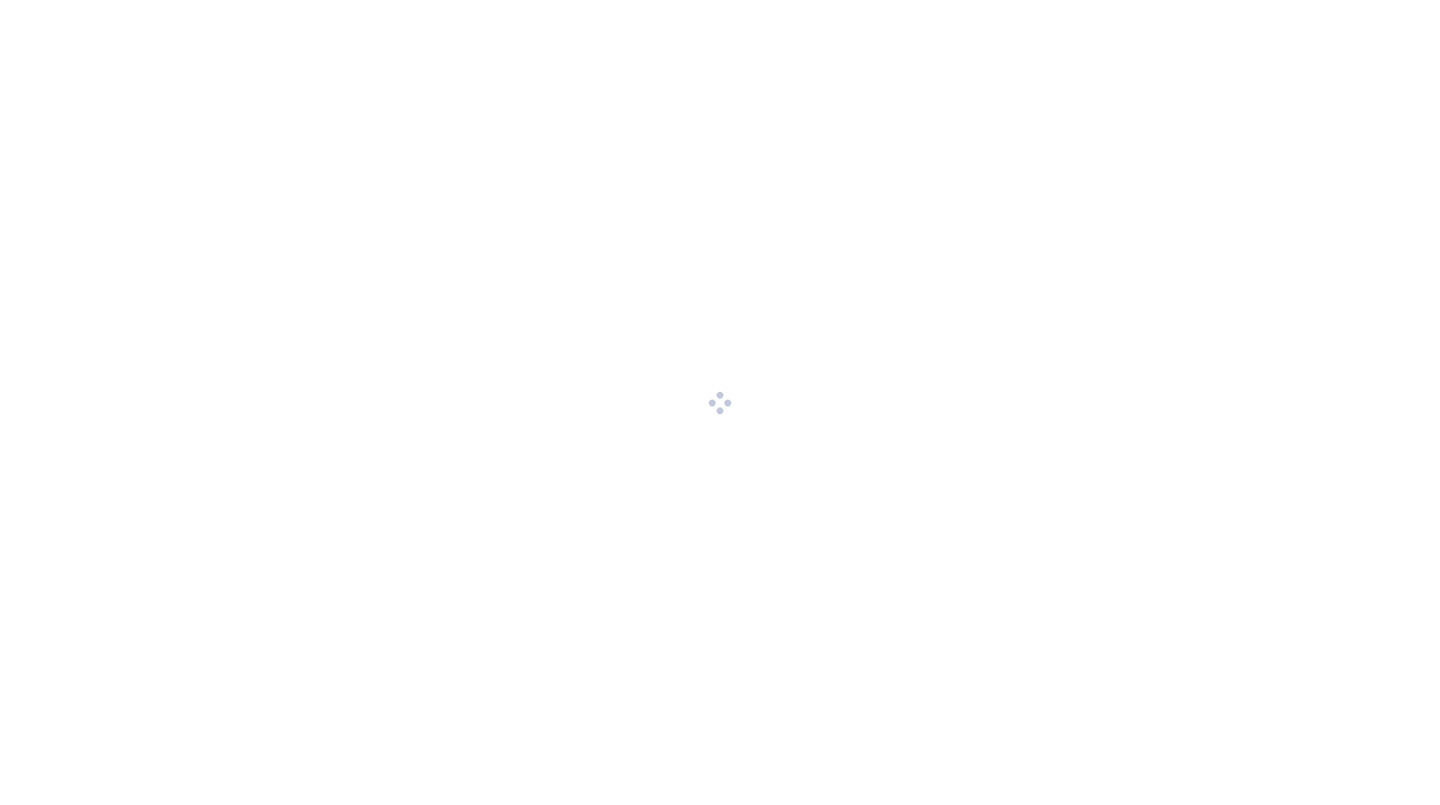scroll, scrollTop: 0, scrollLeft: 0, axis: both 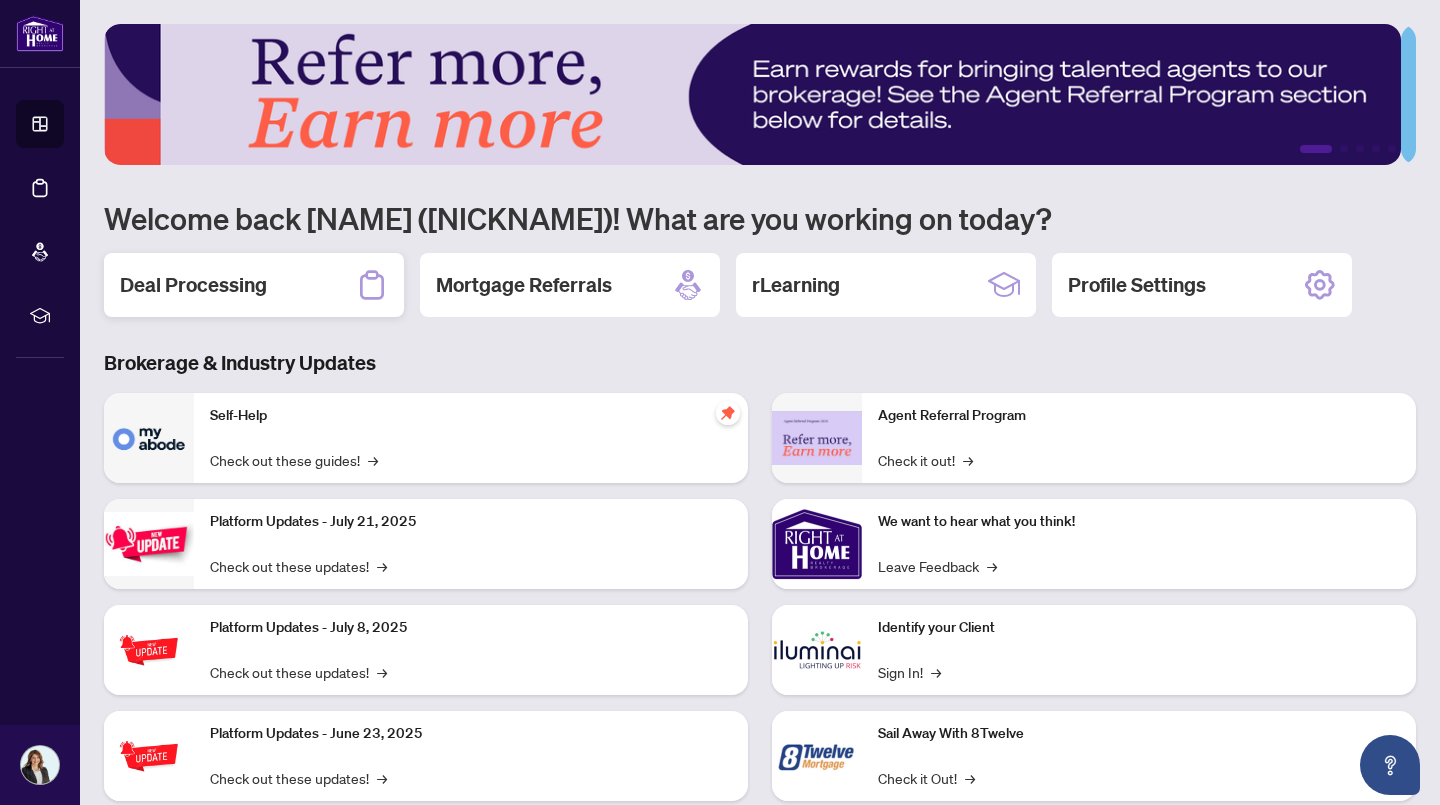 click 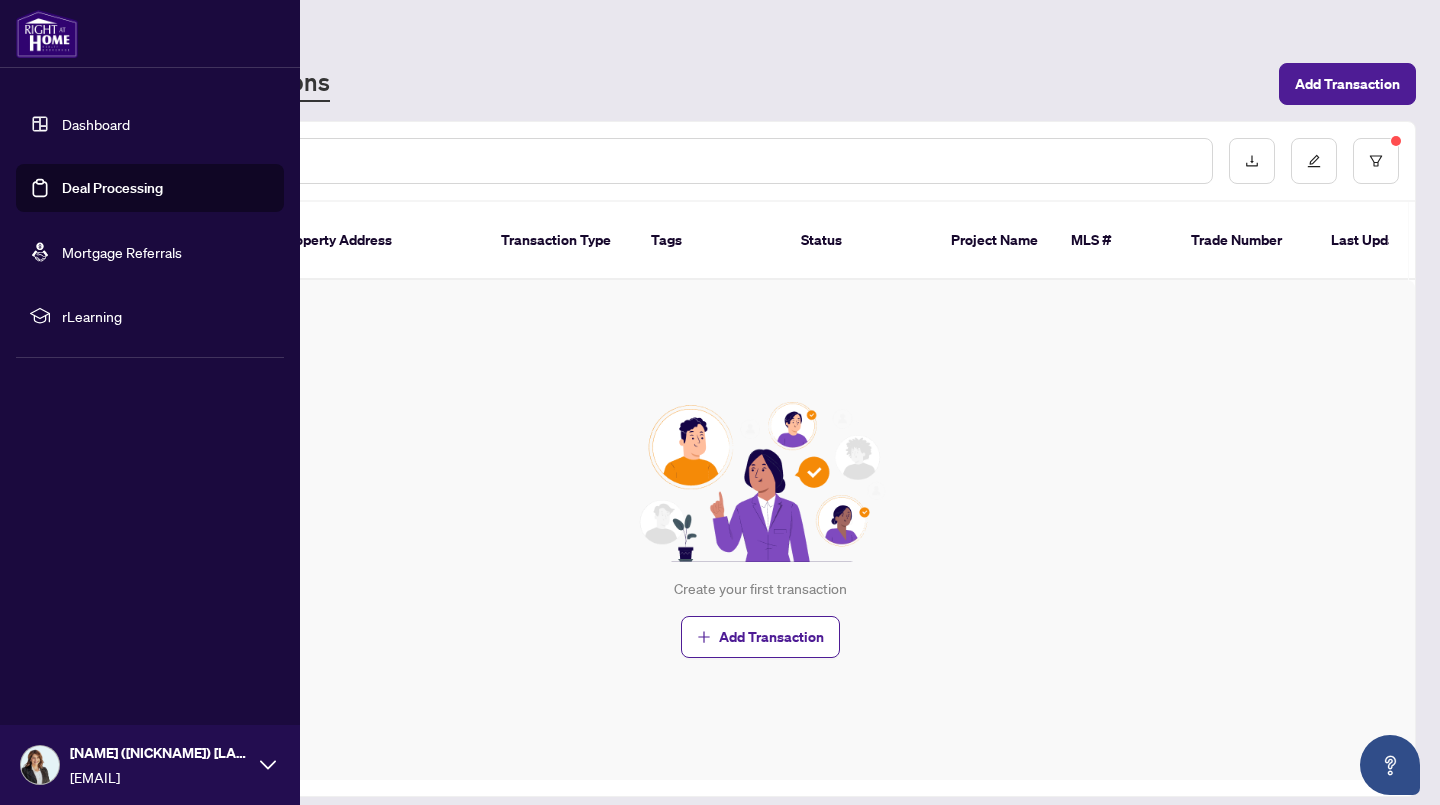 click on "Deal Processing" at bounding box center [112, 188] 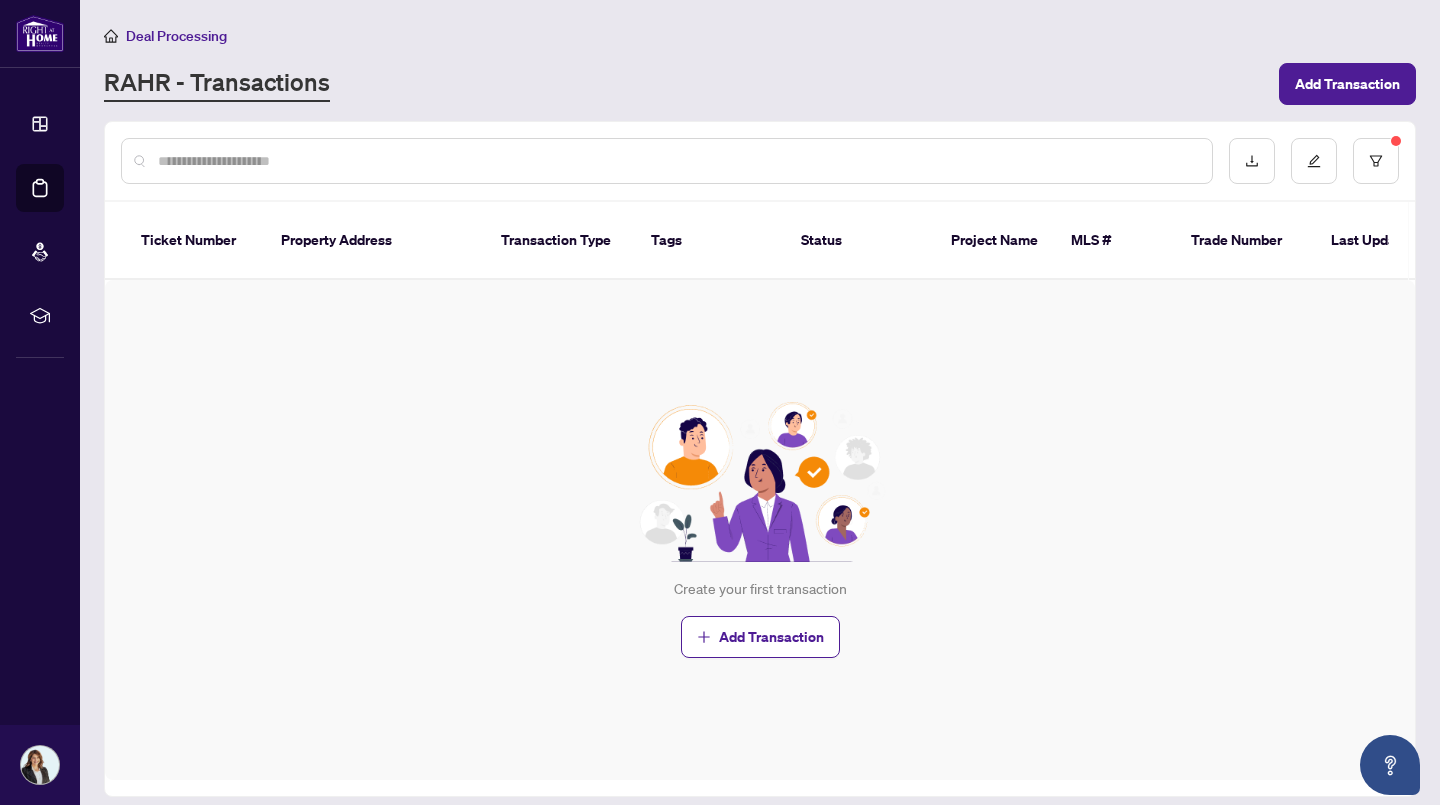 click at bounding box center [677, 161] 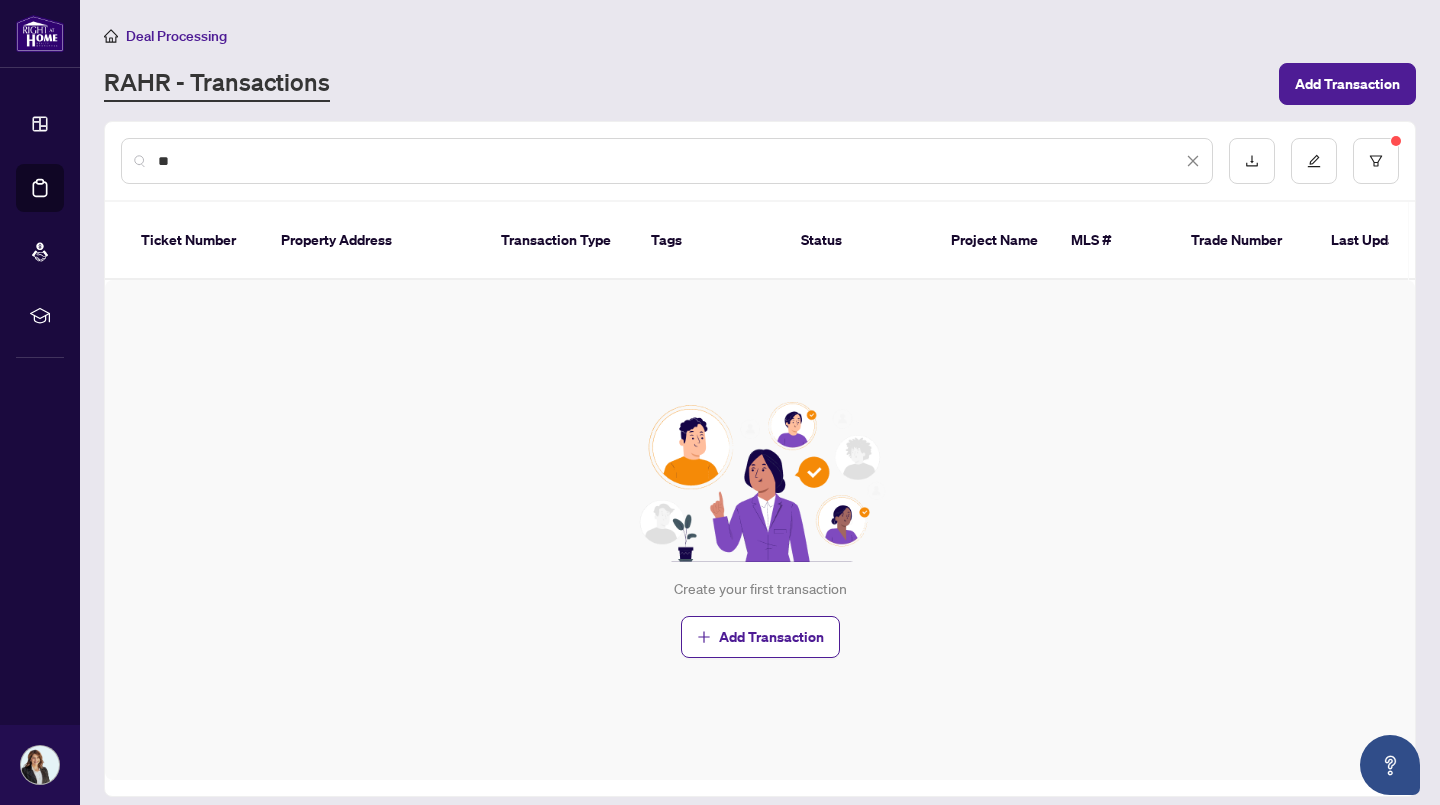 type on "*" 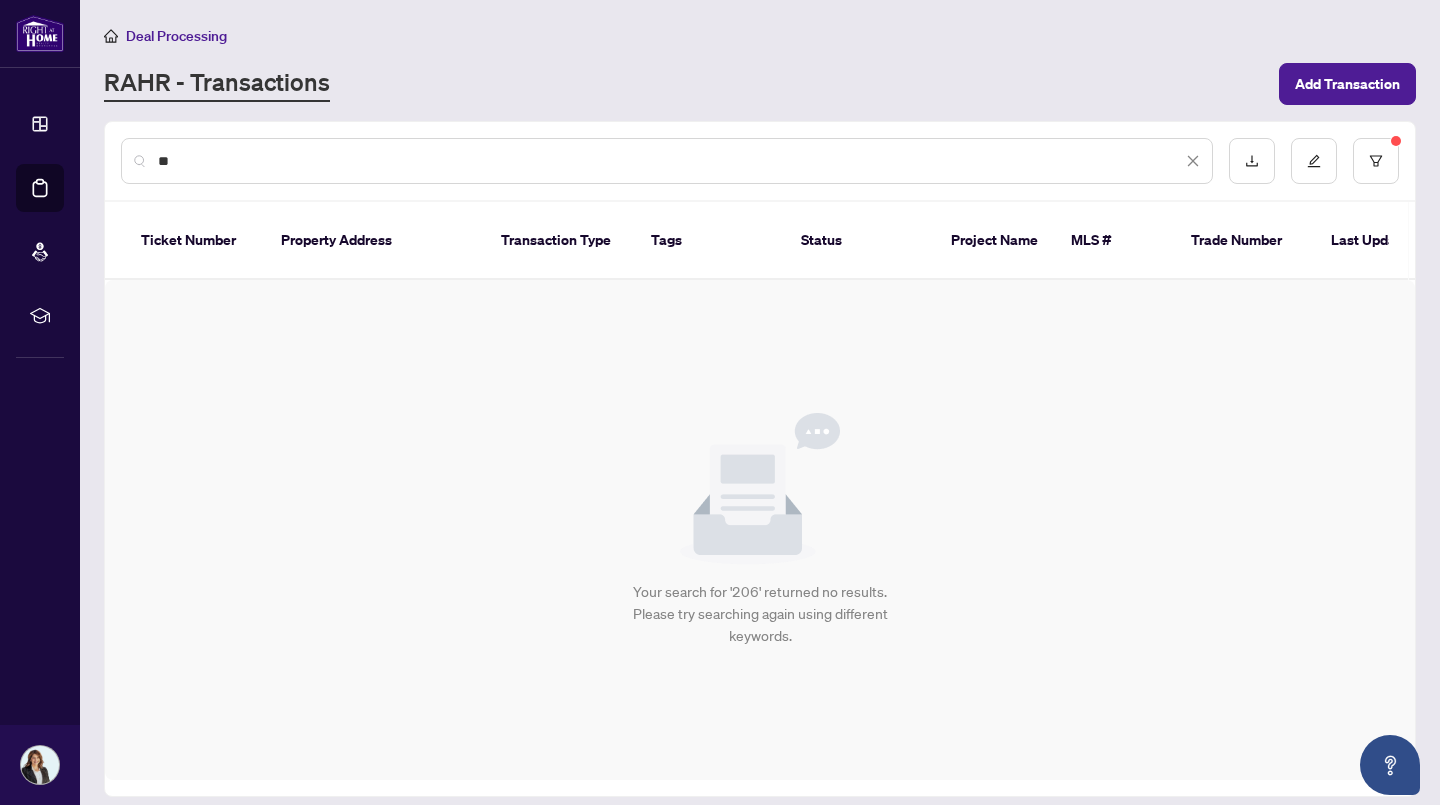 type on "*" 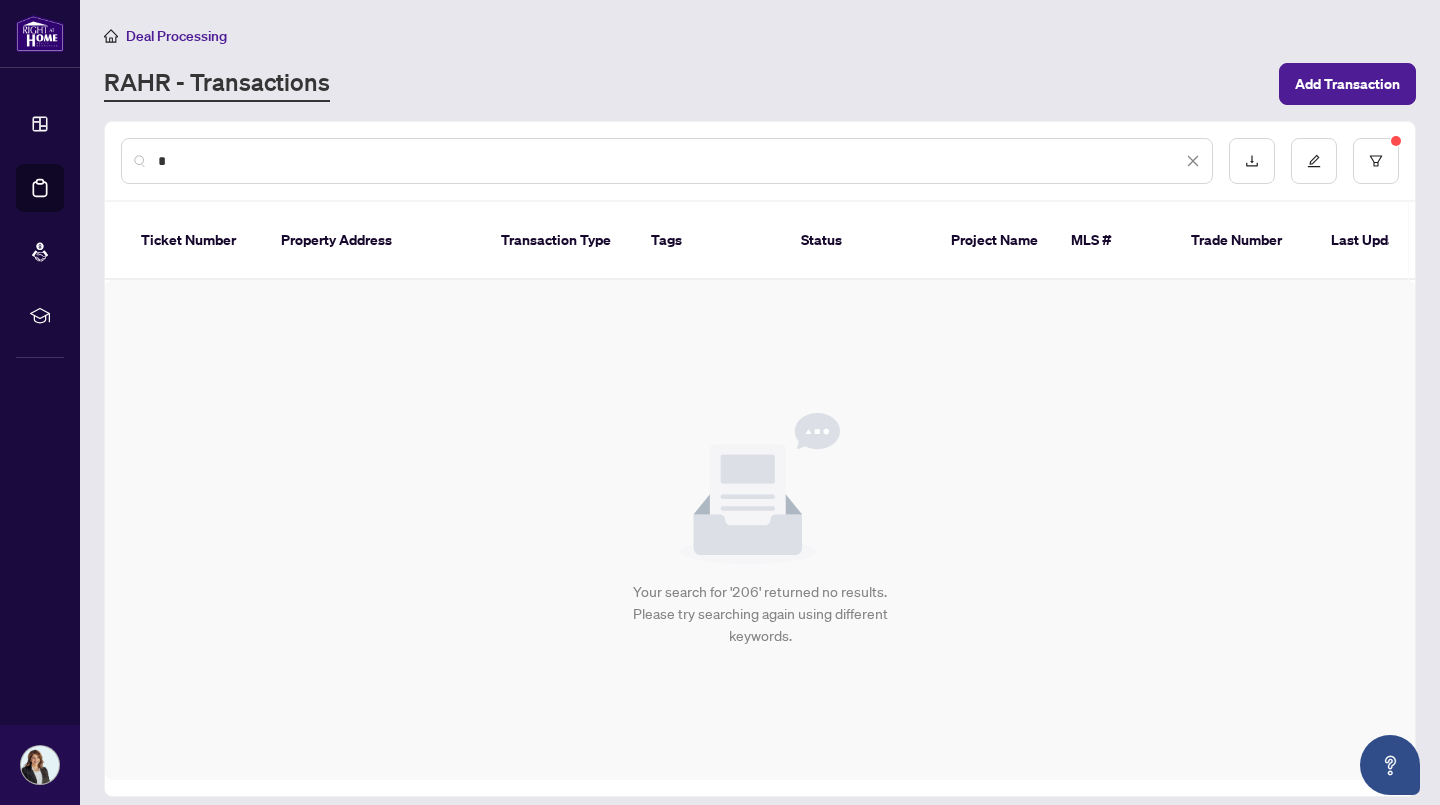 type 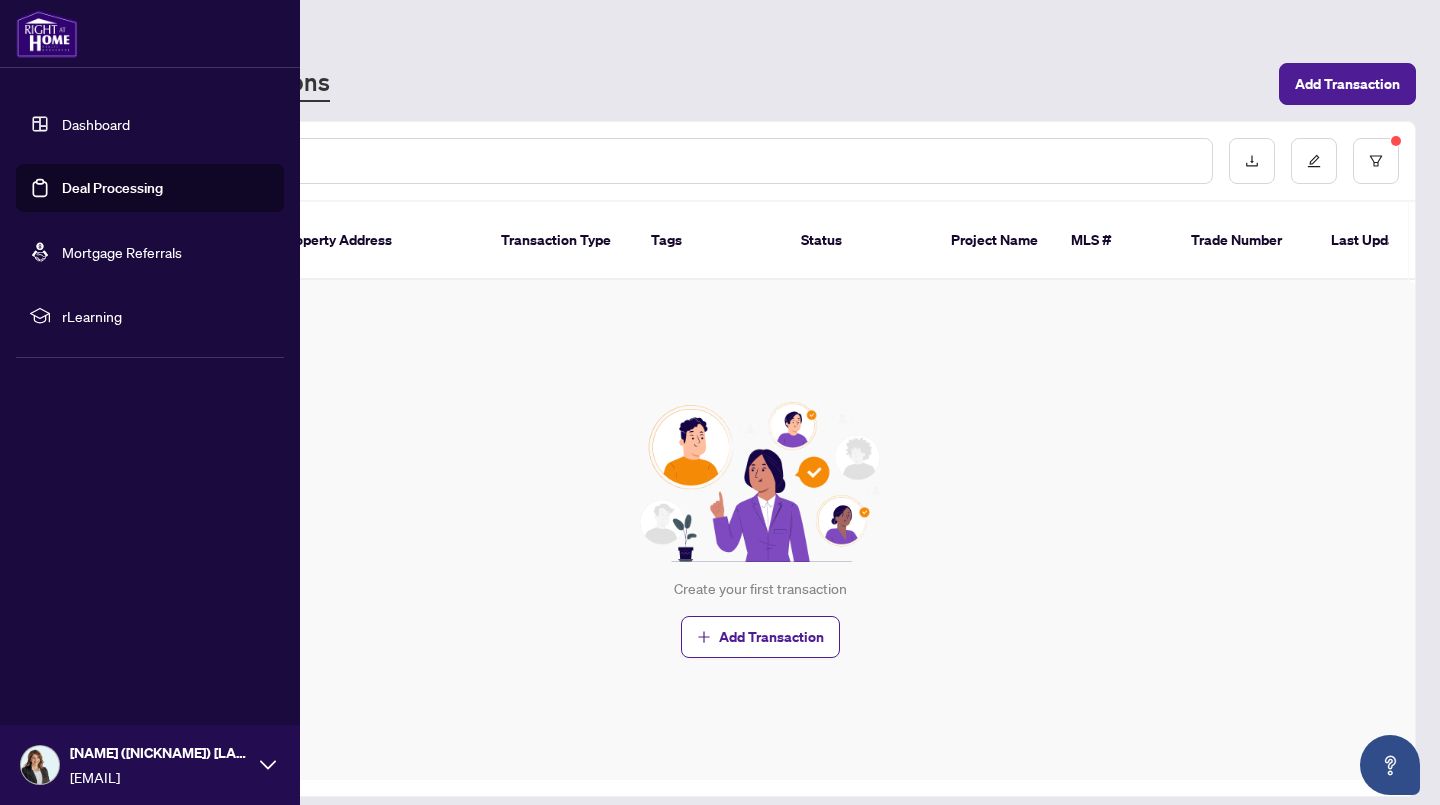 click on "Dashboard" at bounding box center (96, 124) 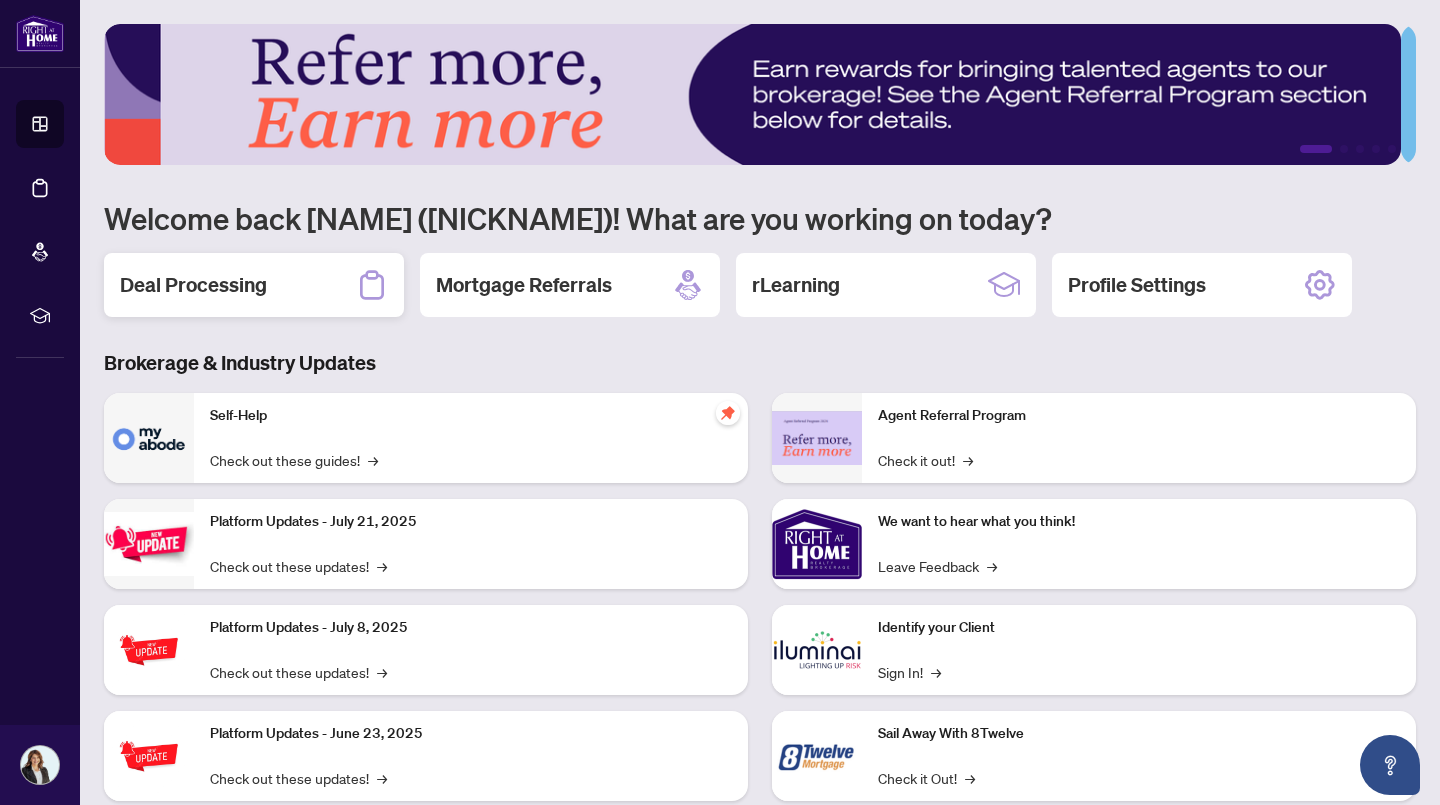 click 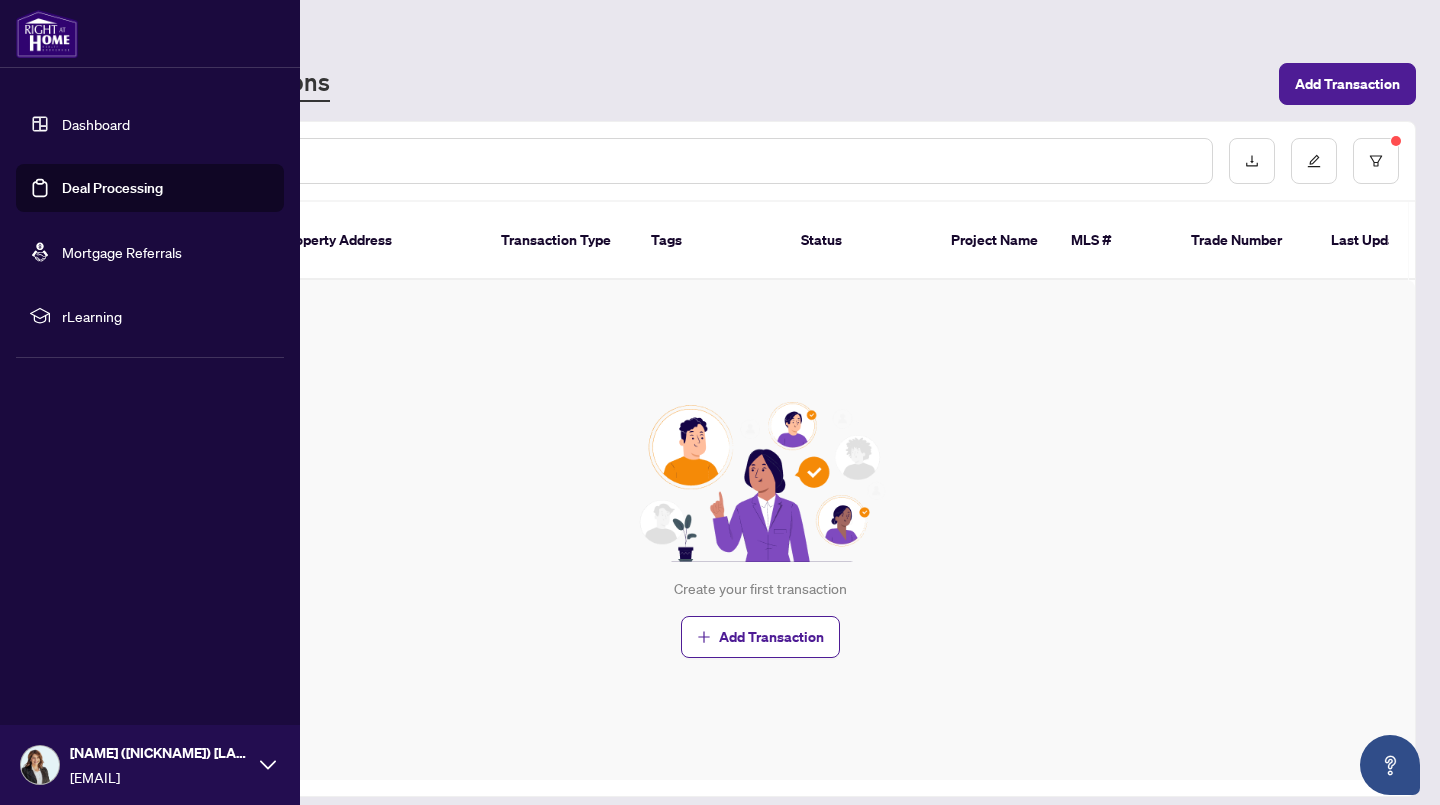click on "Dashboard" at bounding box center (96, 124) 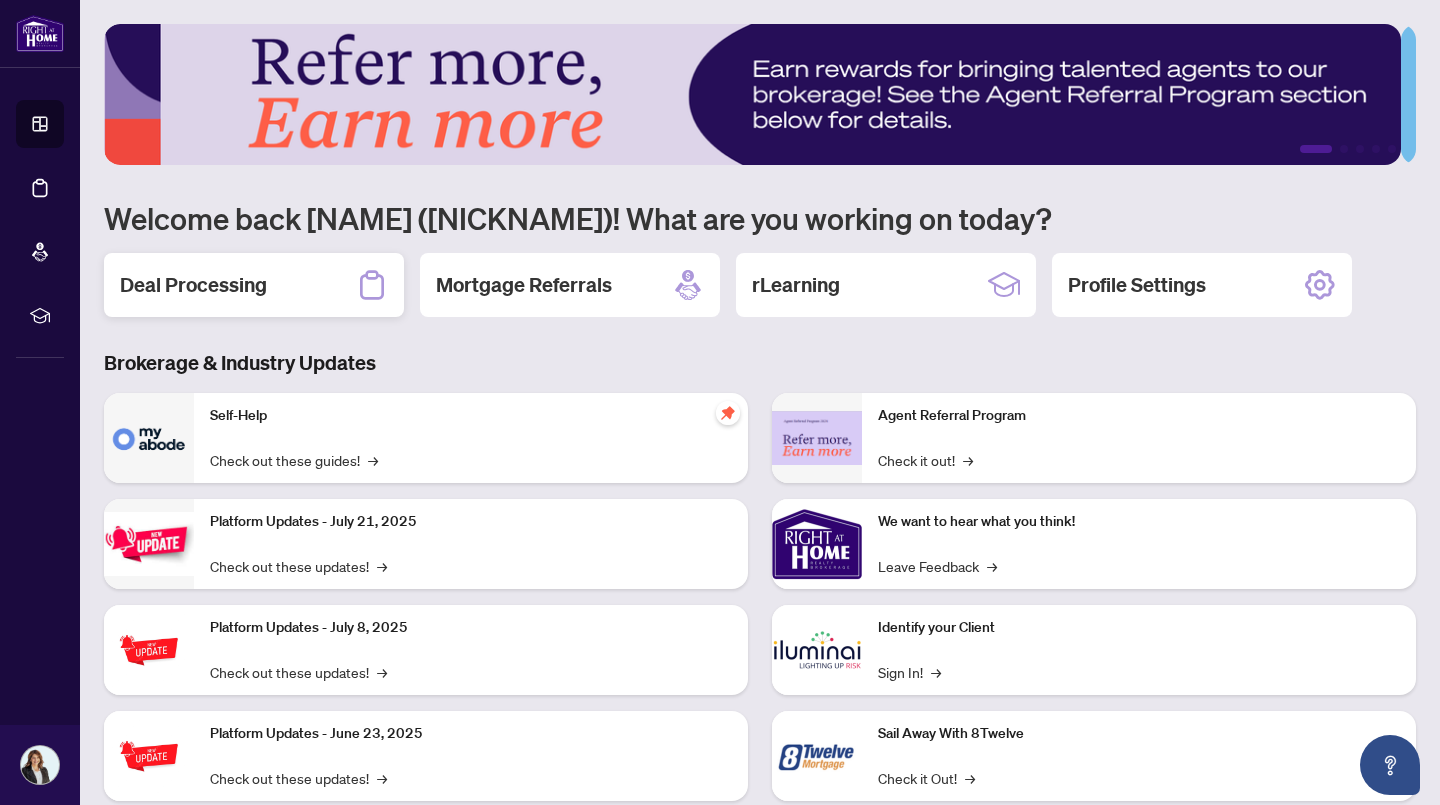 click 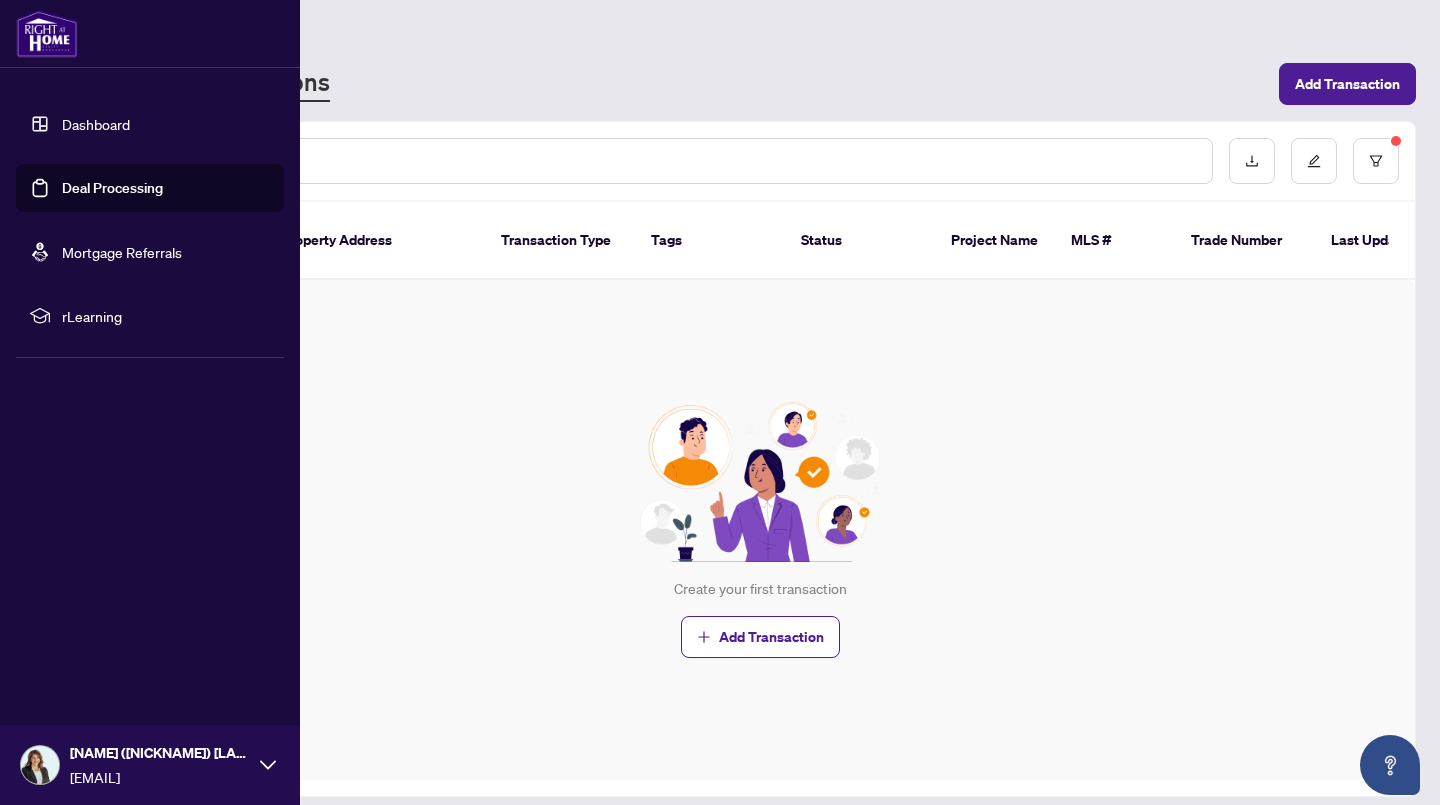 click on "Dashboard" at bounding box center [96, 124] 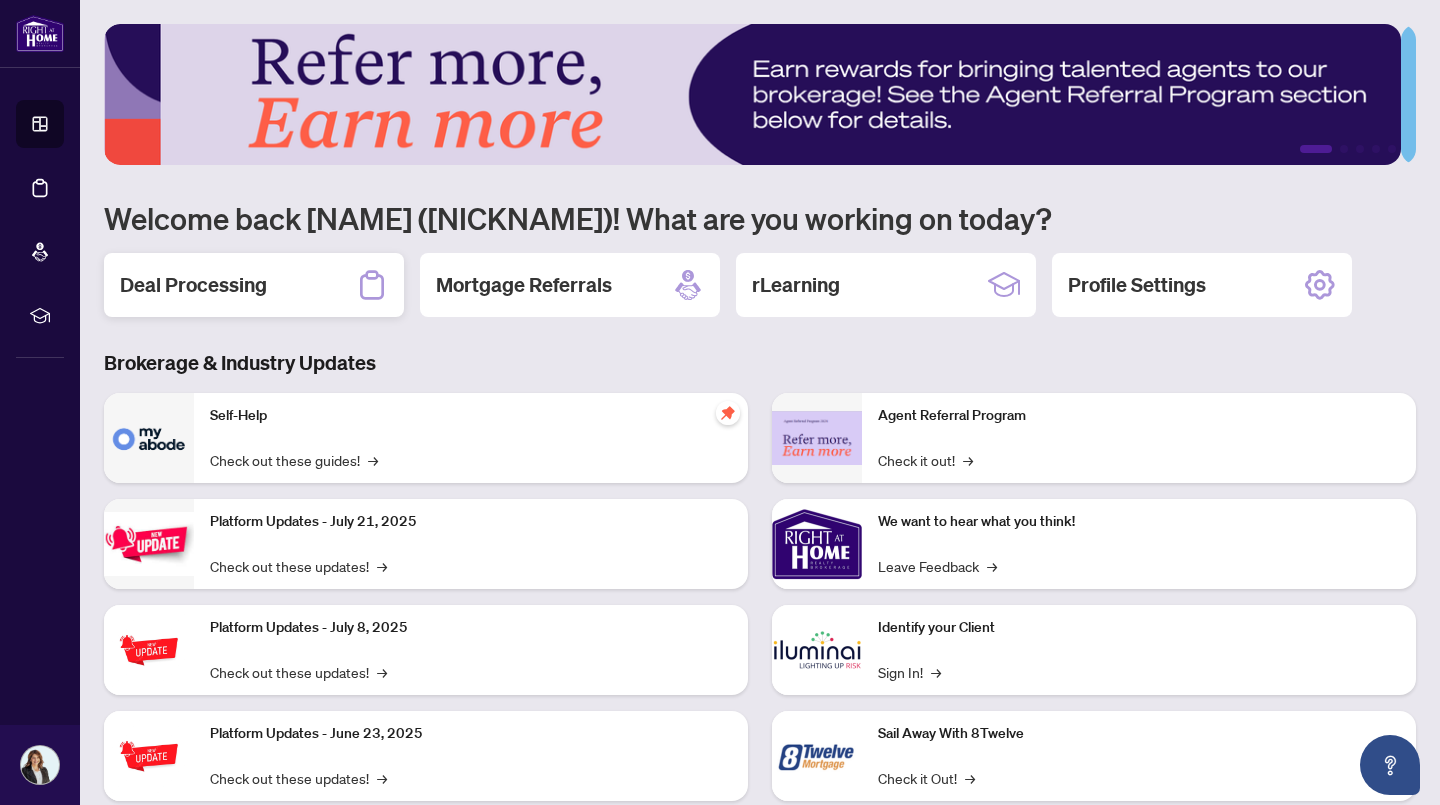 click 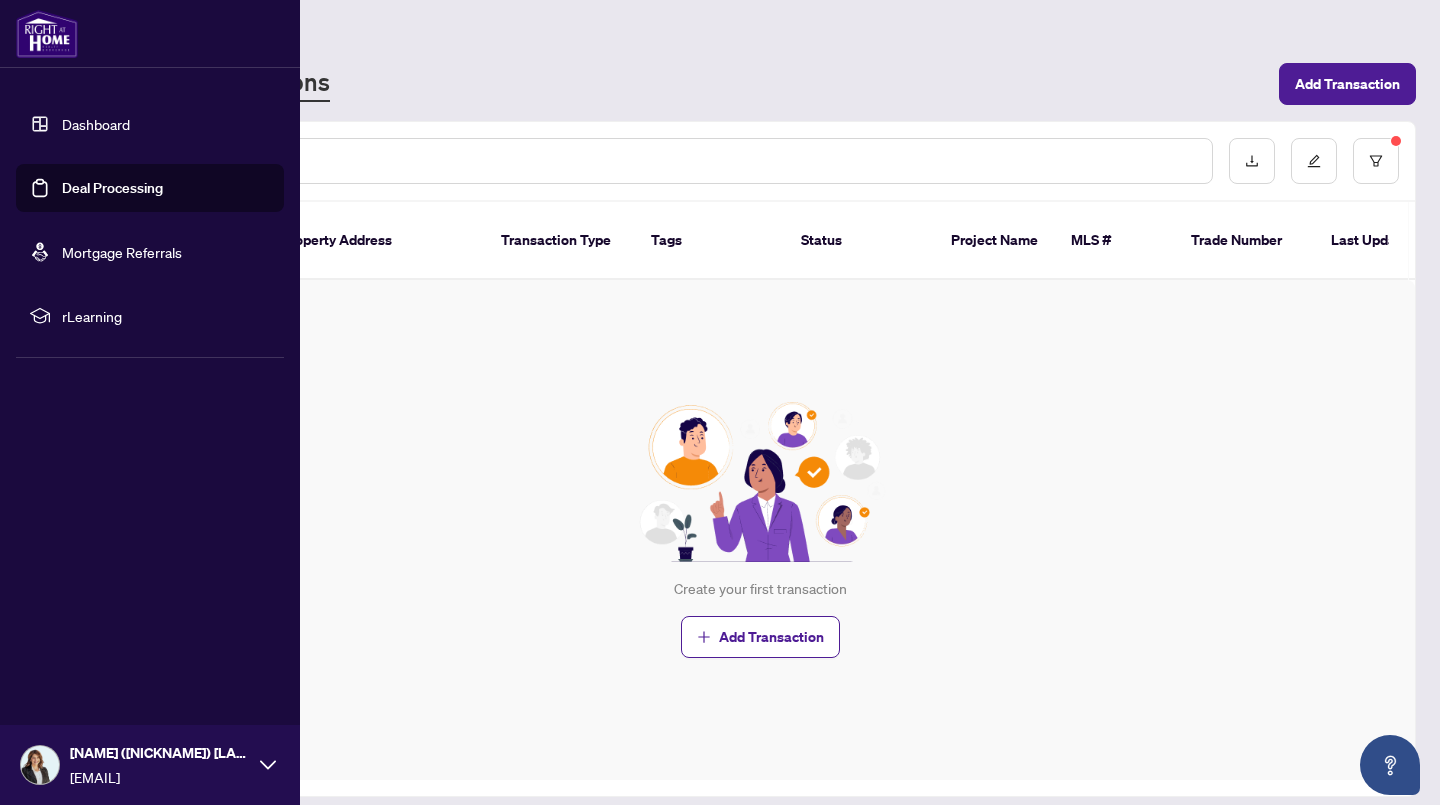 click on "Dashboard" at bounding box center [96, 124] 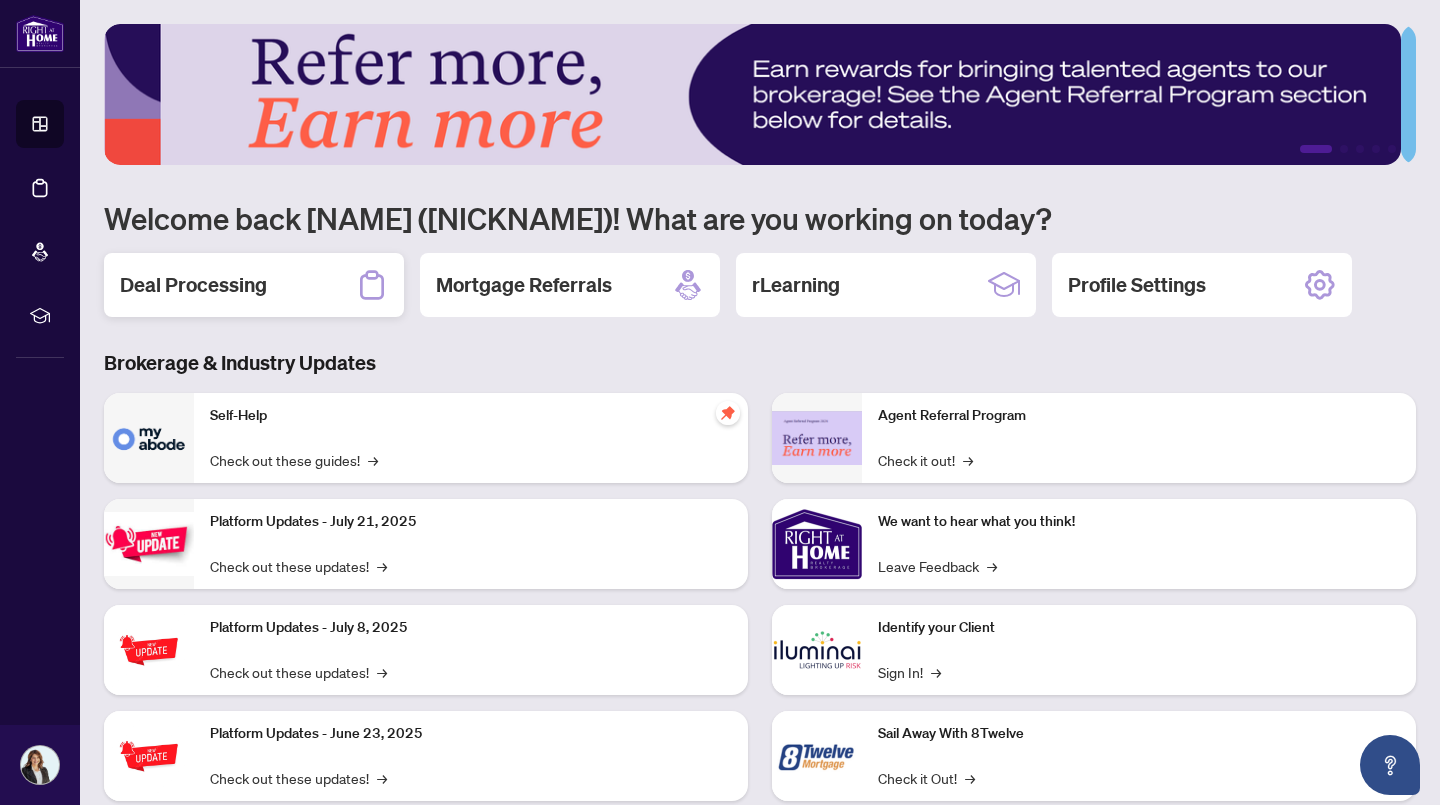 click 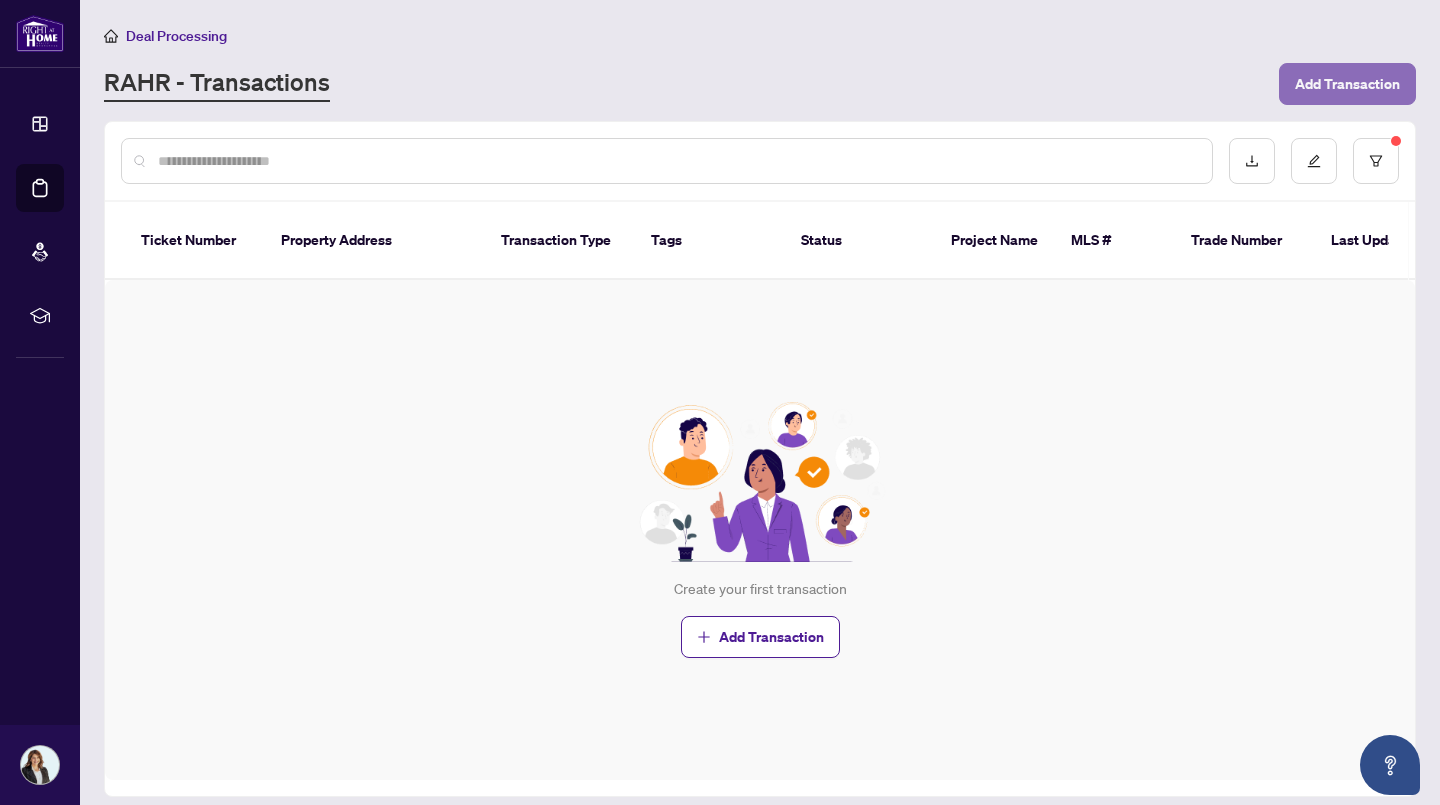 click on "Add Transaction" at bounding box center [1347, 84] 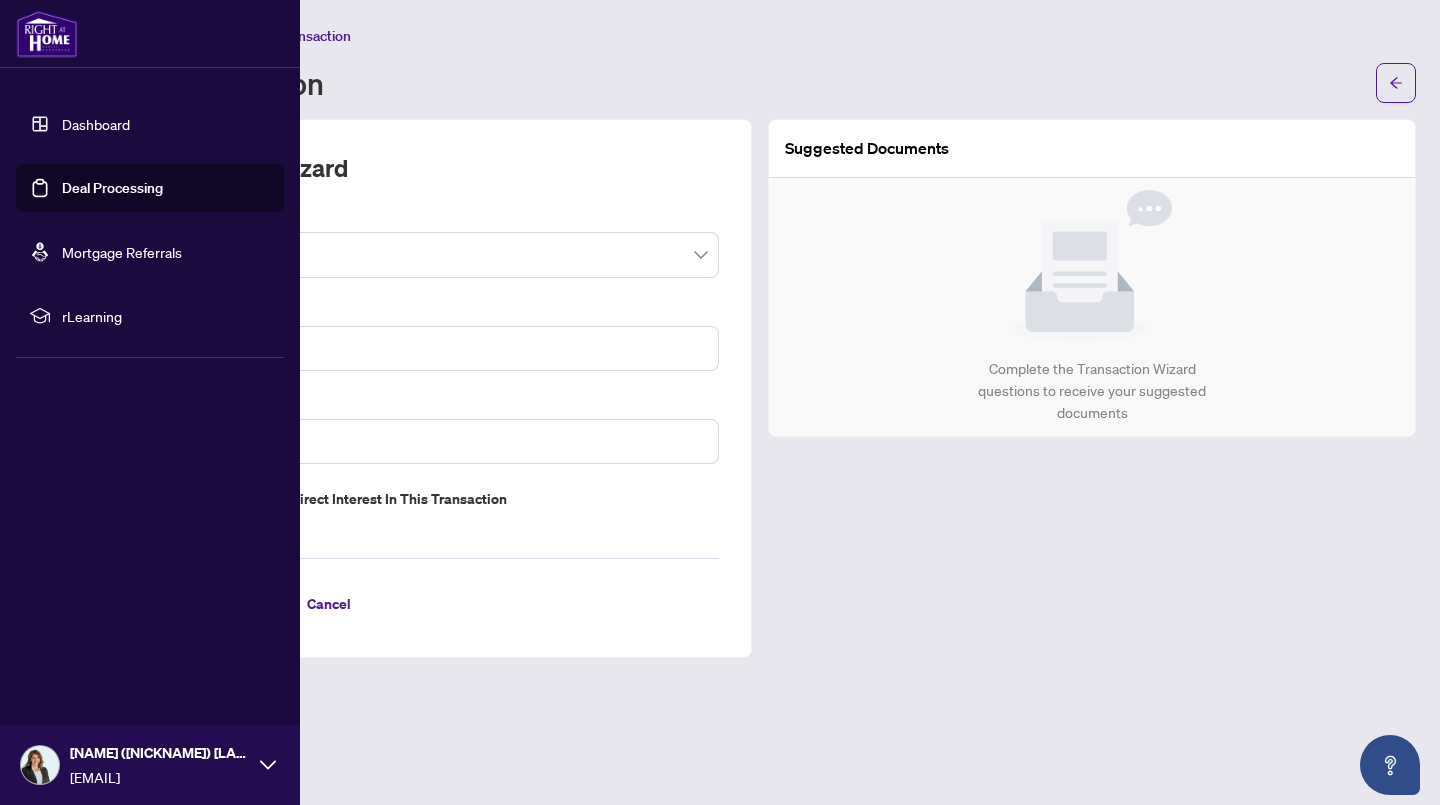 click on "Deal Processing" at bounding box center (112, 188) 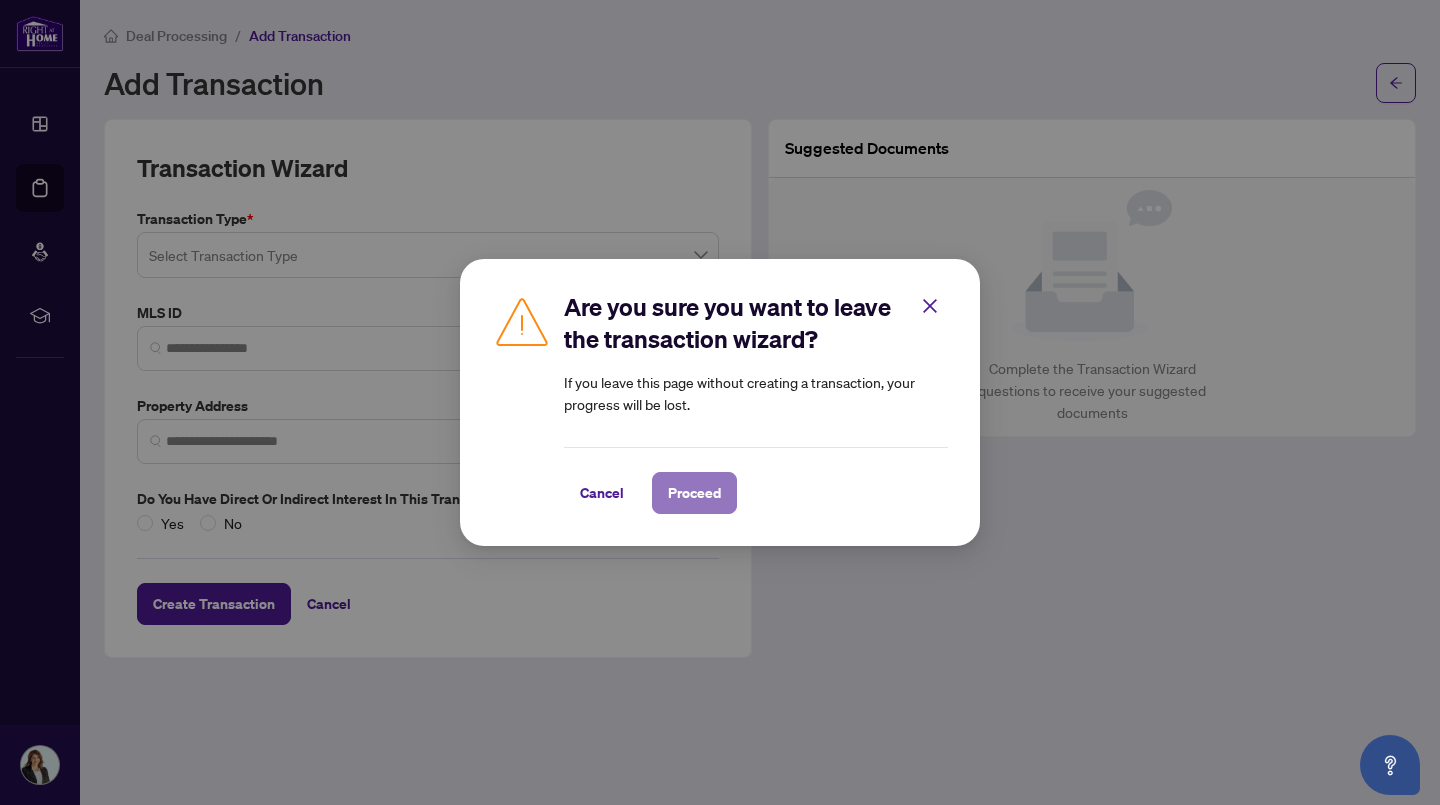 click on "Proceed" at bounding box center (694, 493) 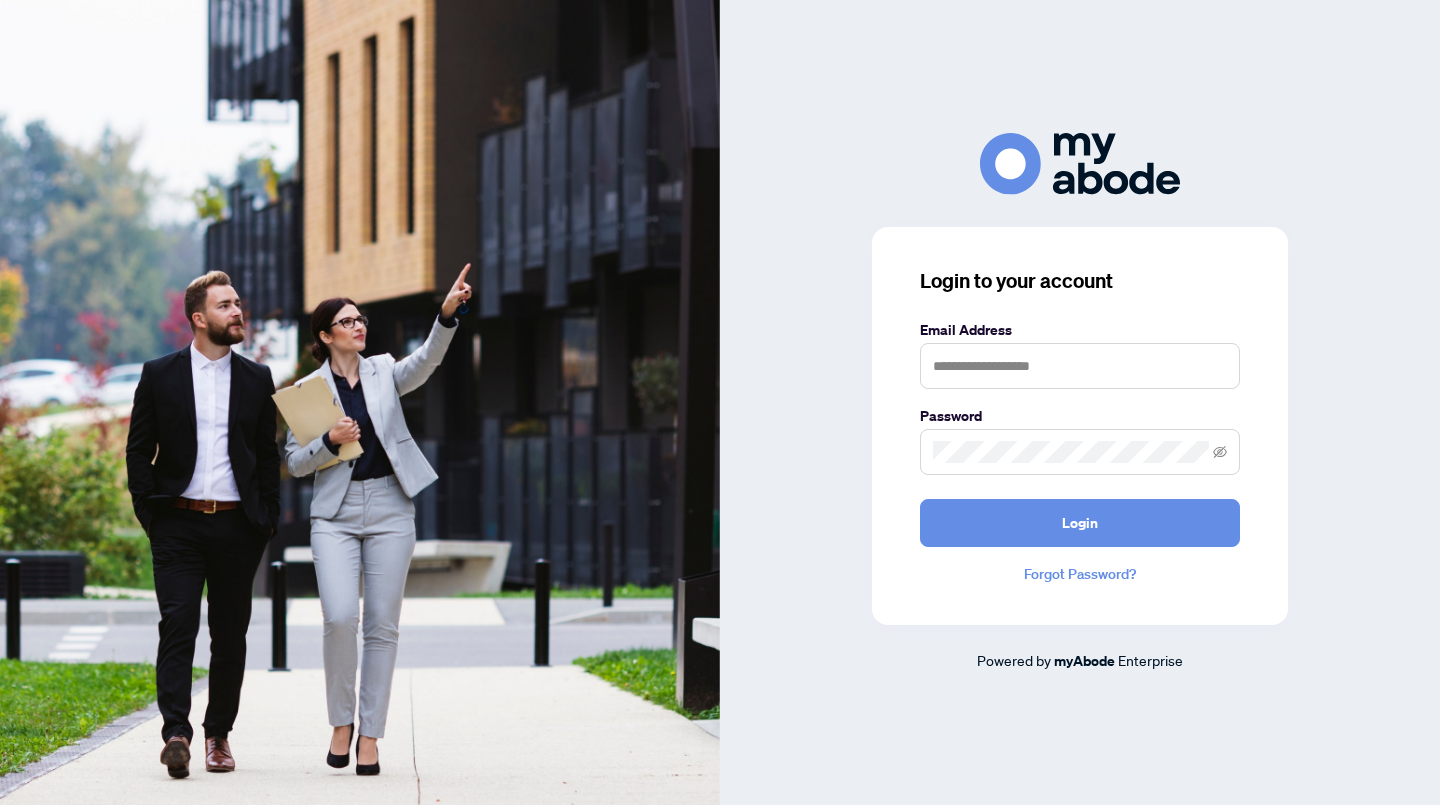 scroll, scrollTop: 0, scrollLeft: 0, axis: both 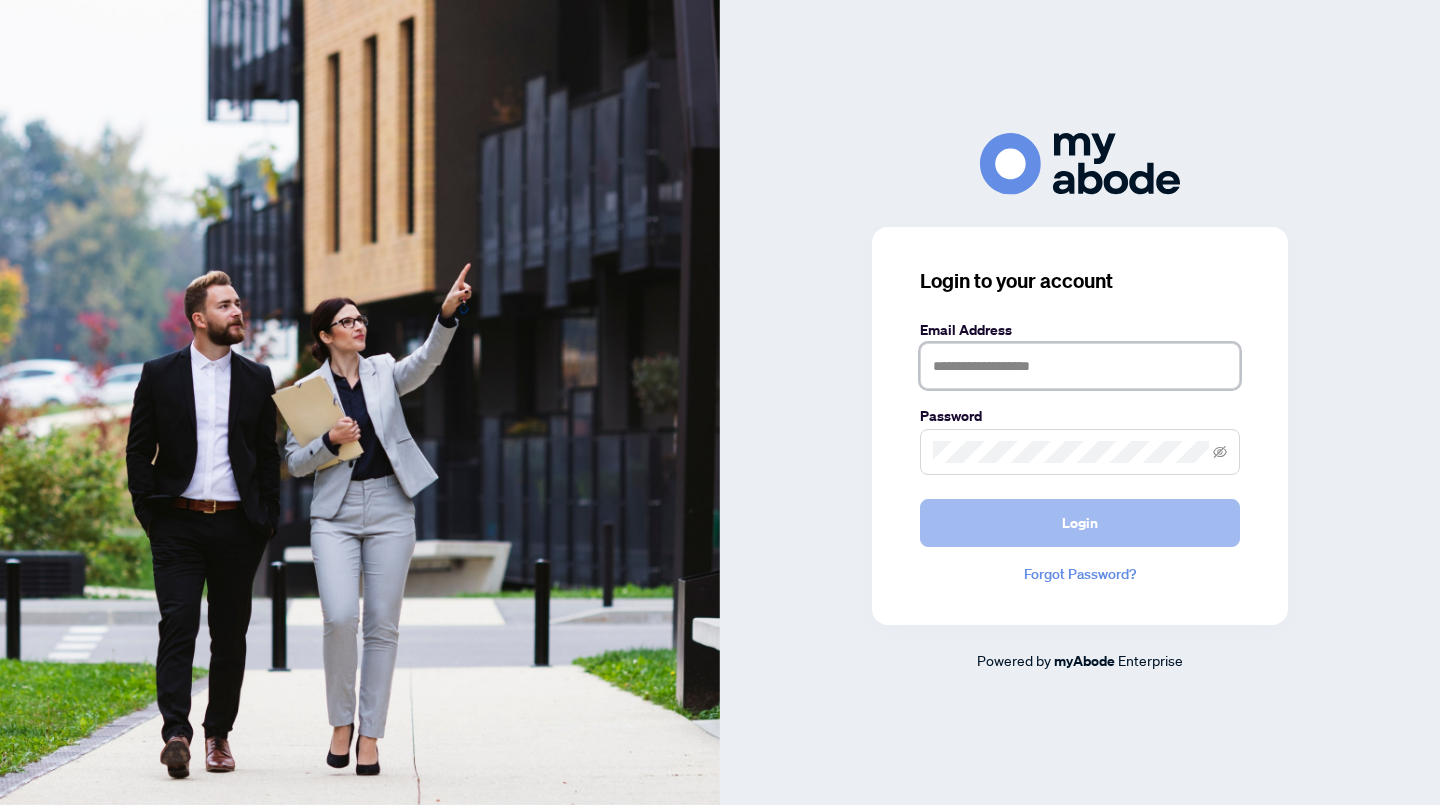 type on "**********" 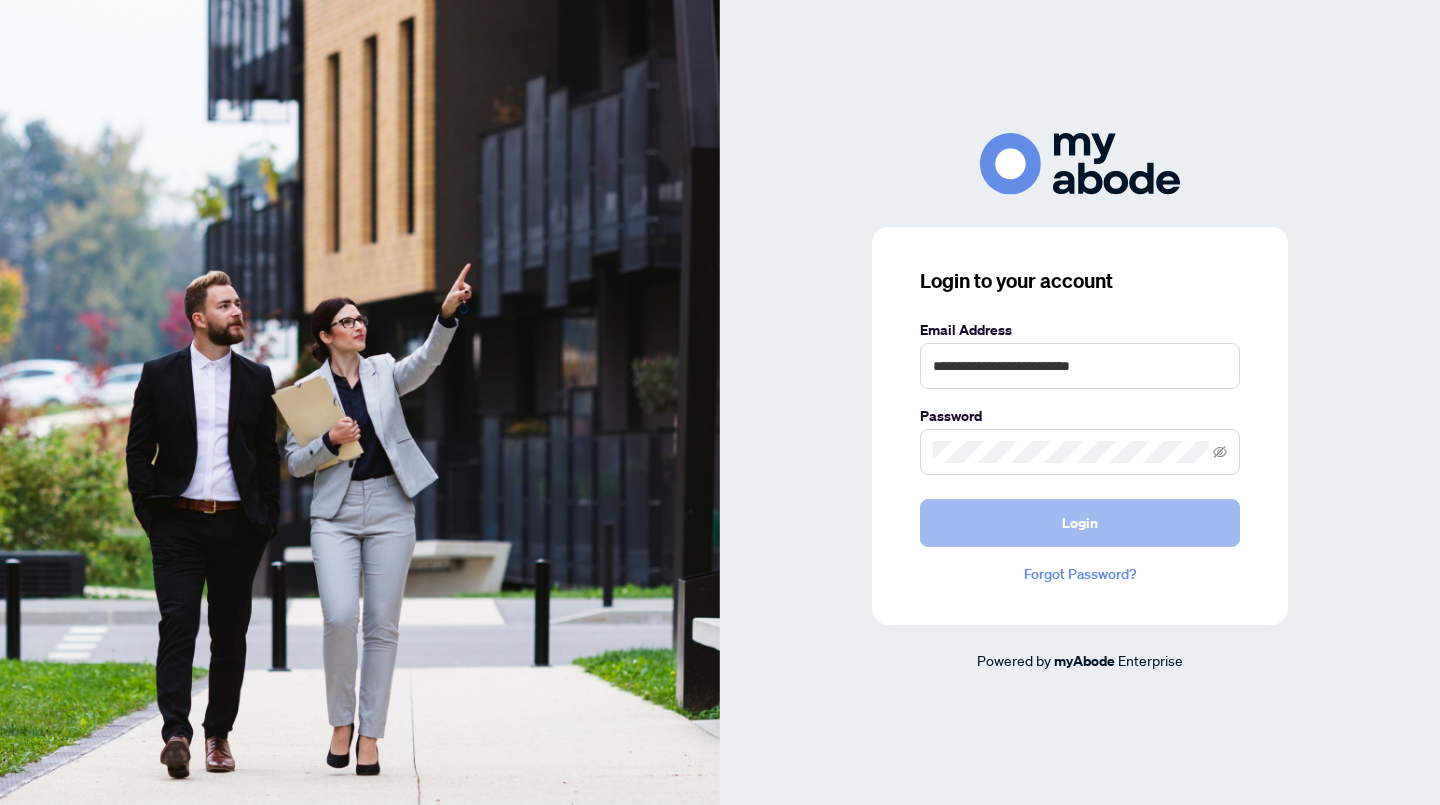 click on "Login" at bounding box center [1080, 523] 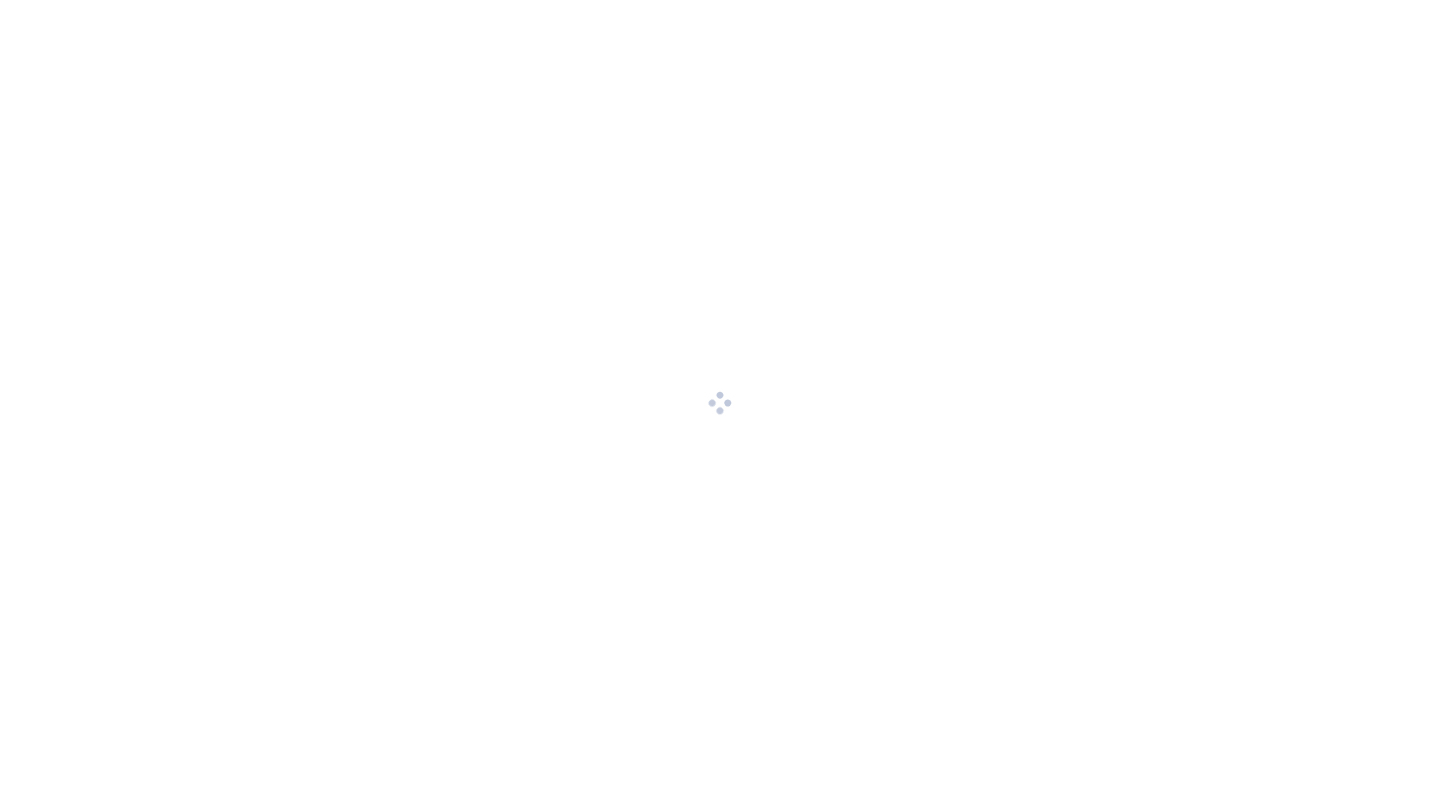 scroll, scrollTop: 0, scrollLeft: 0, axis: both 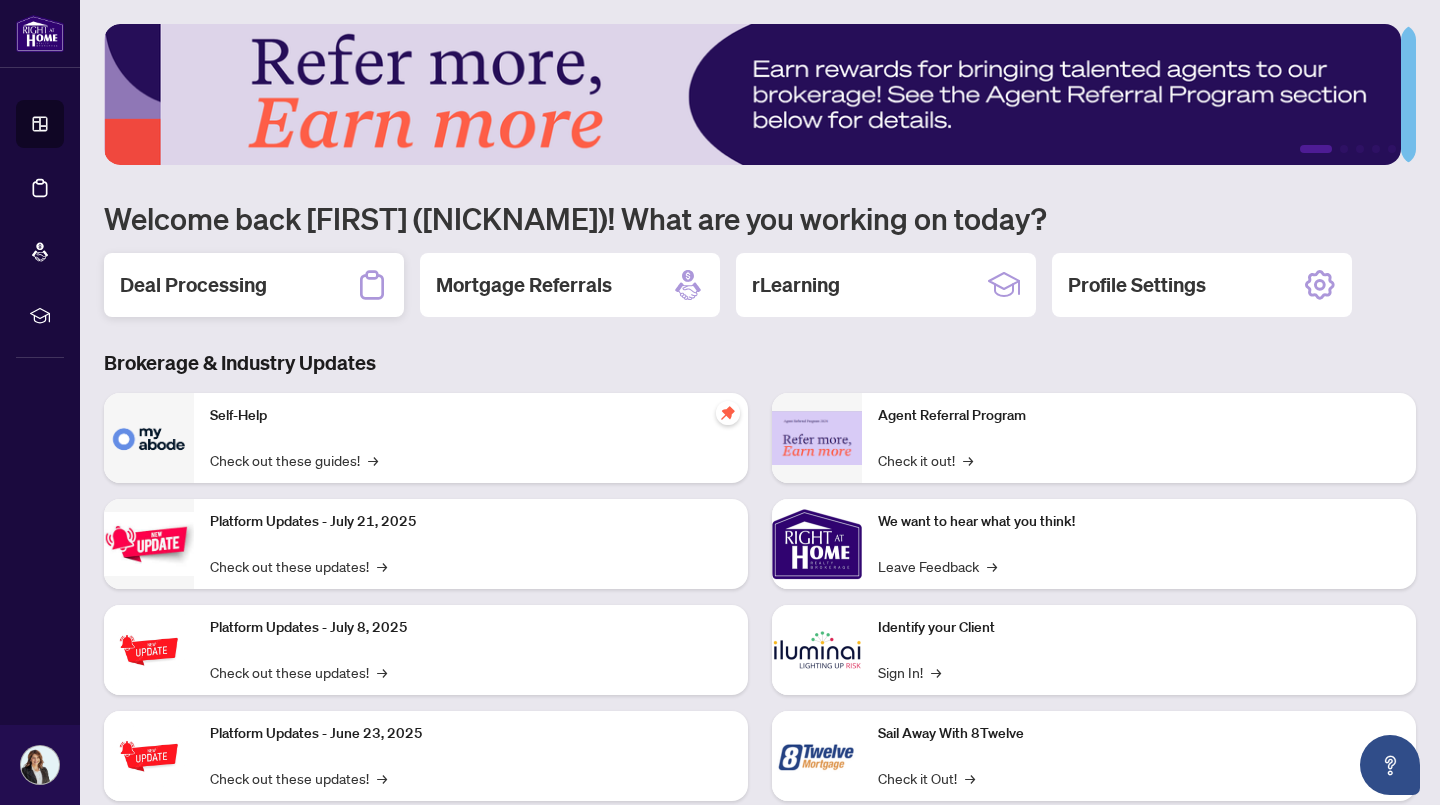 click 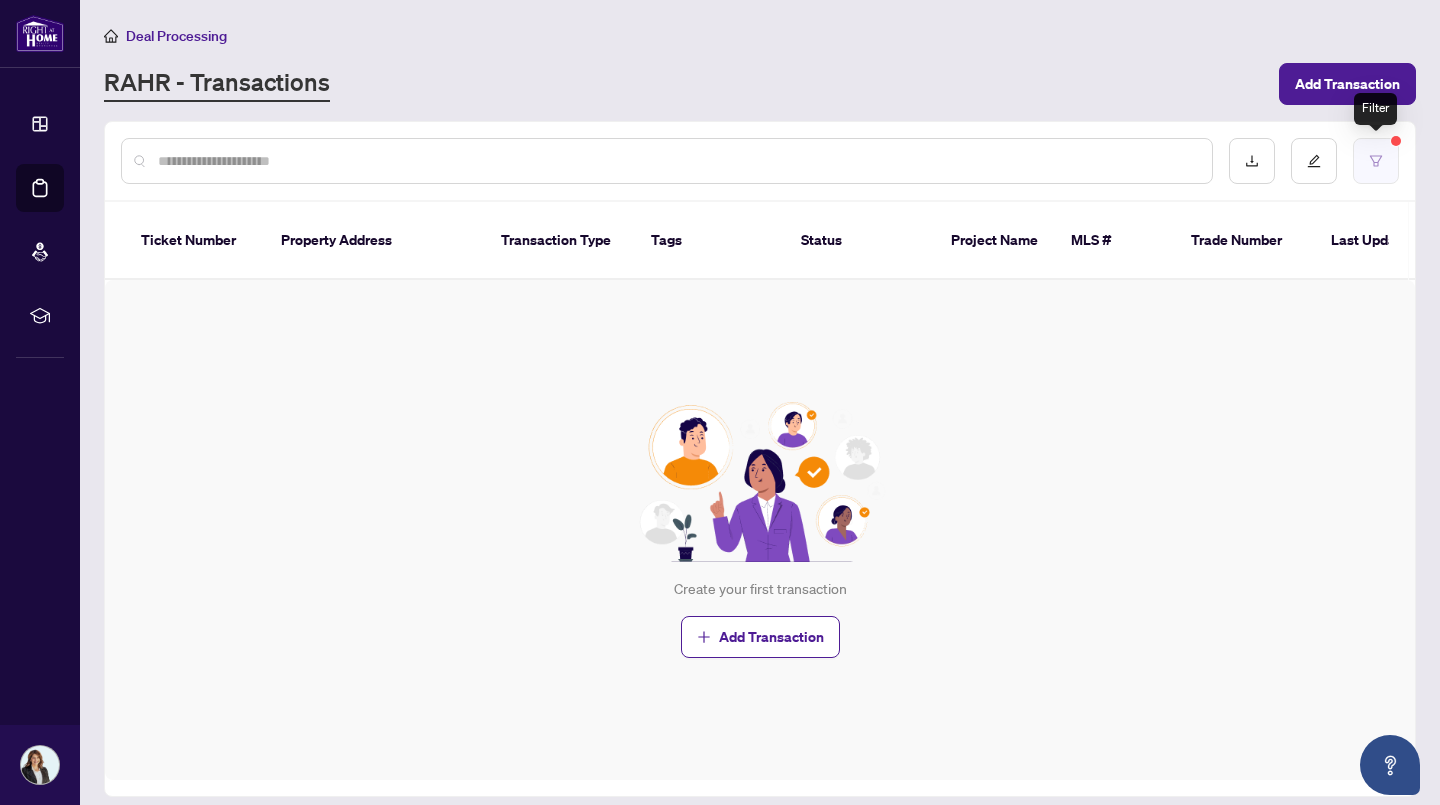 click 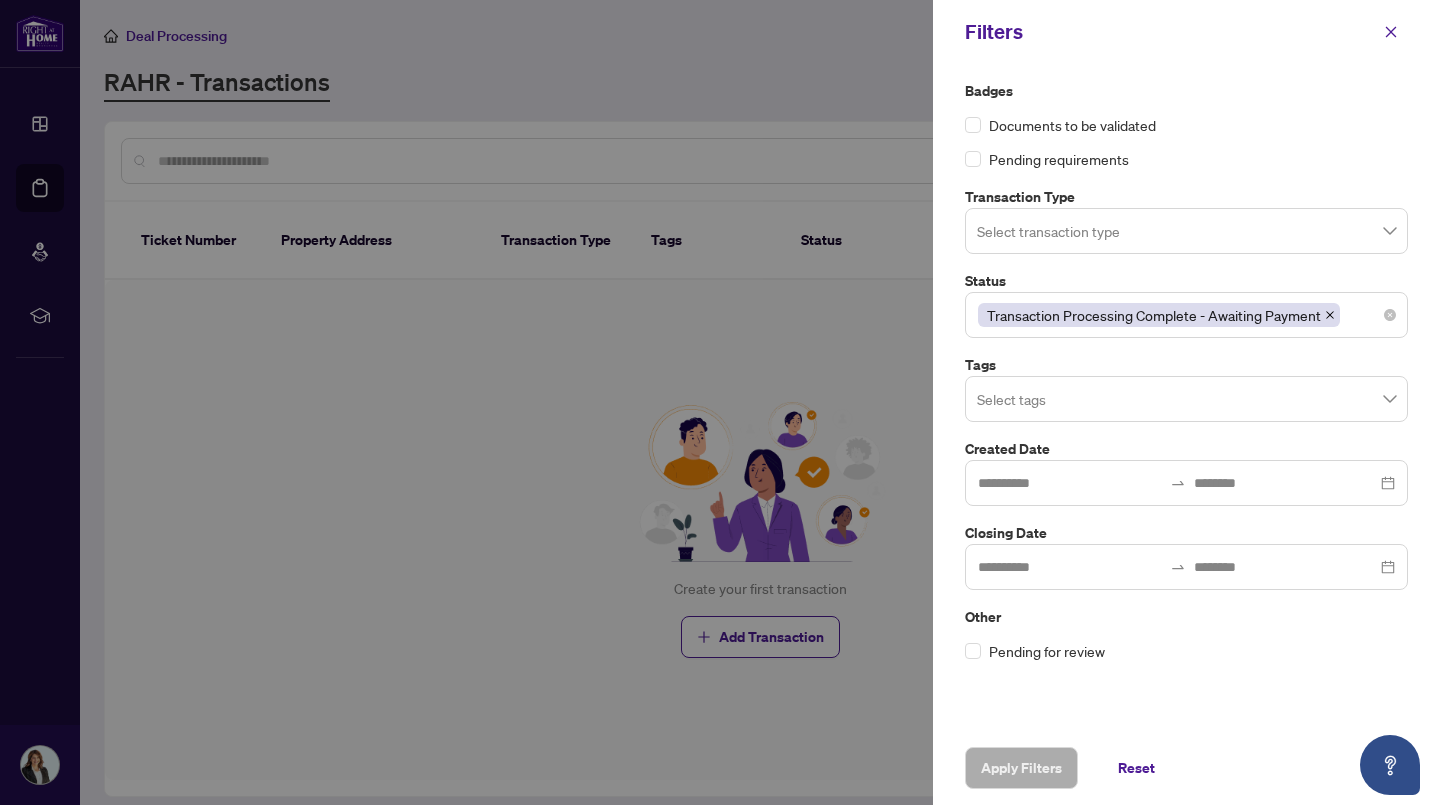 click 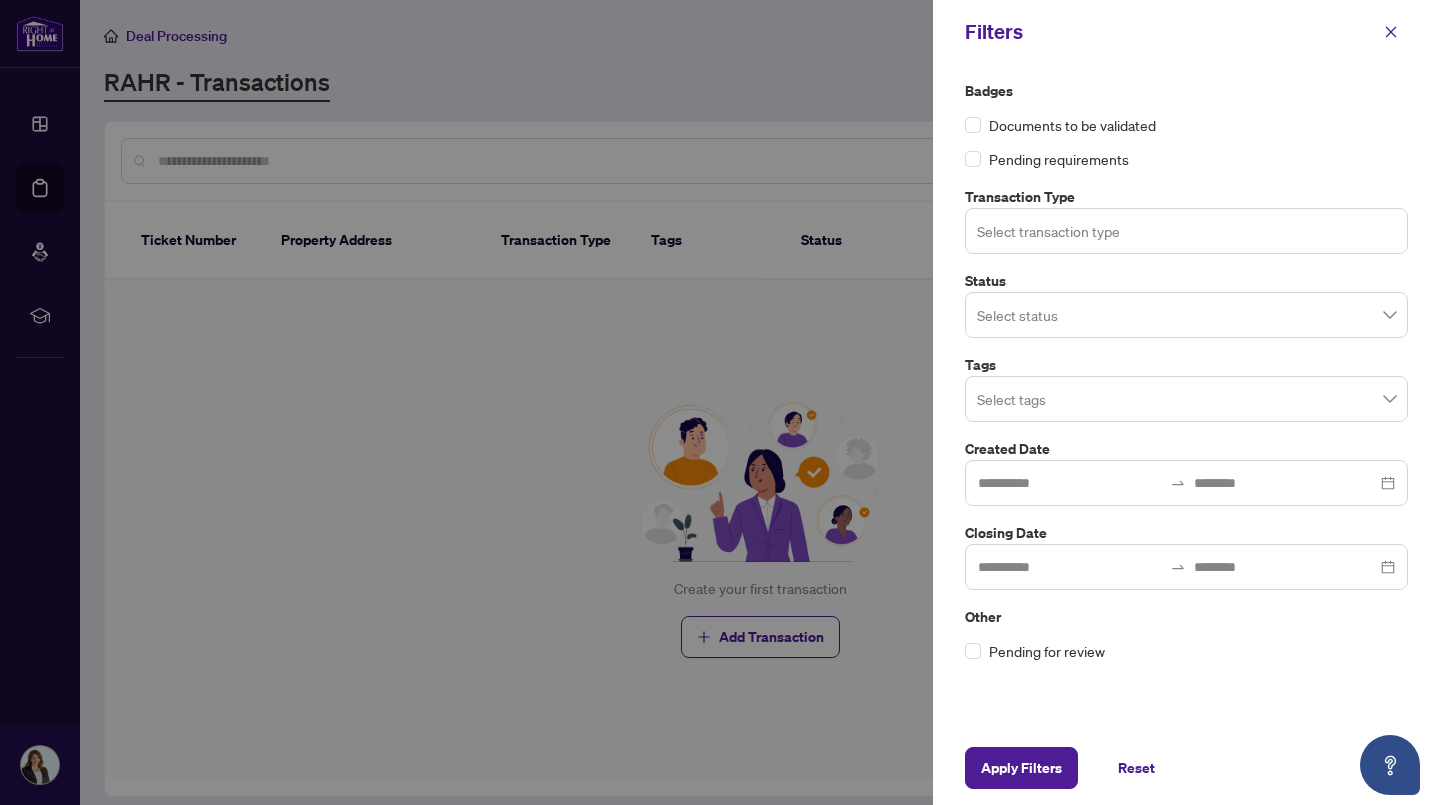 click at bounding box center (1186, 230) 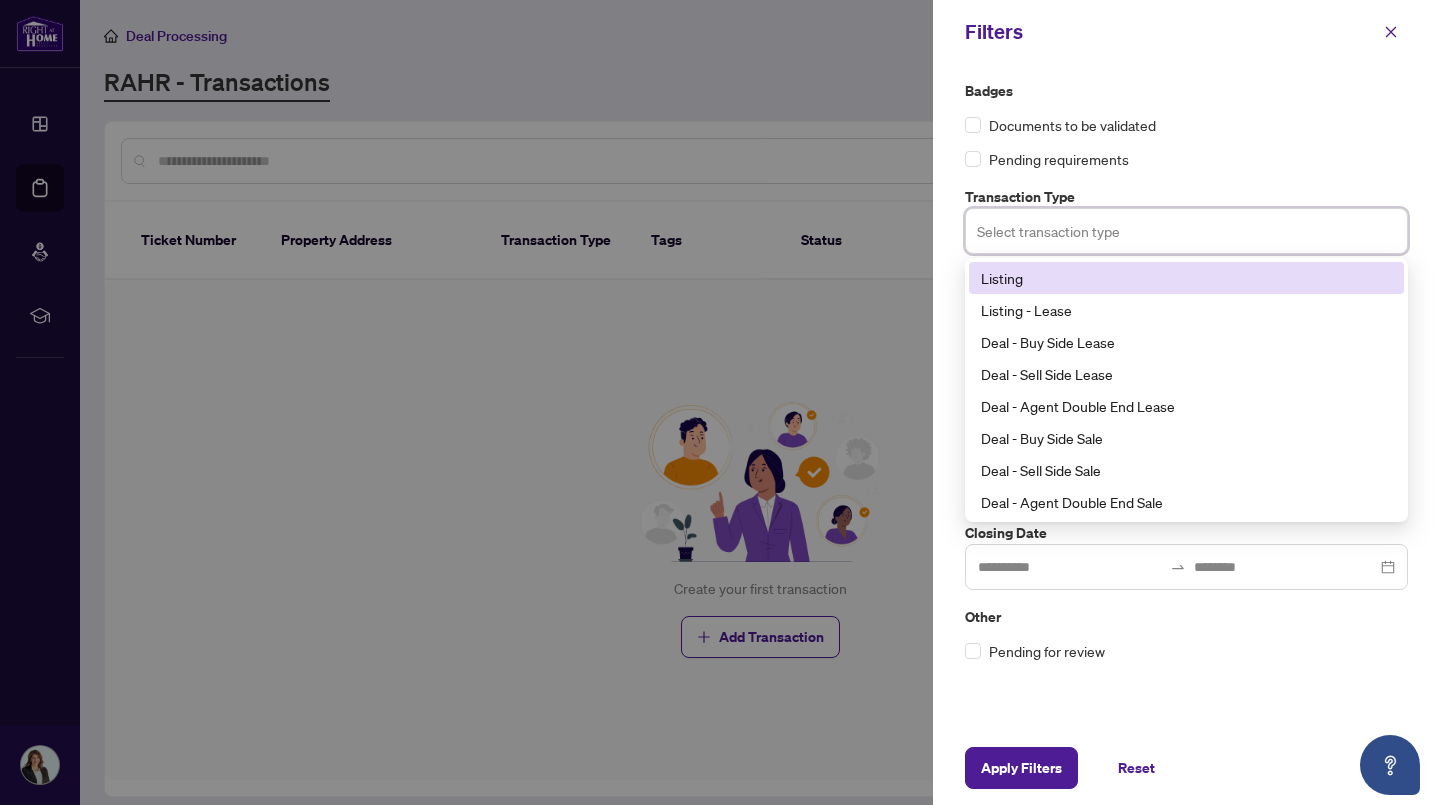 click on "Listing" at bounding box center (1186, 278) 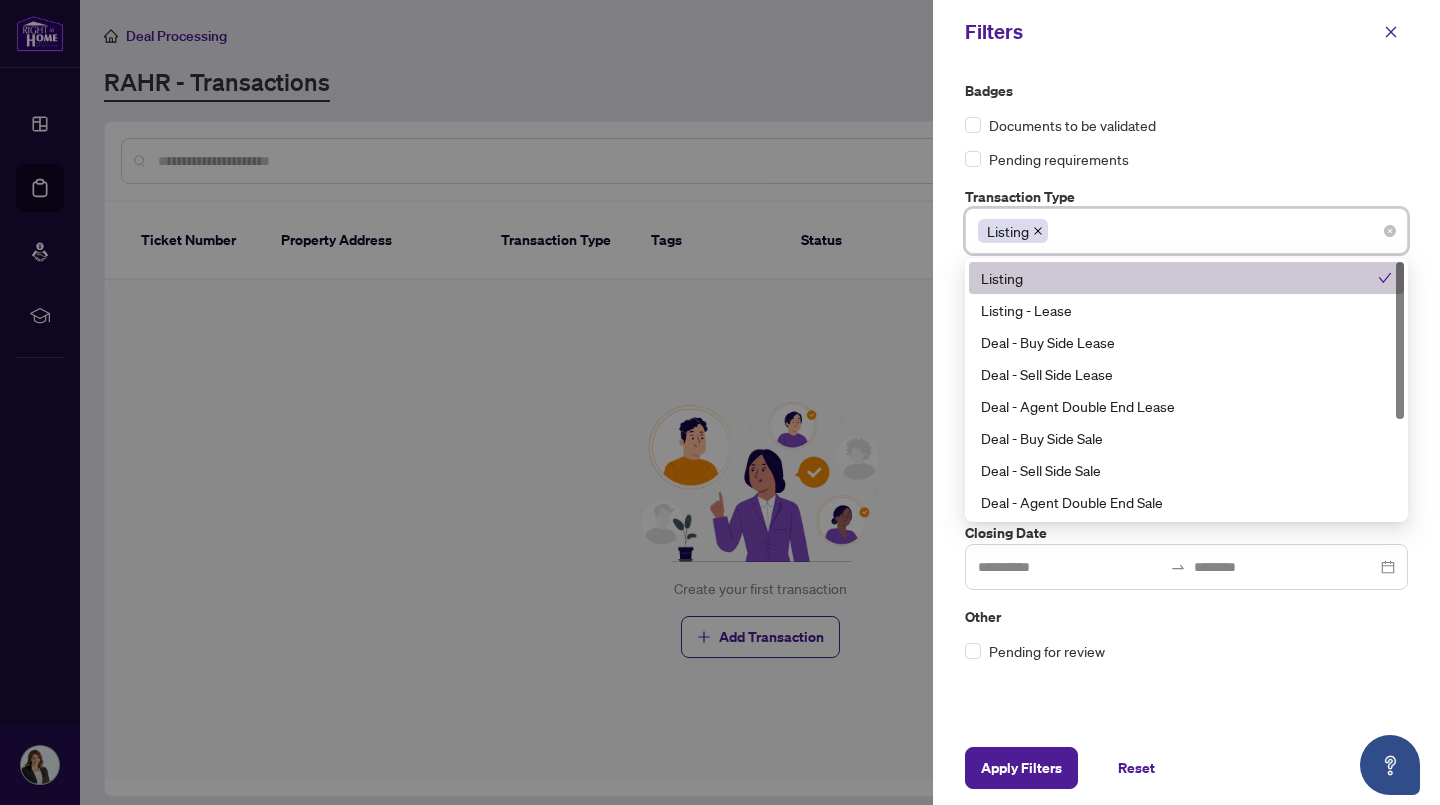 click 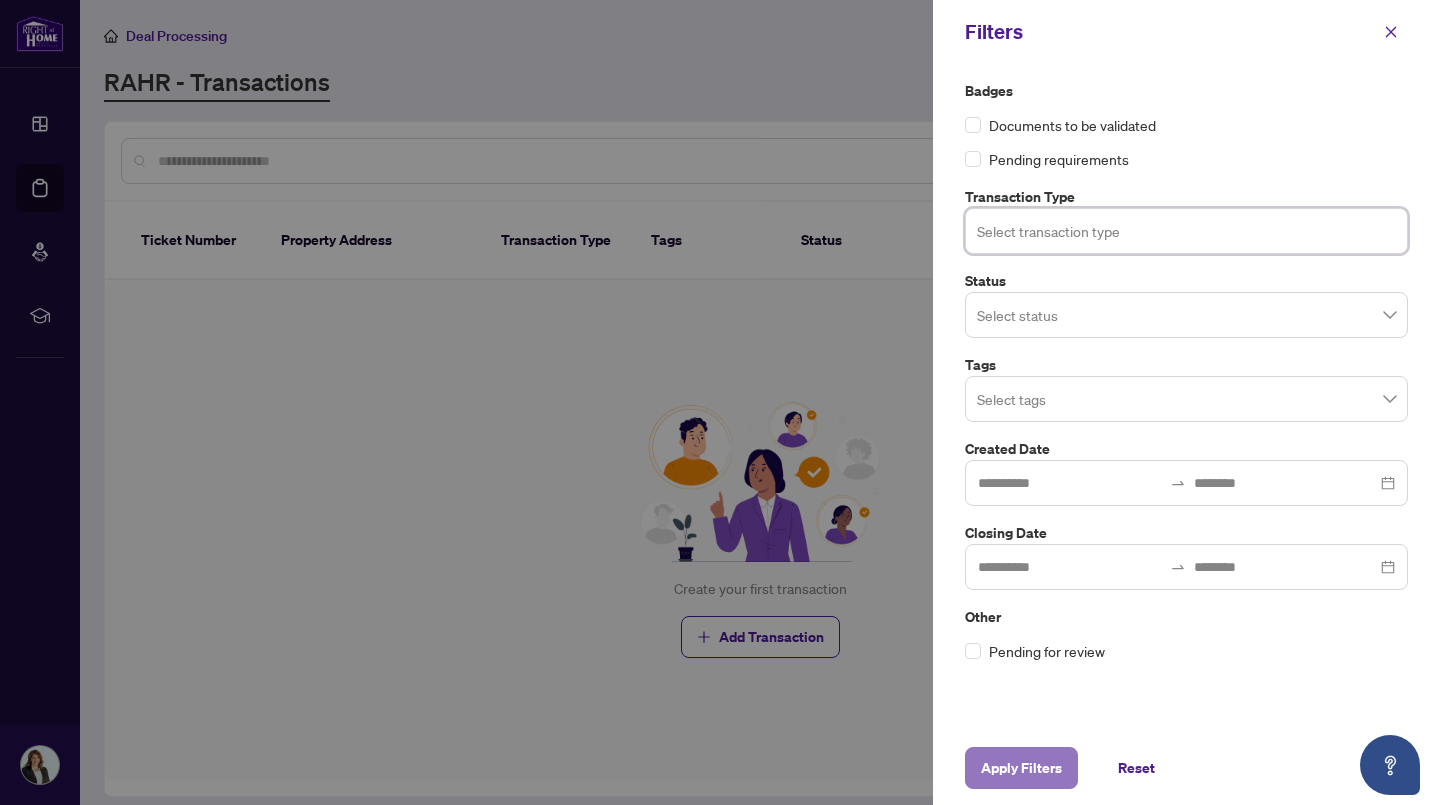 click on "Apply Filters" at bounding box center [1021, 768] 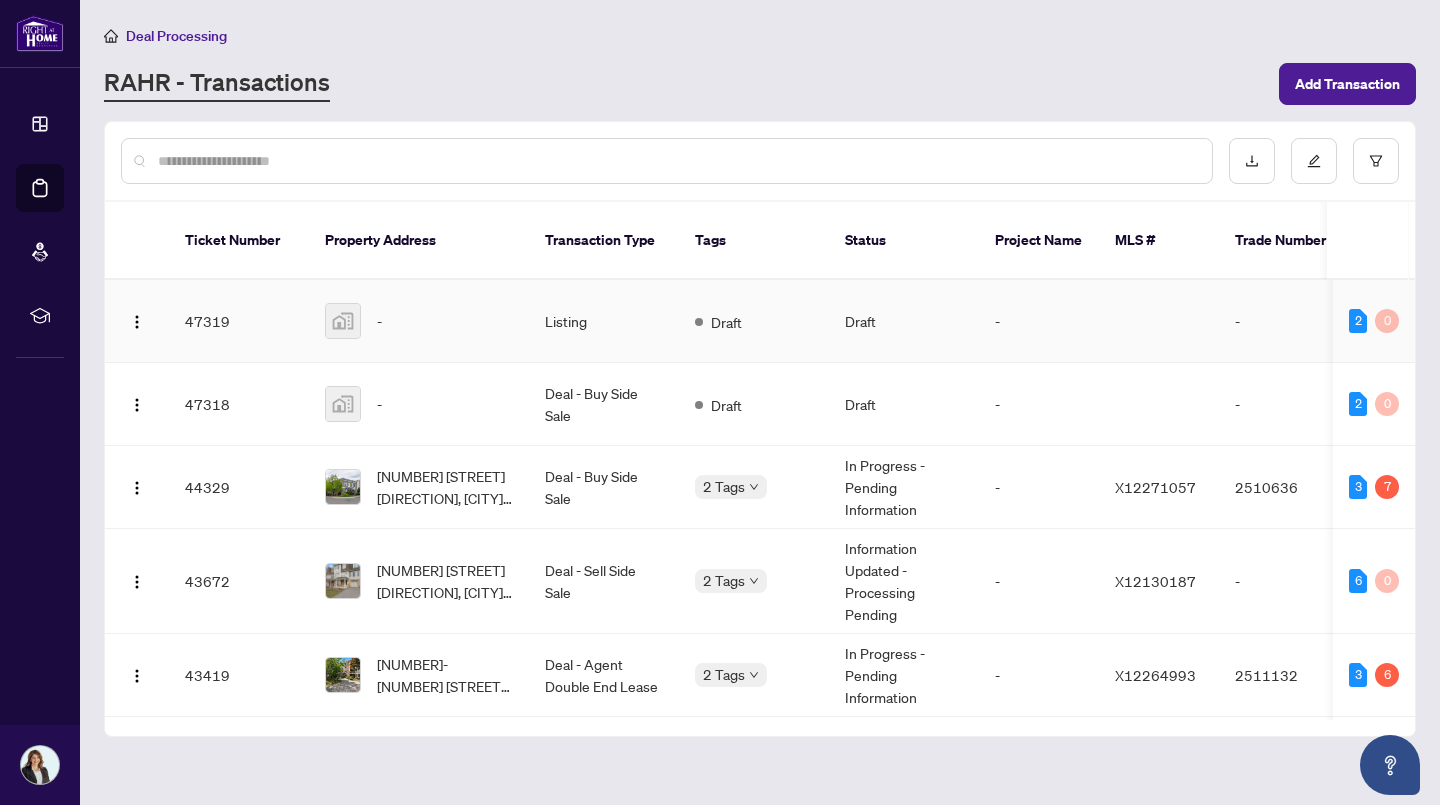 click at bounding box center [343, 321] 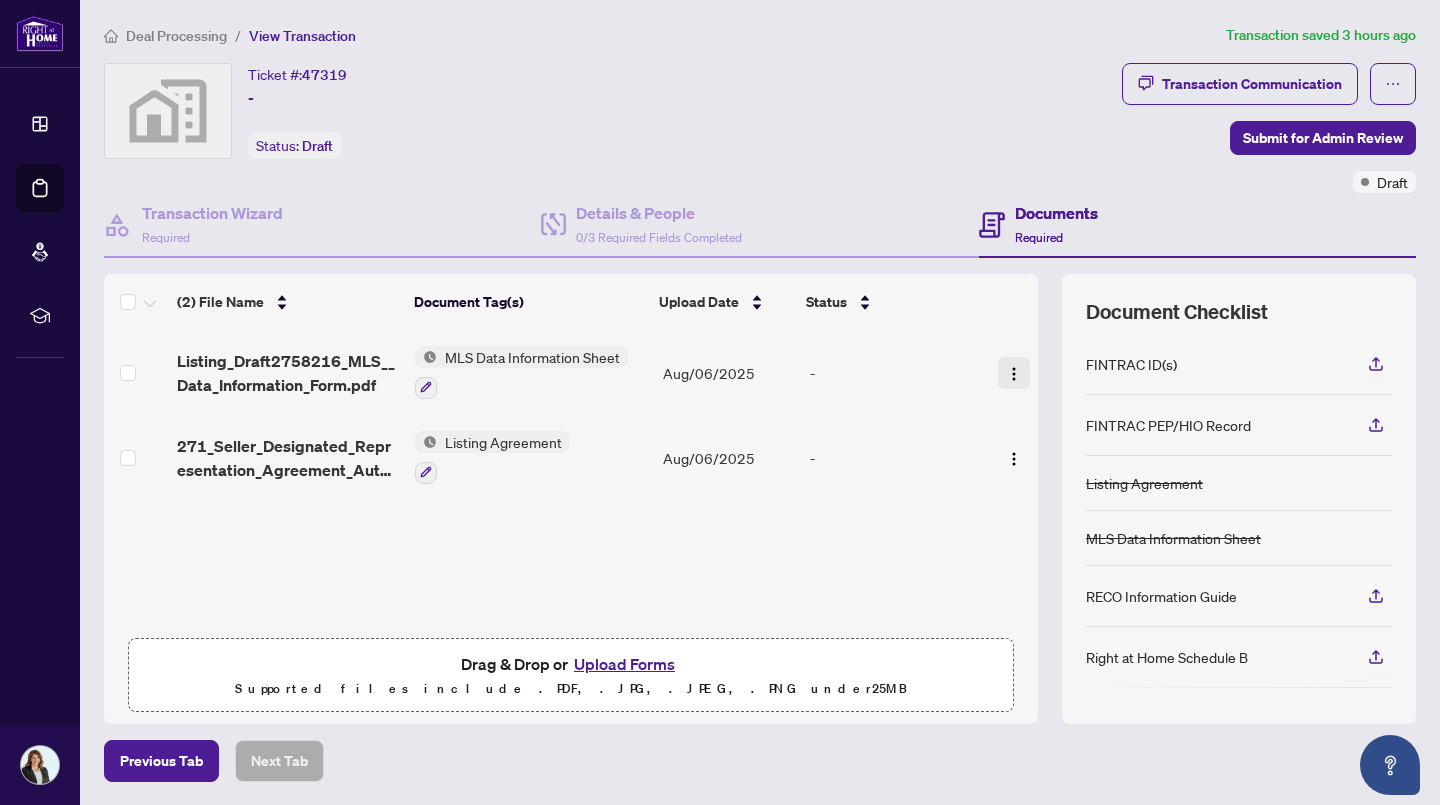 click at bounding box center (1014, 374) 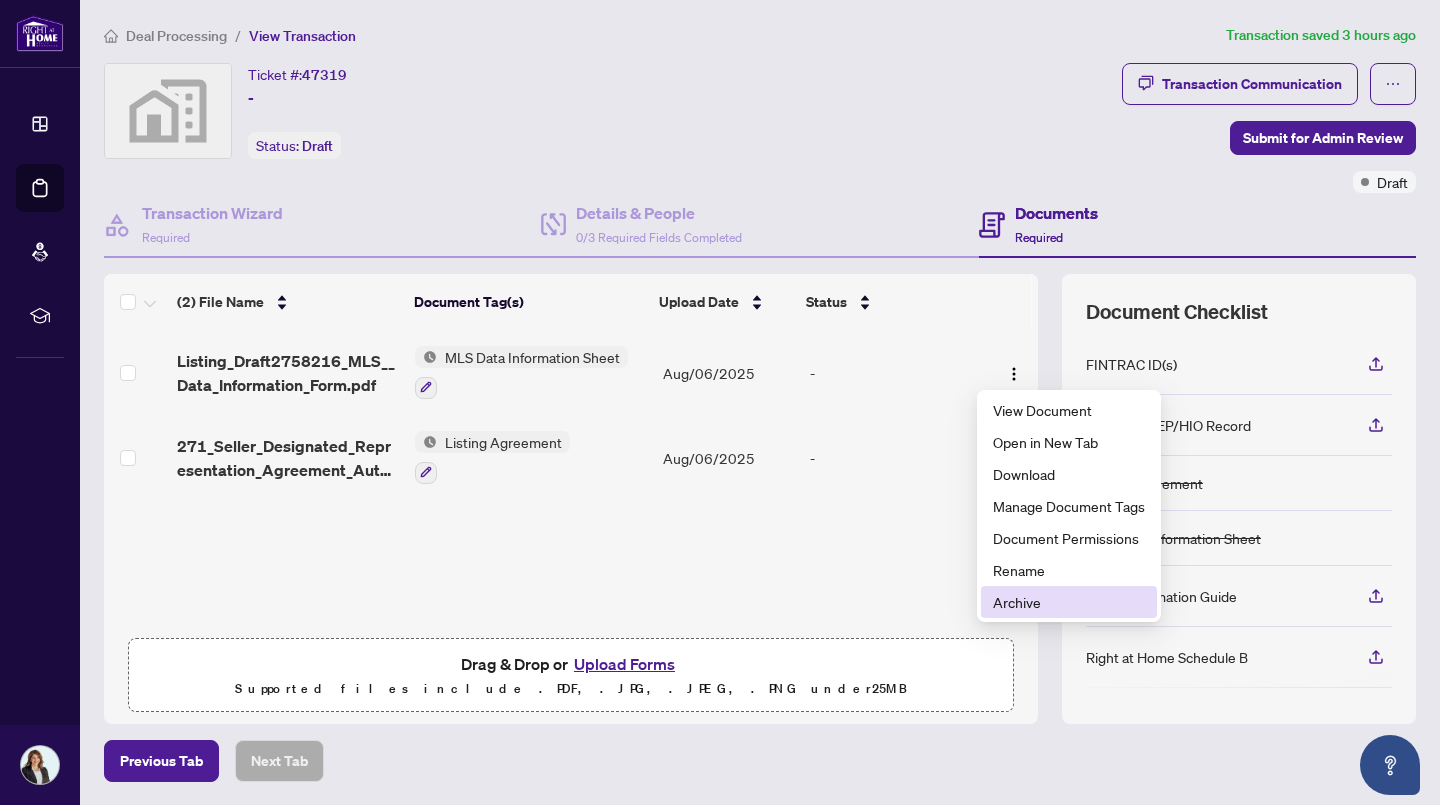 click on "Archive" at bounding box center [1069, 602] 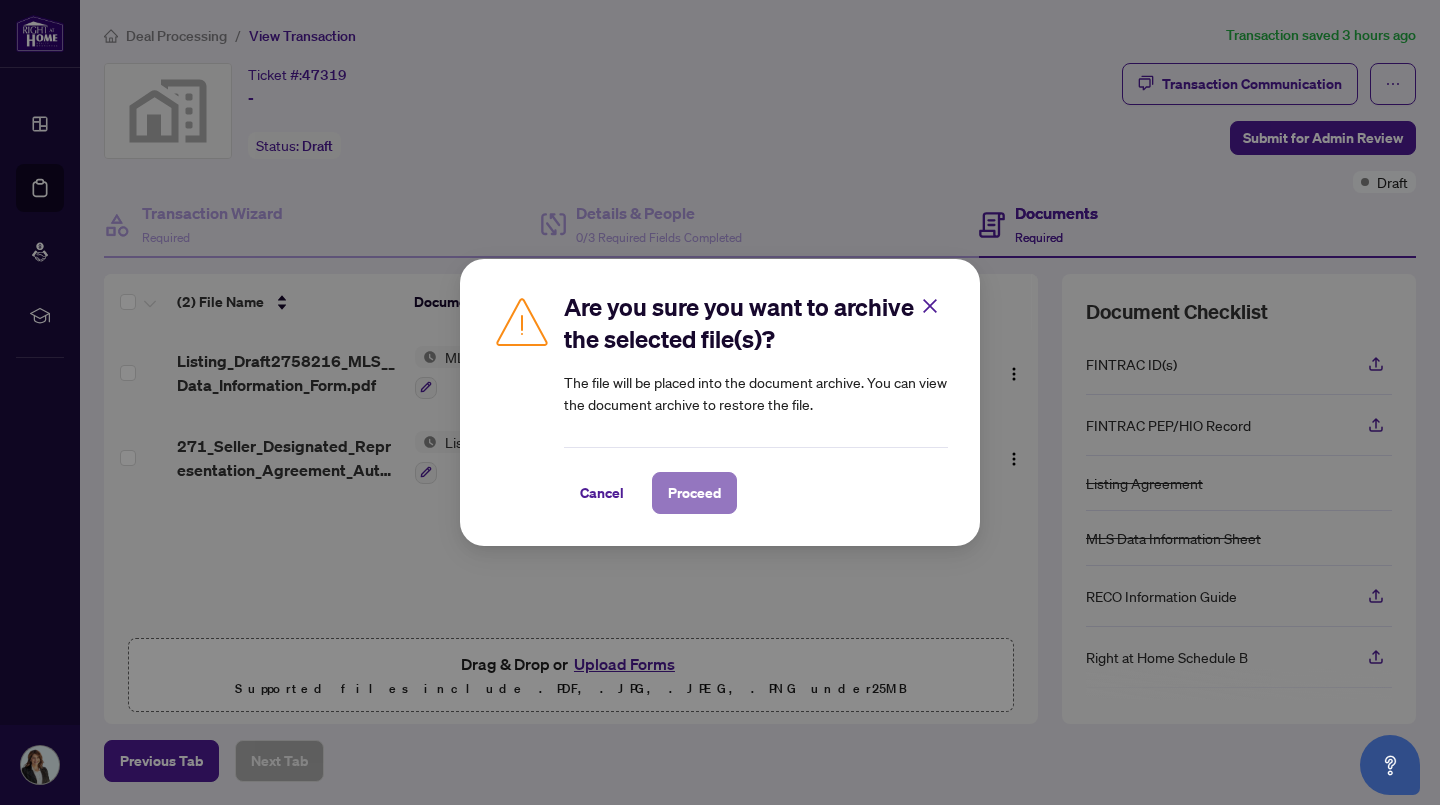 click on "Proceed" at bounding box center [694, 493] 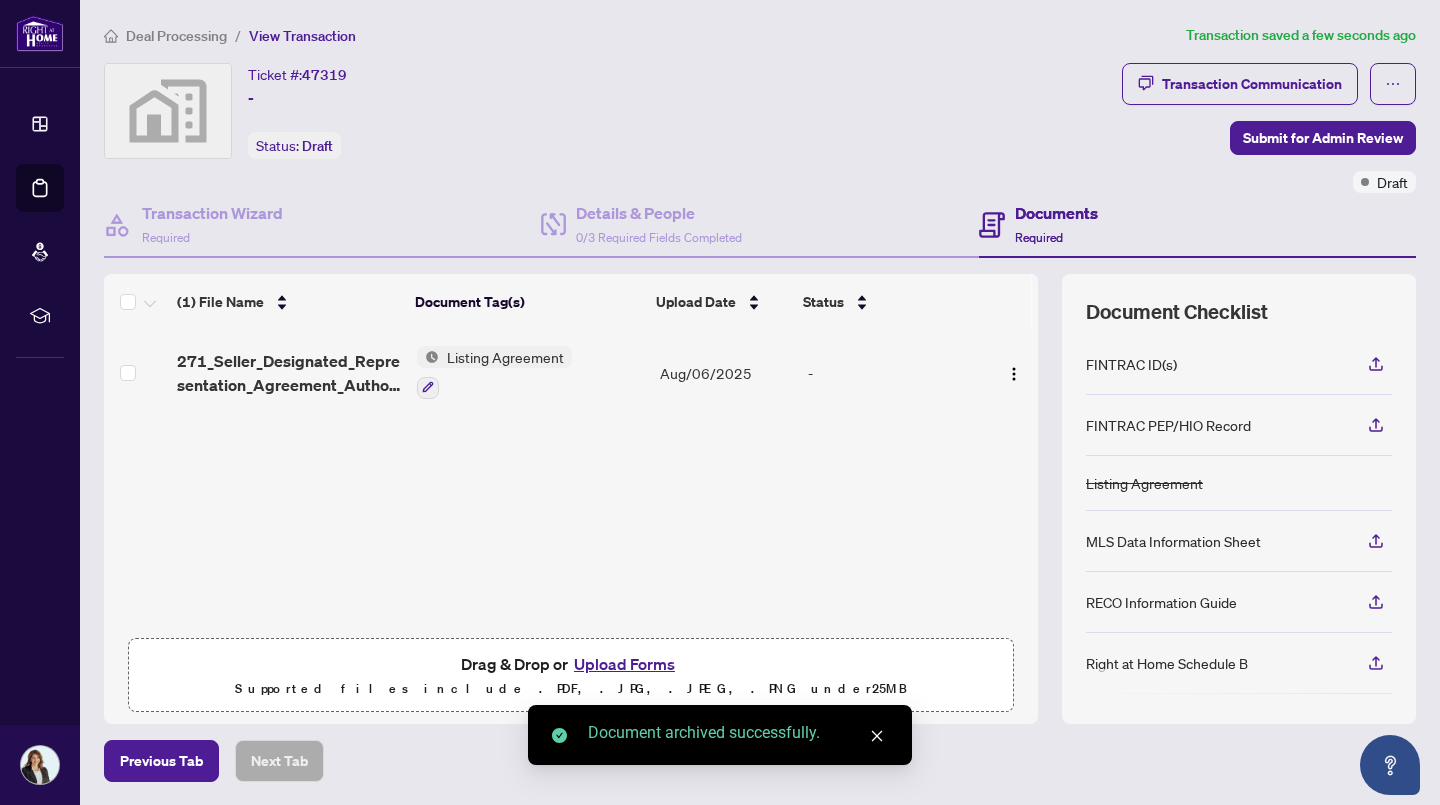 click on "Upload Forms" at bounding box center [624, 664] 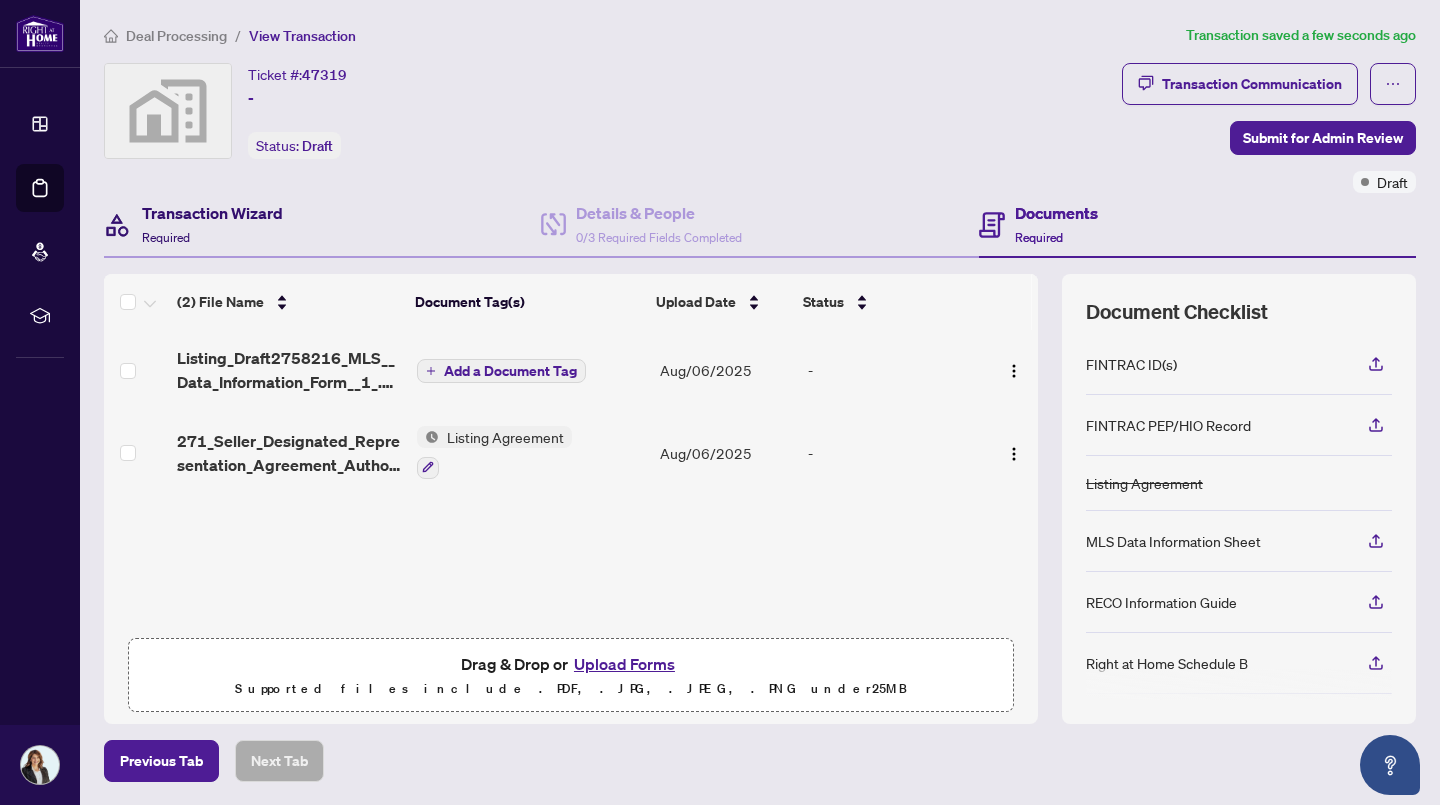 click on "Transaction Wizard" at bounding box center (212, 213) 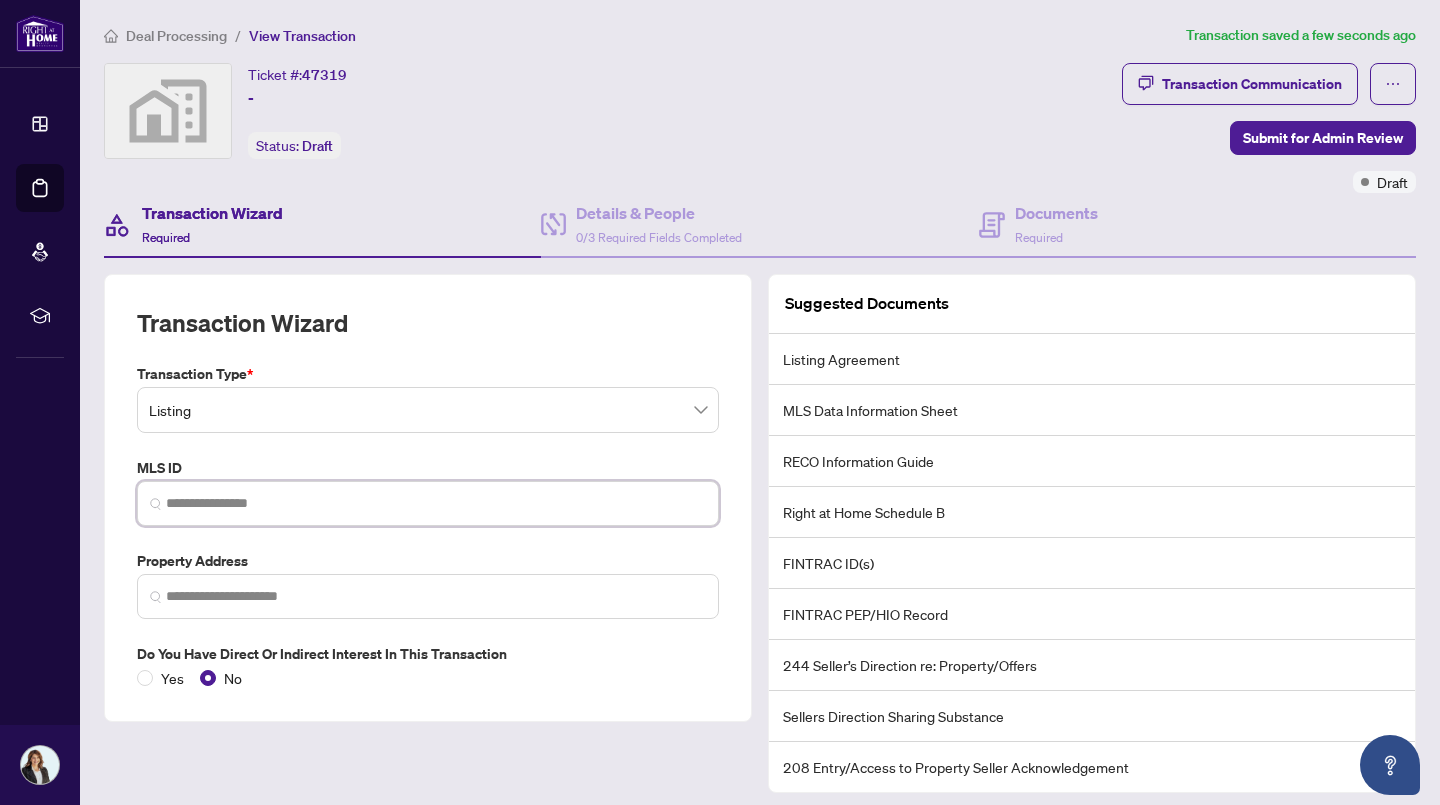 click at bounding box center [436, 503] 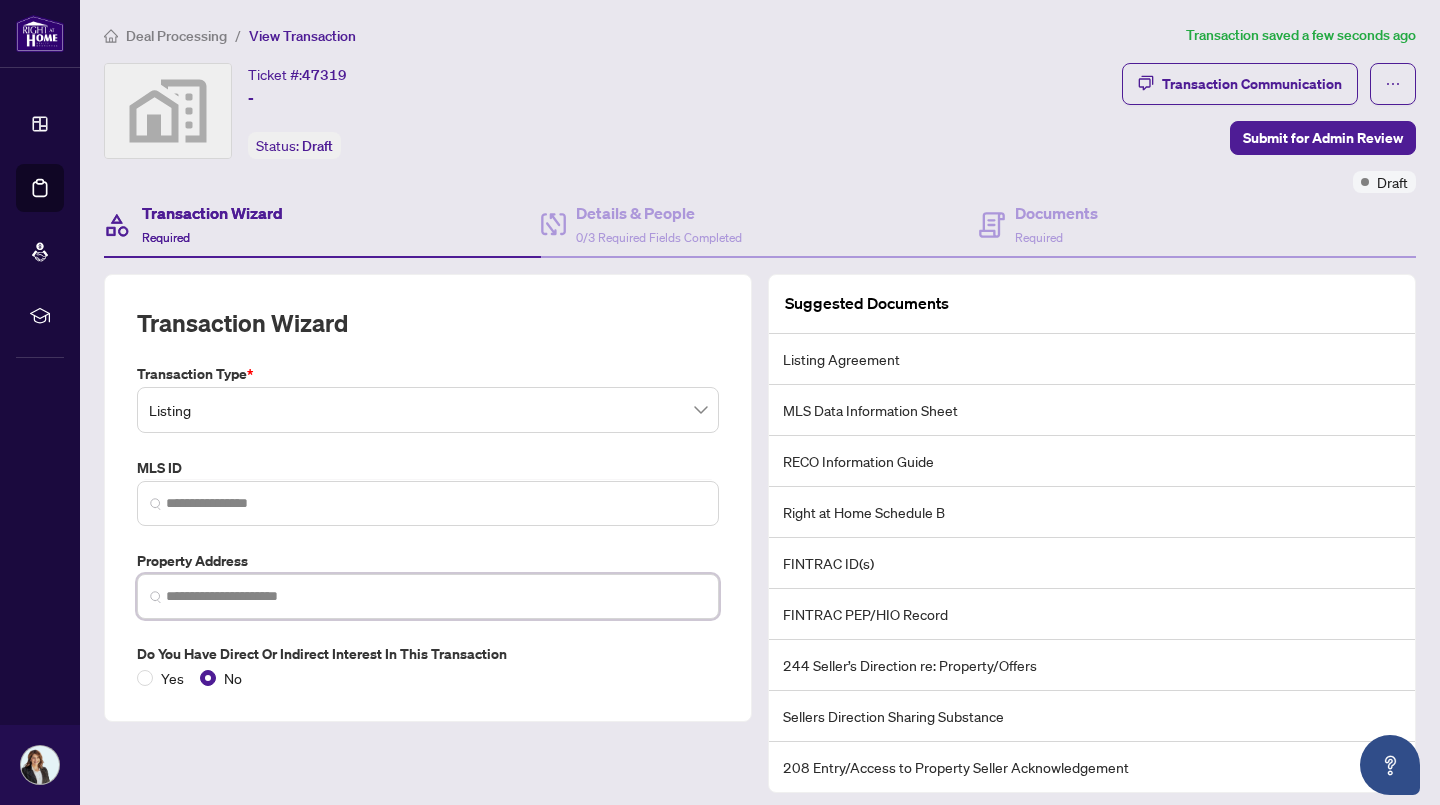 click at bounding box center [436, 596] 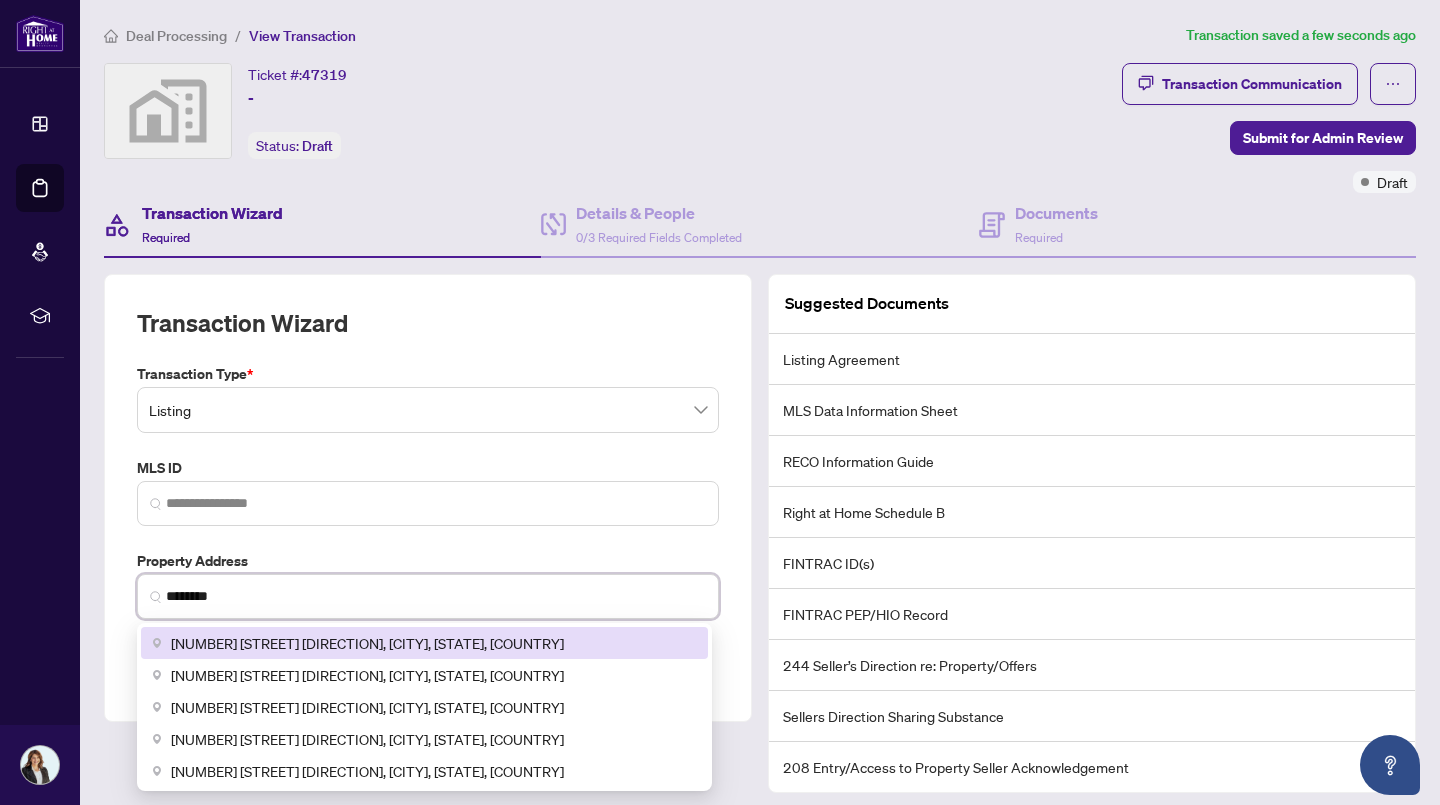 click on "[NUMBER] [STREET], [CITY], [STATE], [COUNTRY]" at bounding box center [367, 643] 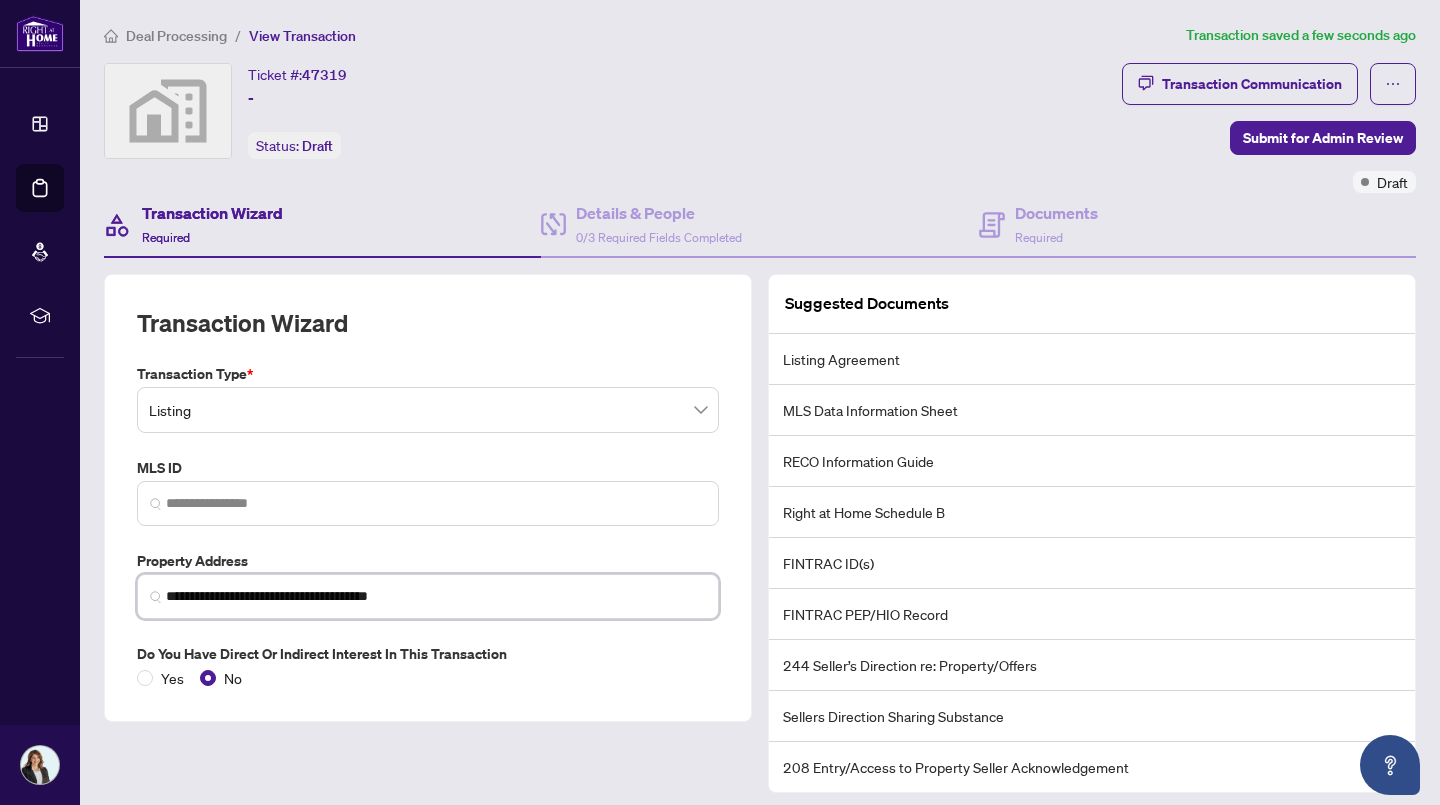 type on "**********" 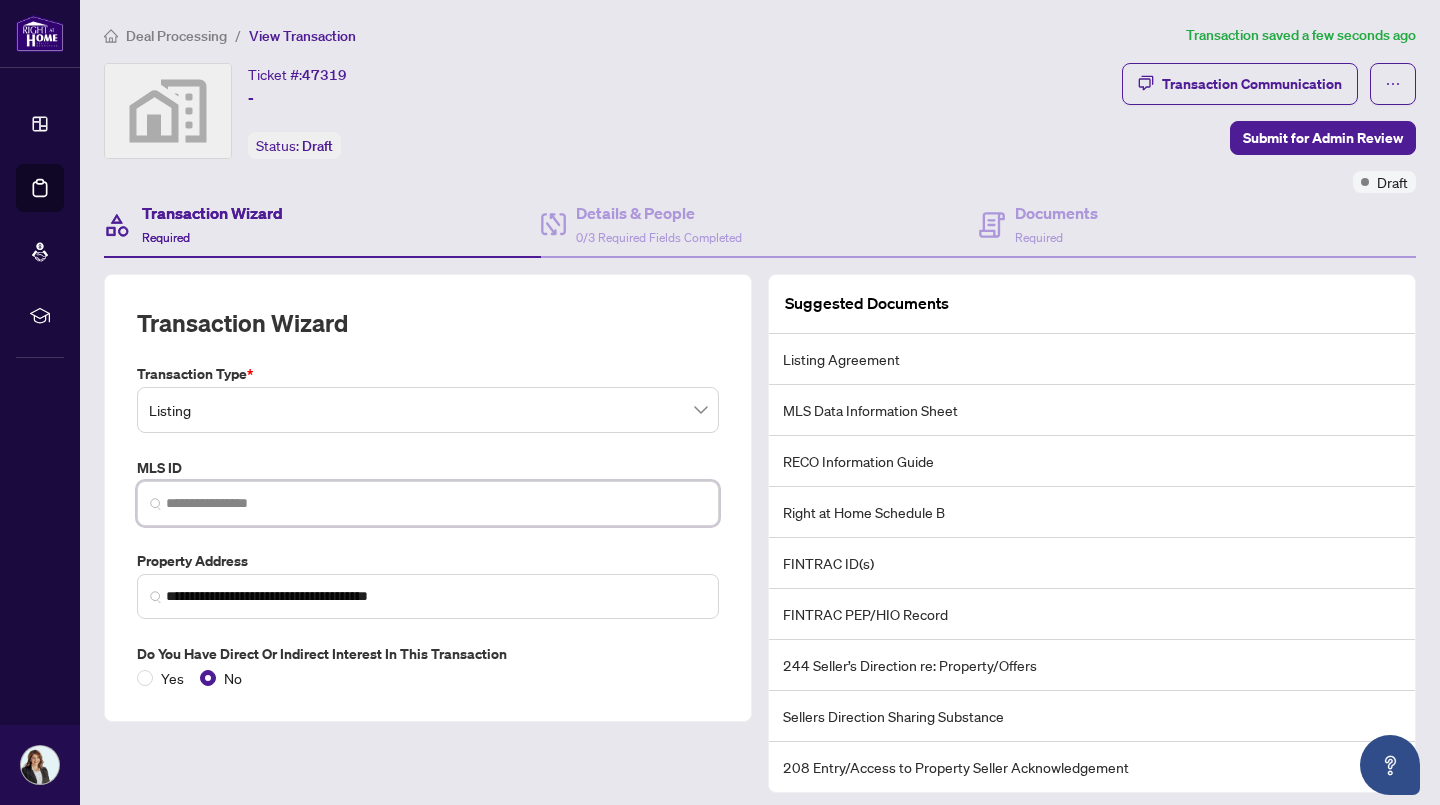 click at bounding box center [436, 503] 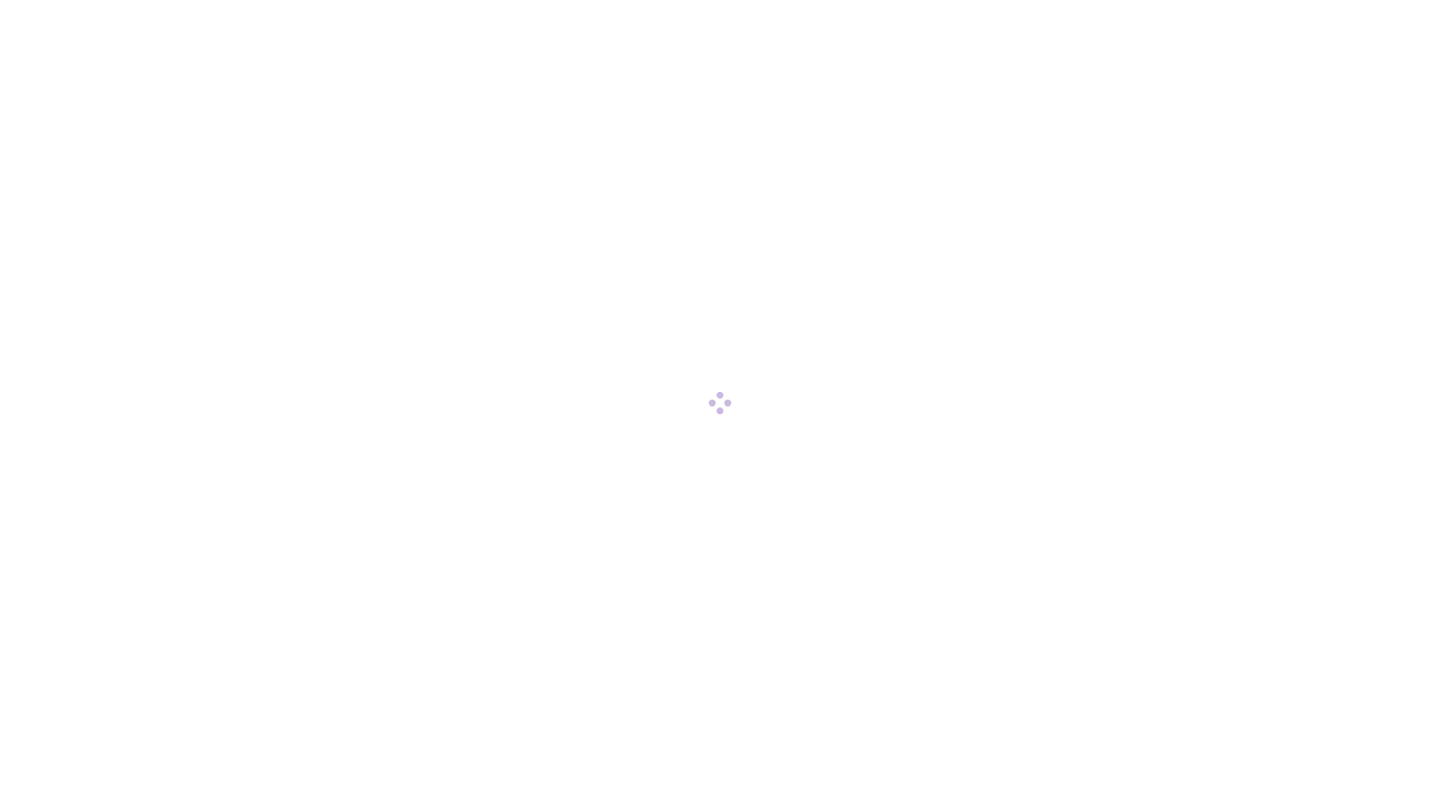scroll, scrollTop: 0, scrollLeft: 0, axis: both 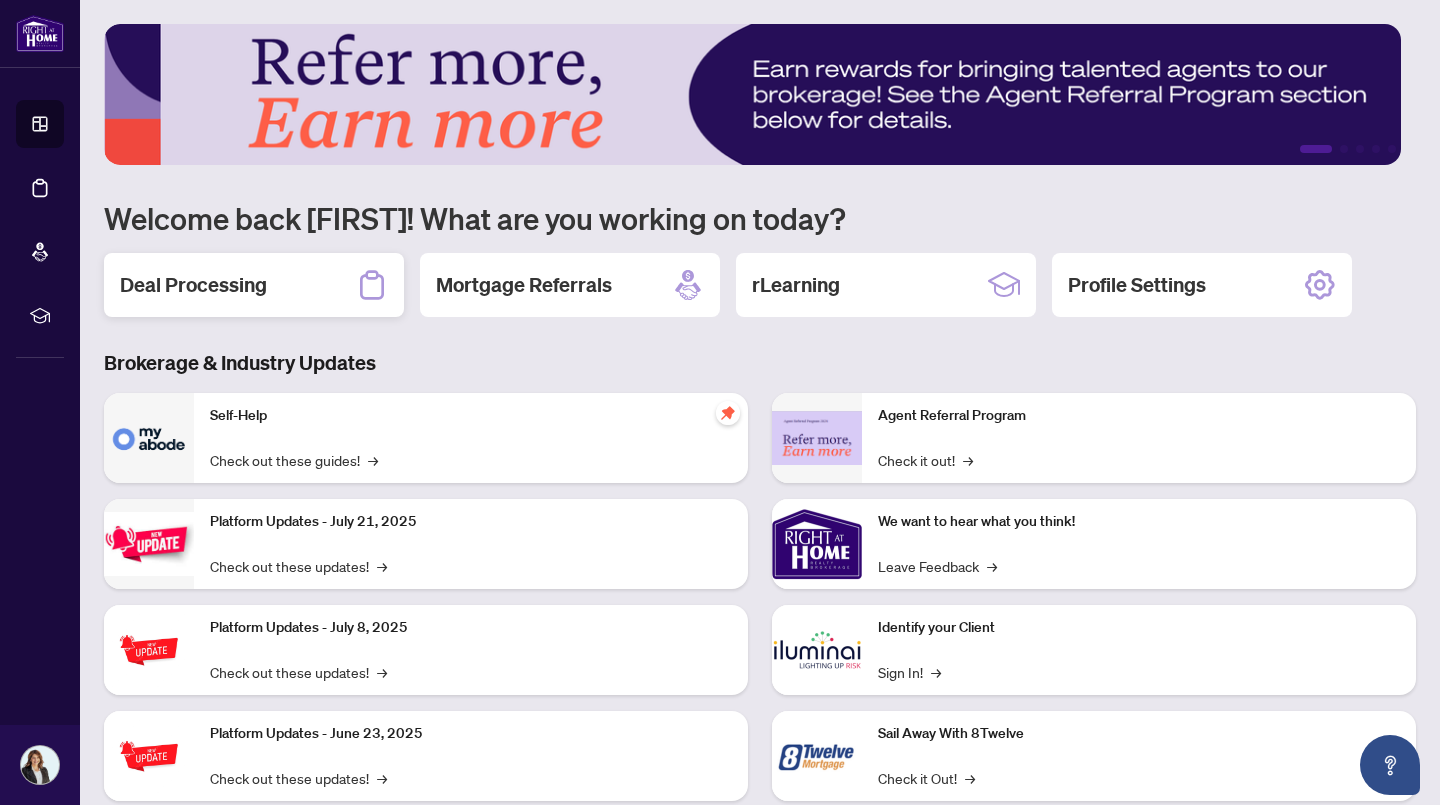 click 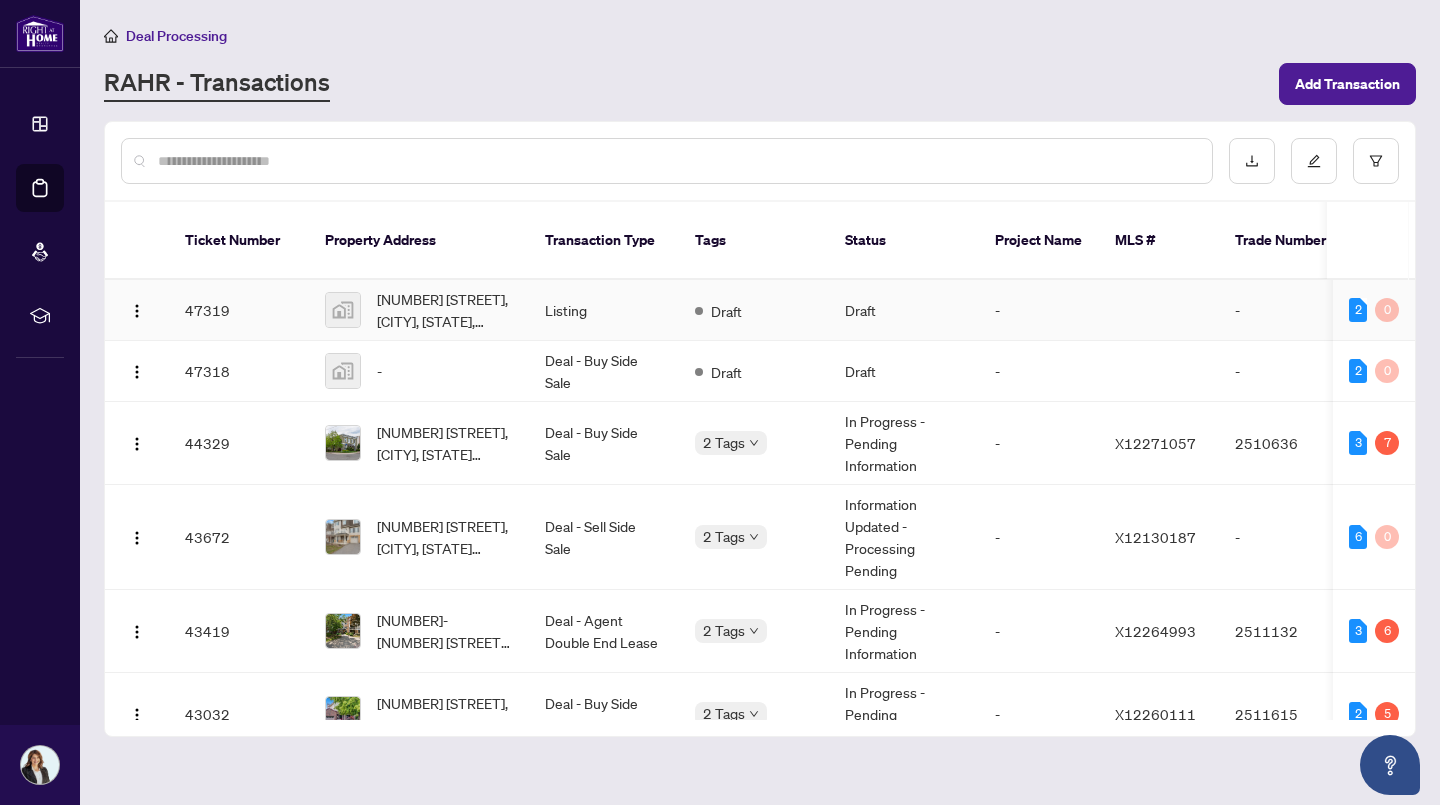 click at bounding box center [343, 310] 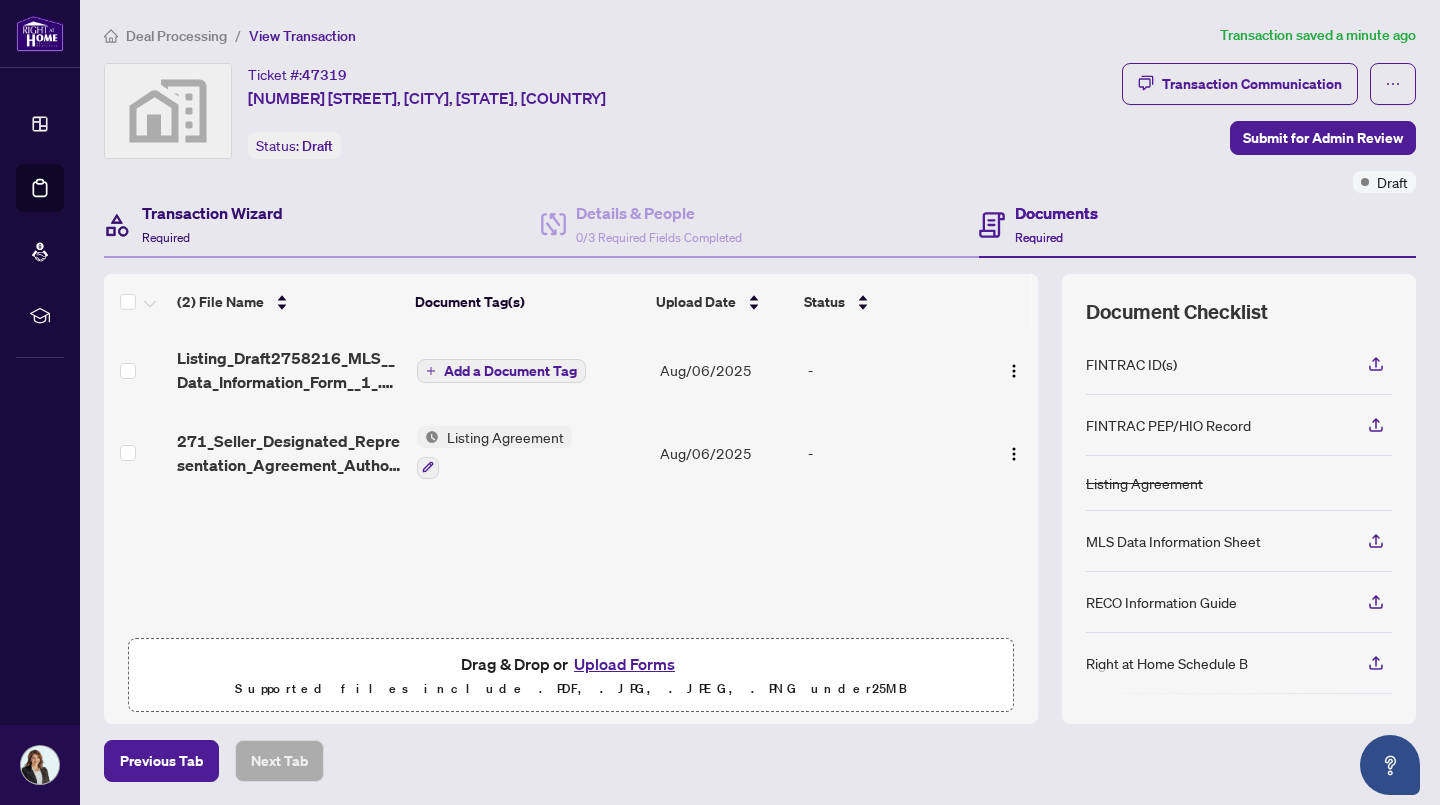 click on "Transaction Wizard" at bounding box center (212, 213) 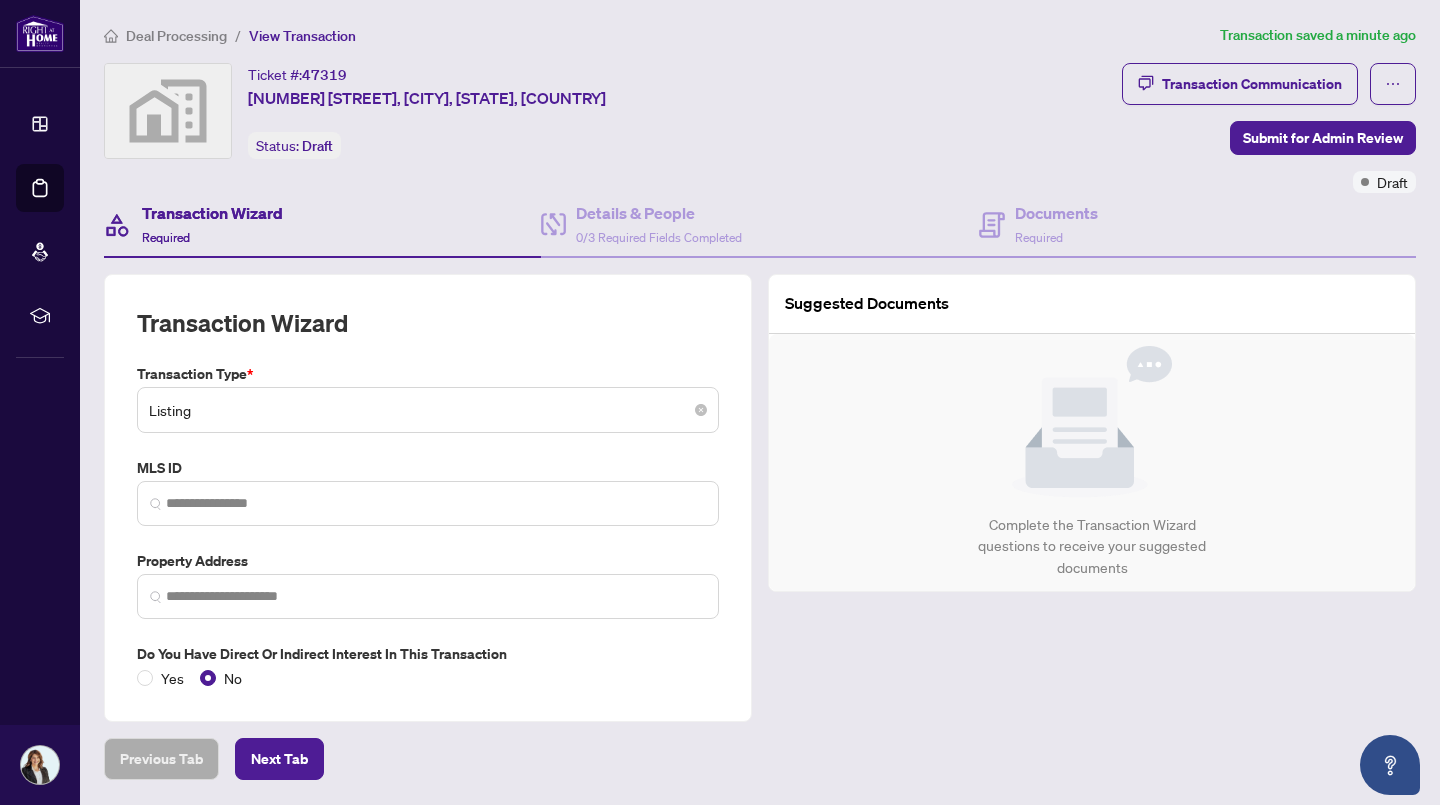 type on "**********" 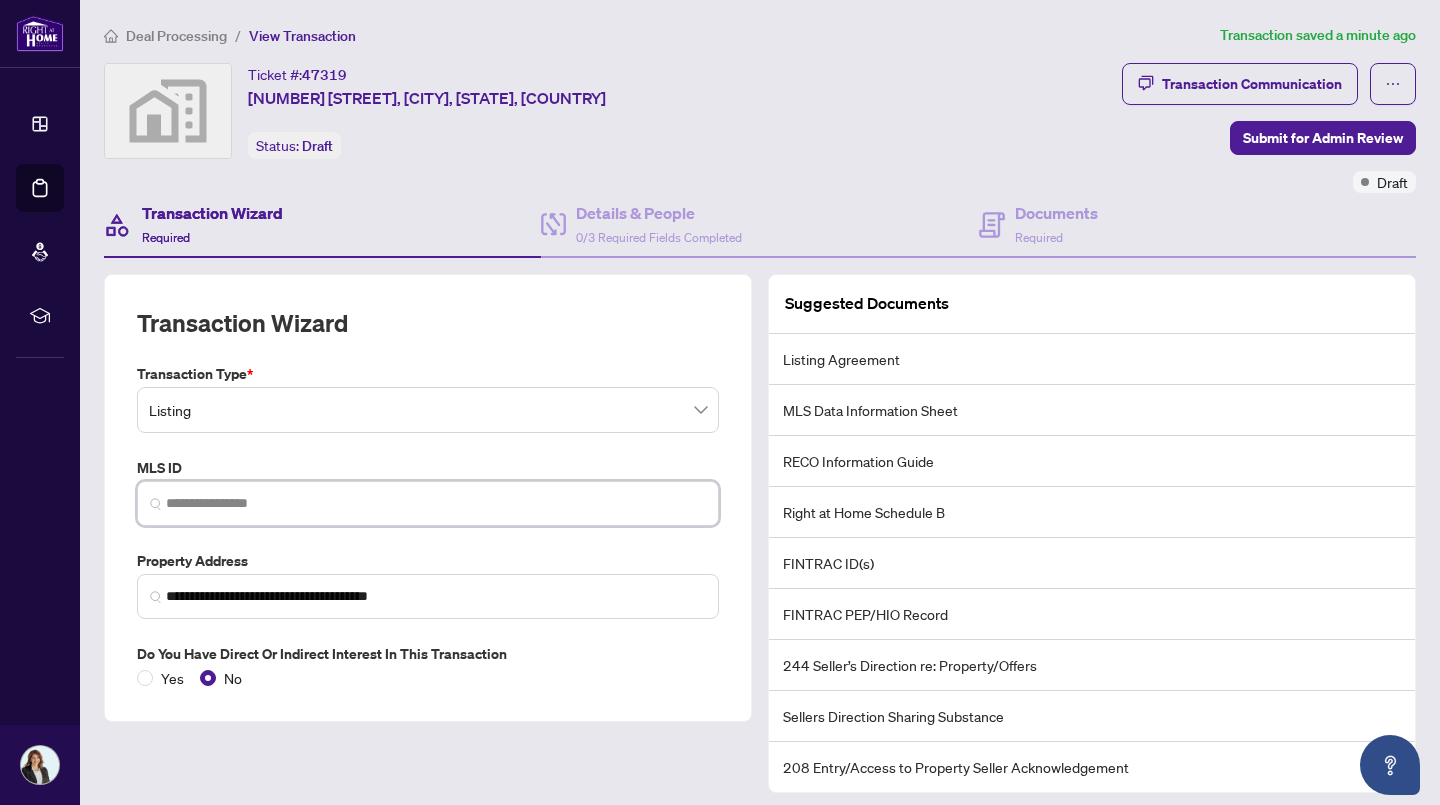 paste on "*********" 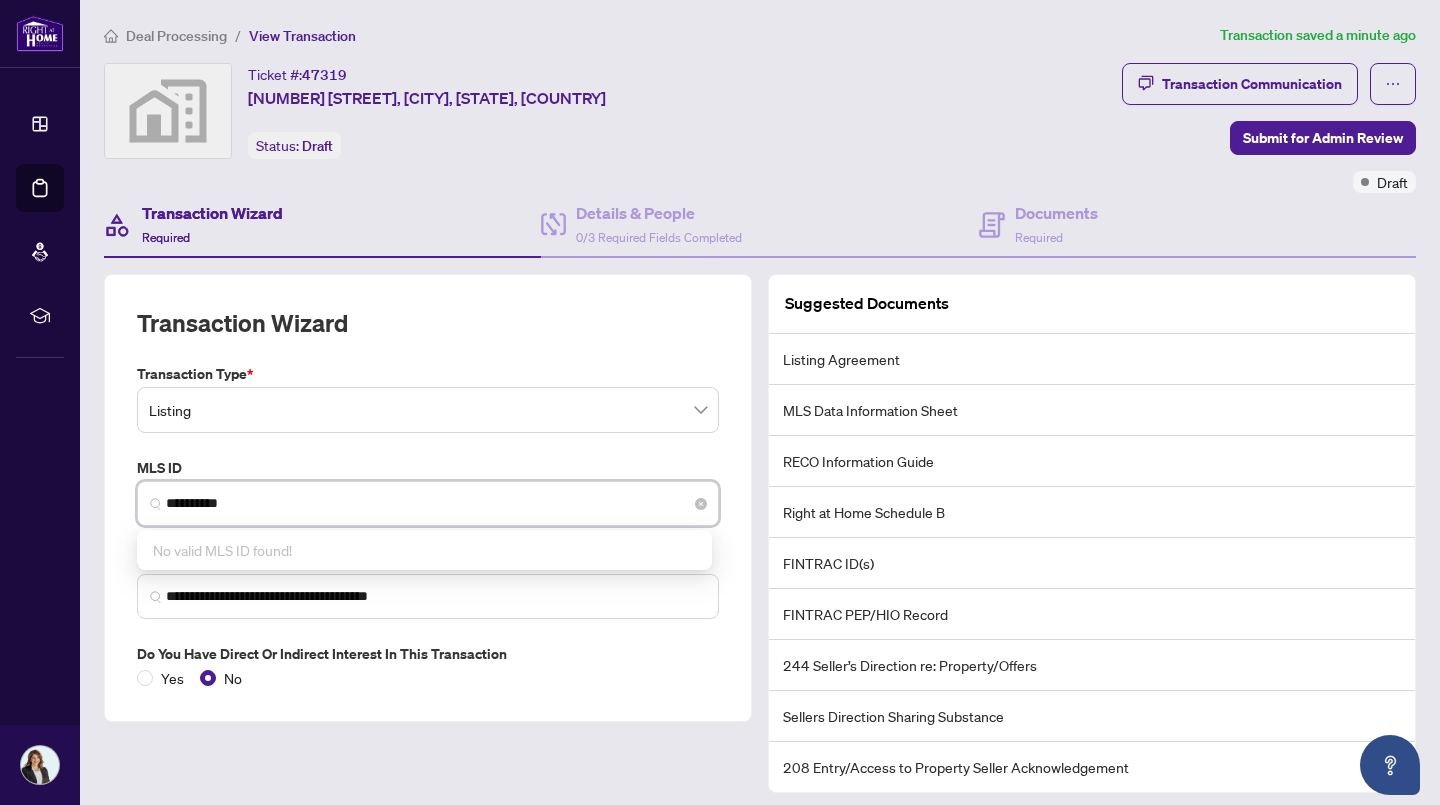 click on "*********" at bounding box center [436, 503] 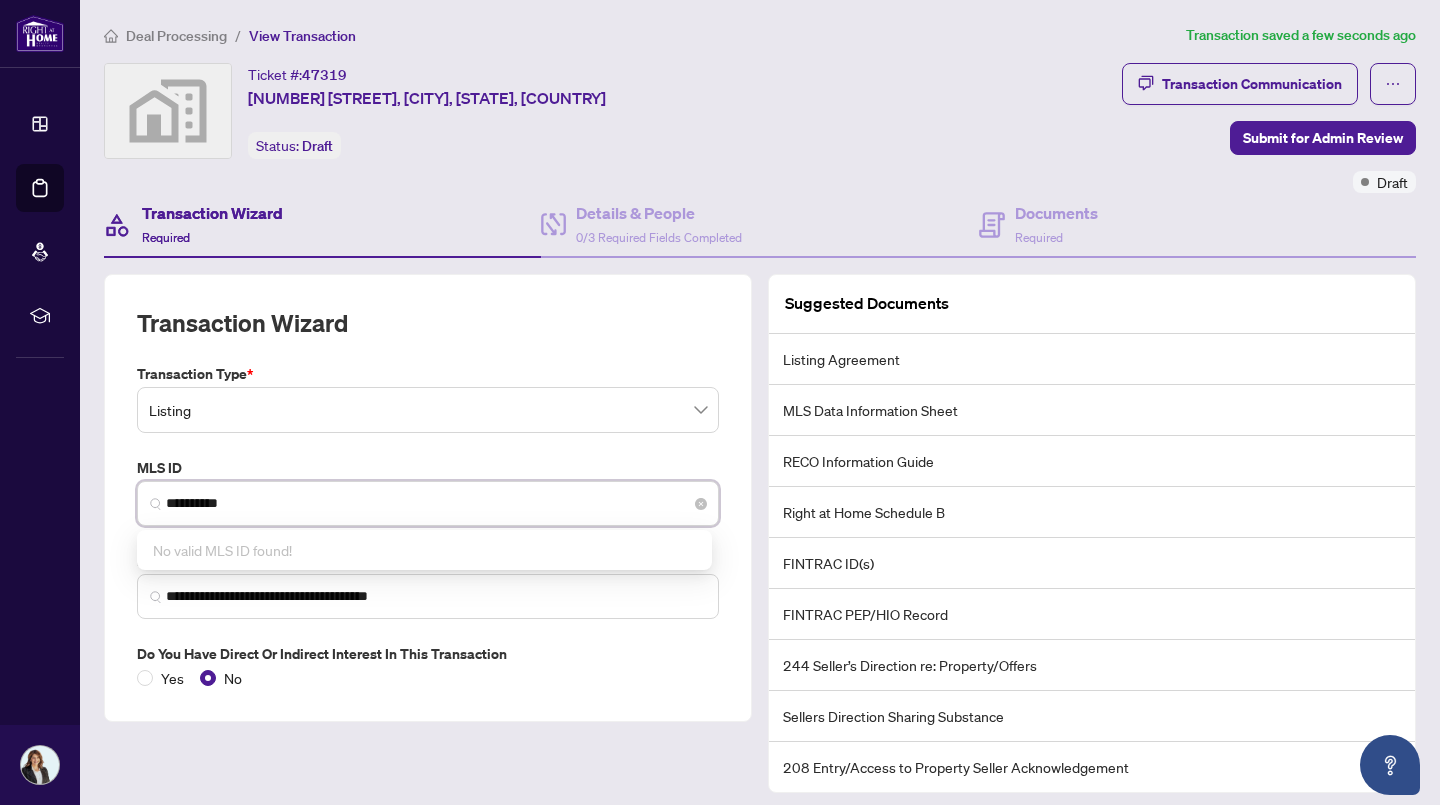 click on "*********" at bounding box center [436, 503] 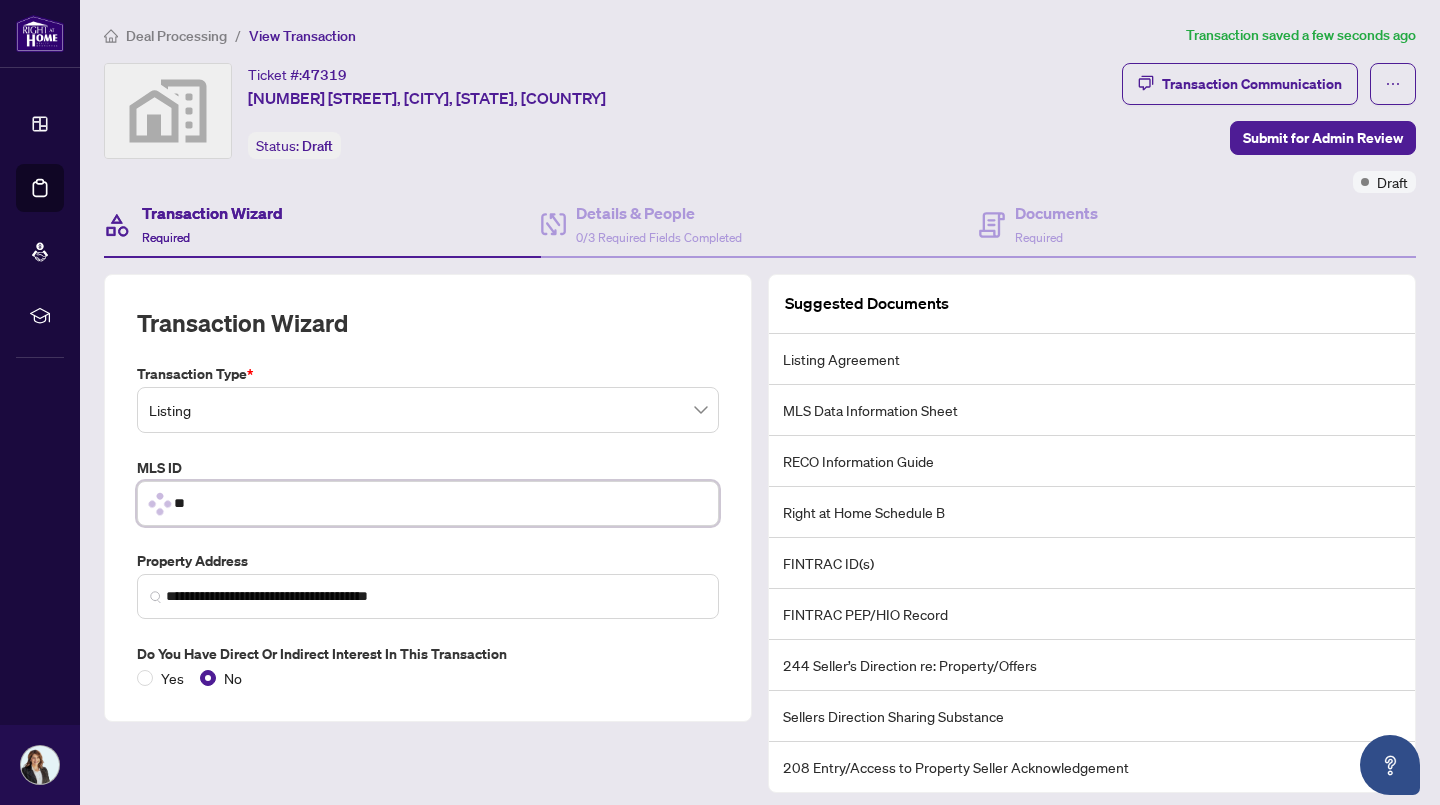 type on "*" 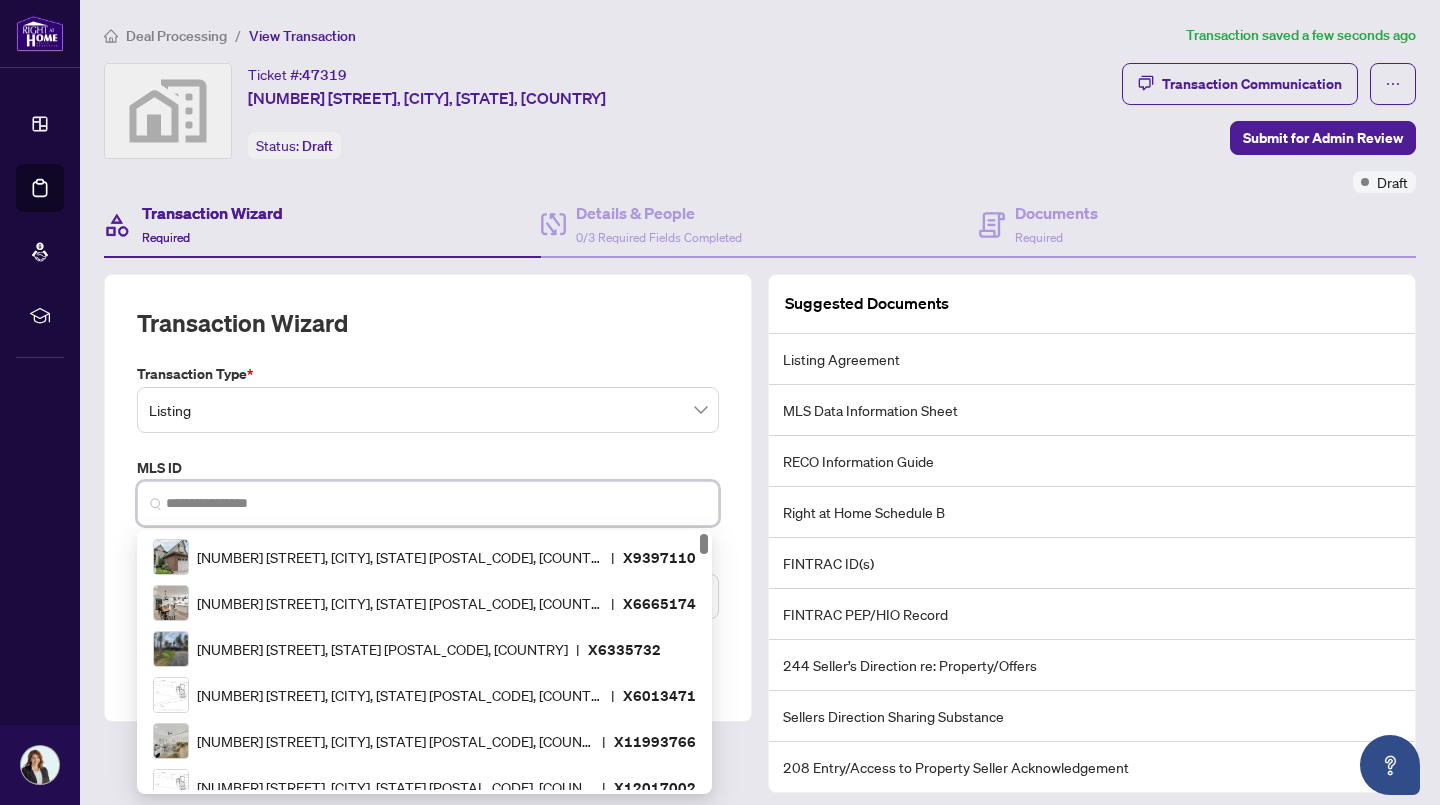 paste on "*********" 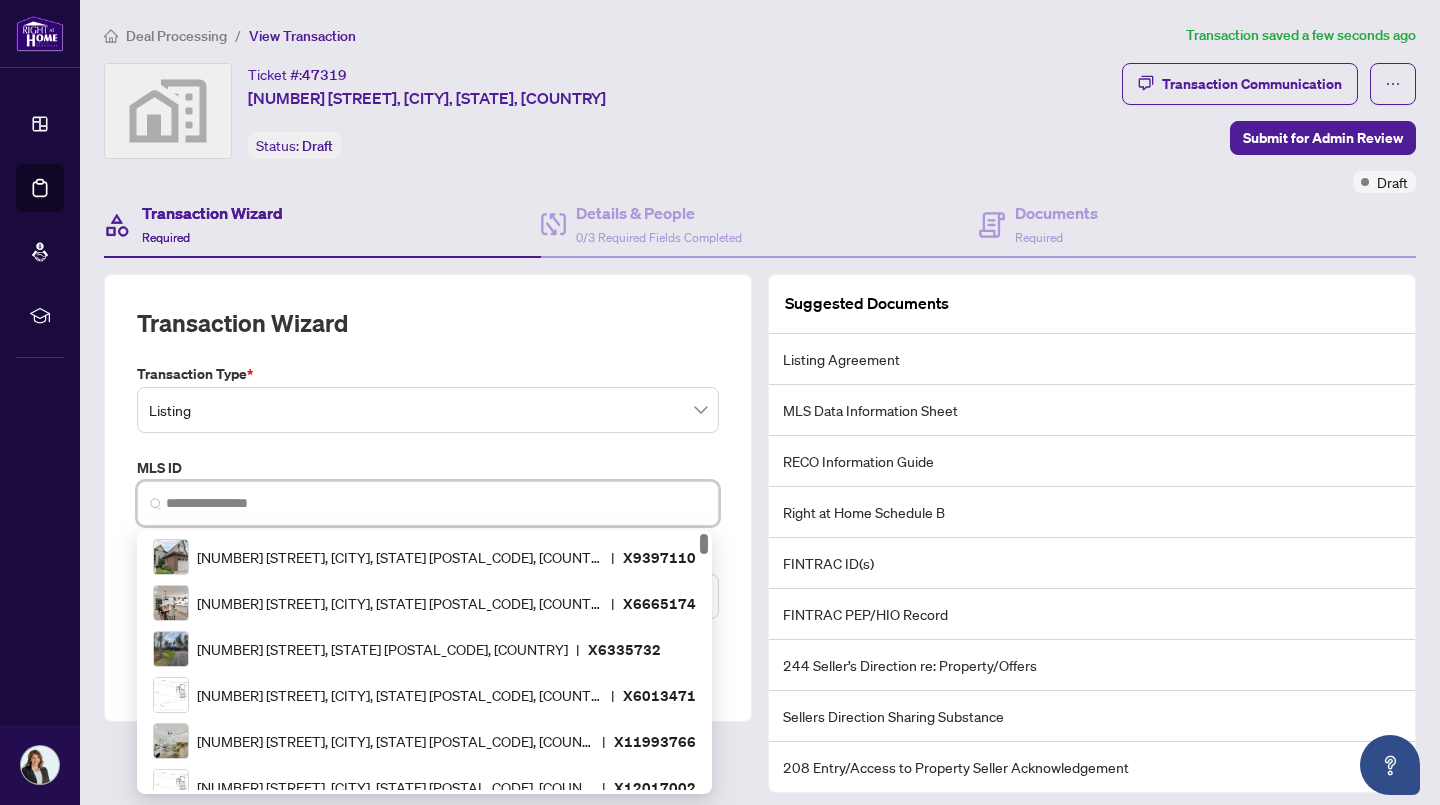type on "*********" 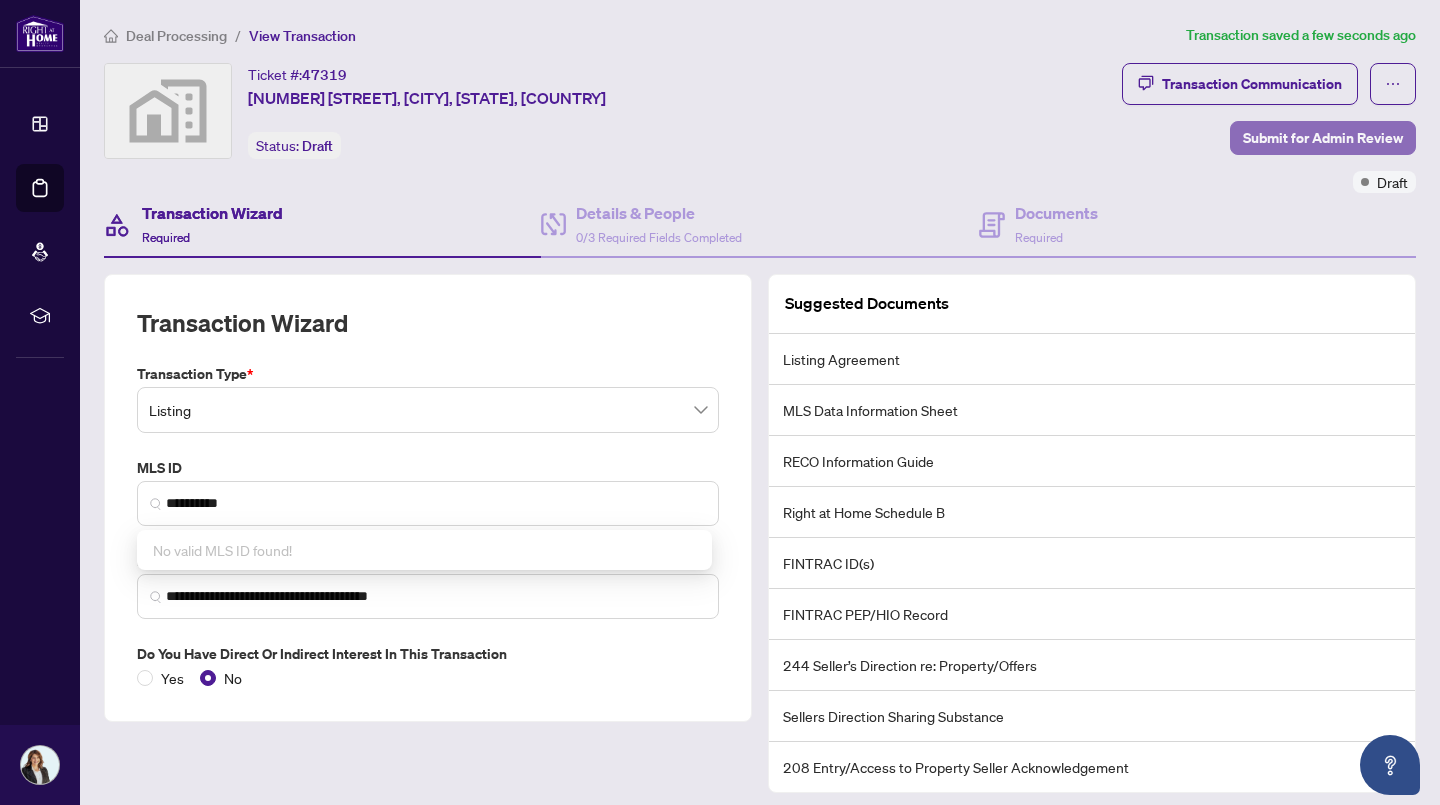 click on "Submit for Admin Review" at bounding box center (1323, 138) 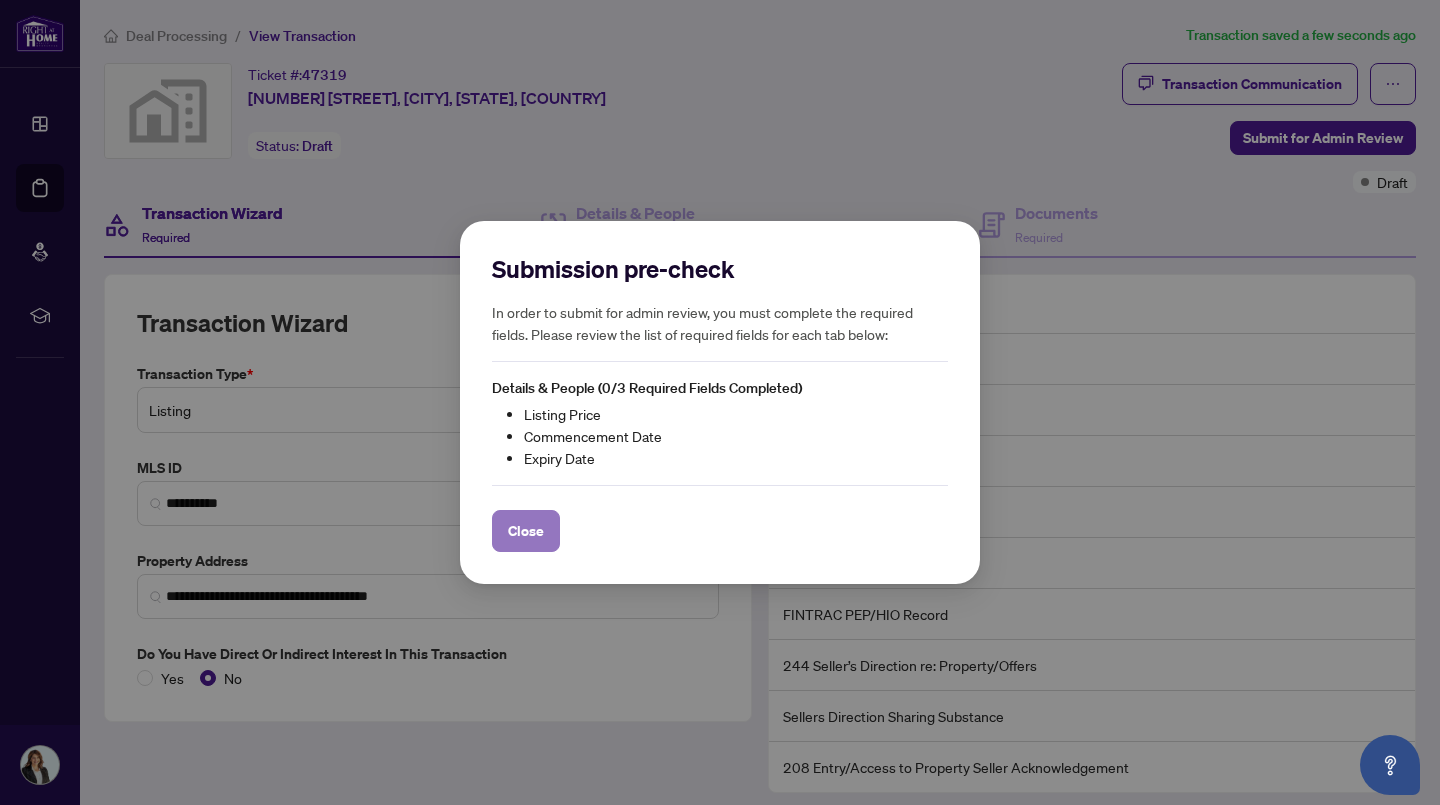 click on "Close" at bounding box center (526, 531) 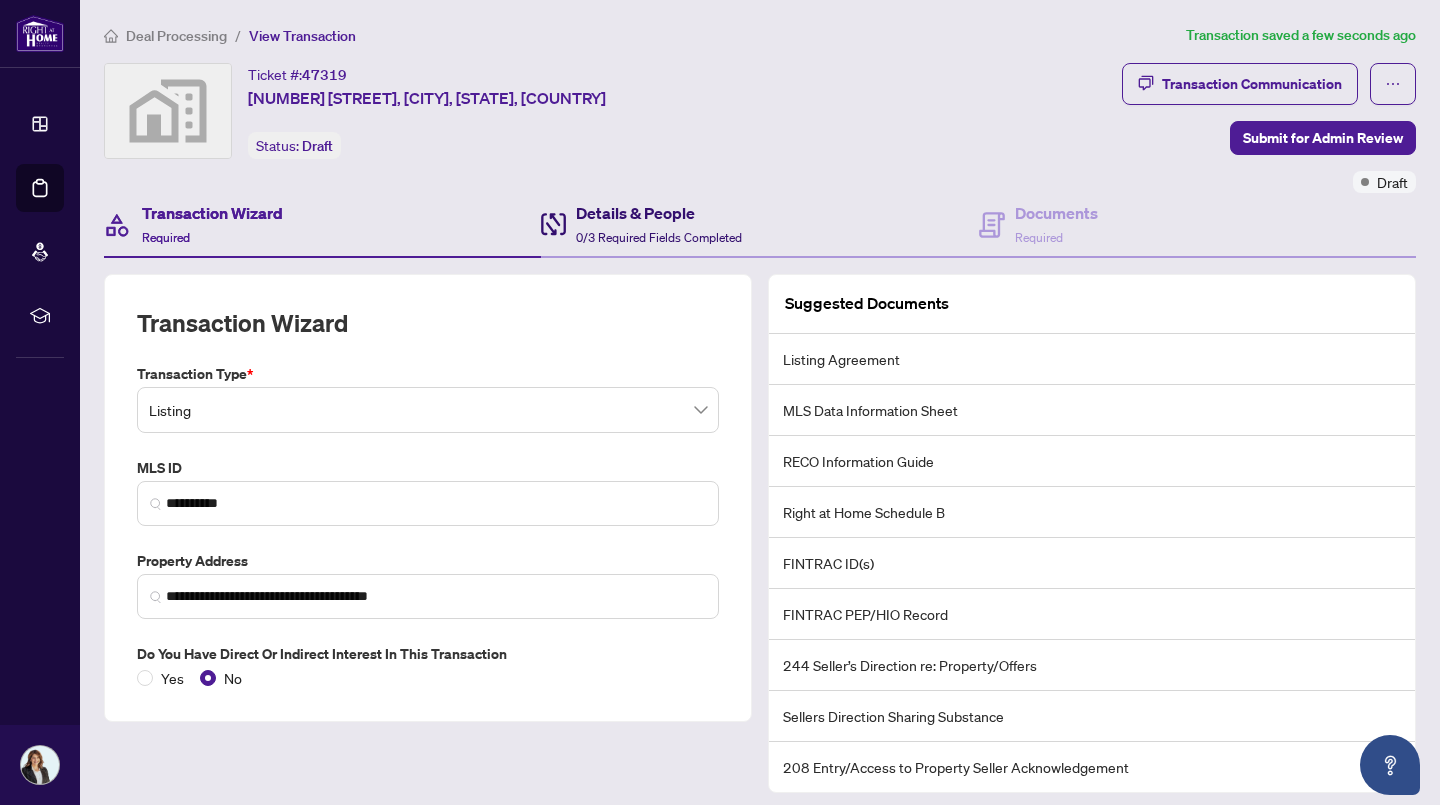 click on "0/3 Required Fields Completed" at bounding box center [659, 237] 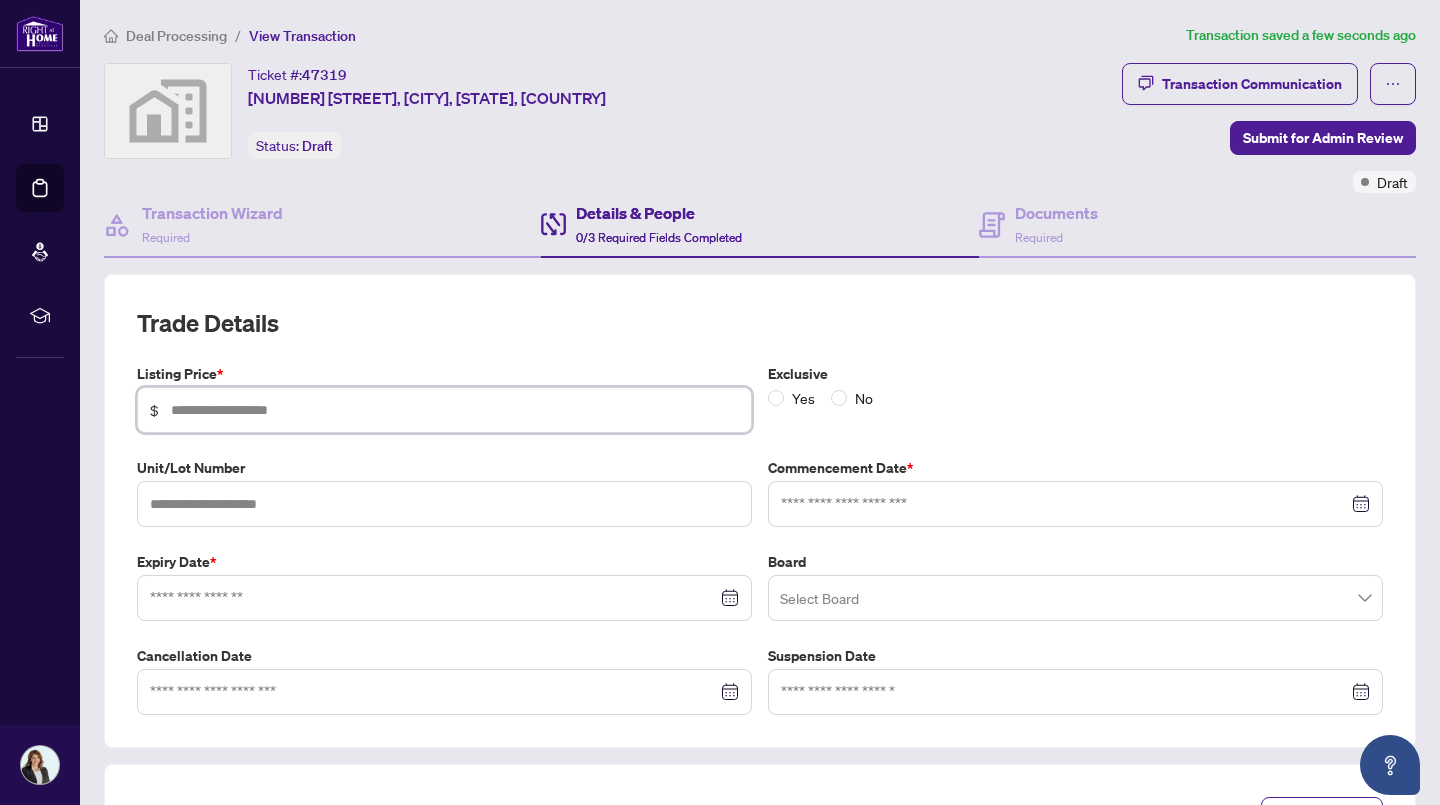 click at bounding box center [455, 410] 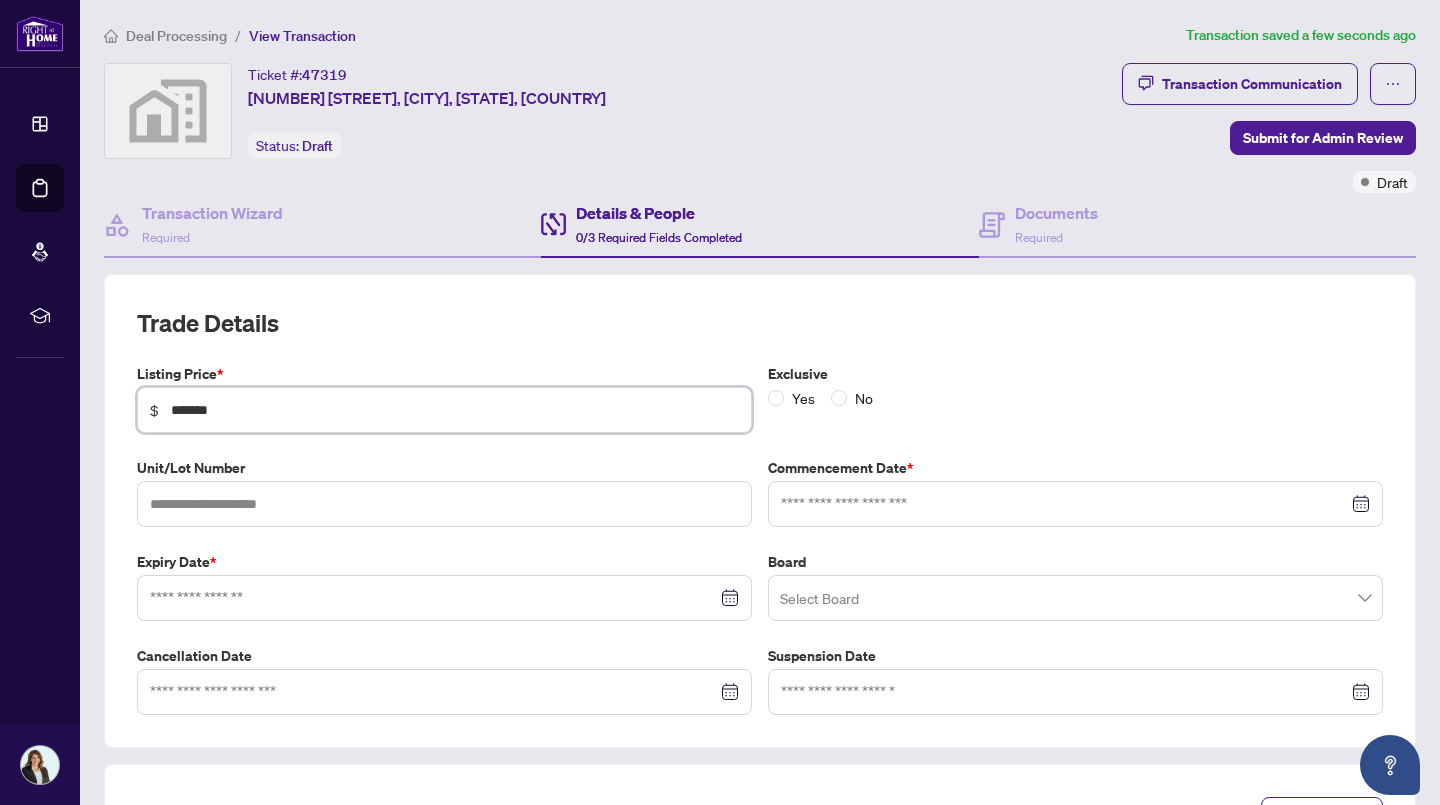 click at bounding box center [444, 598] 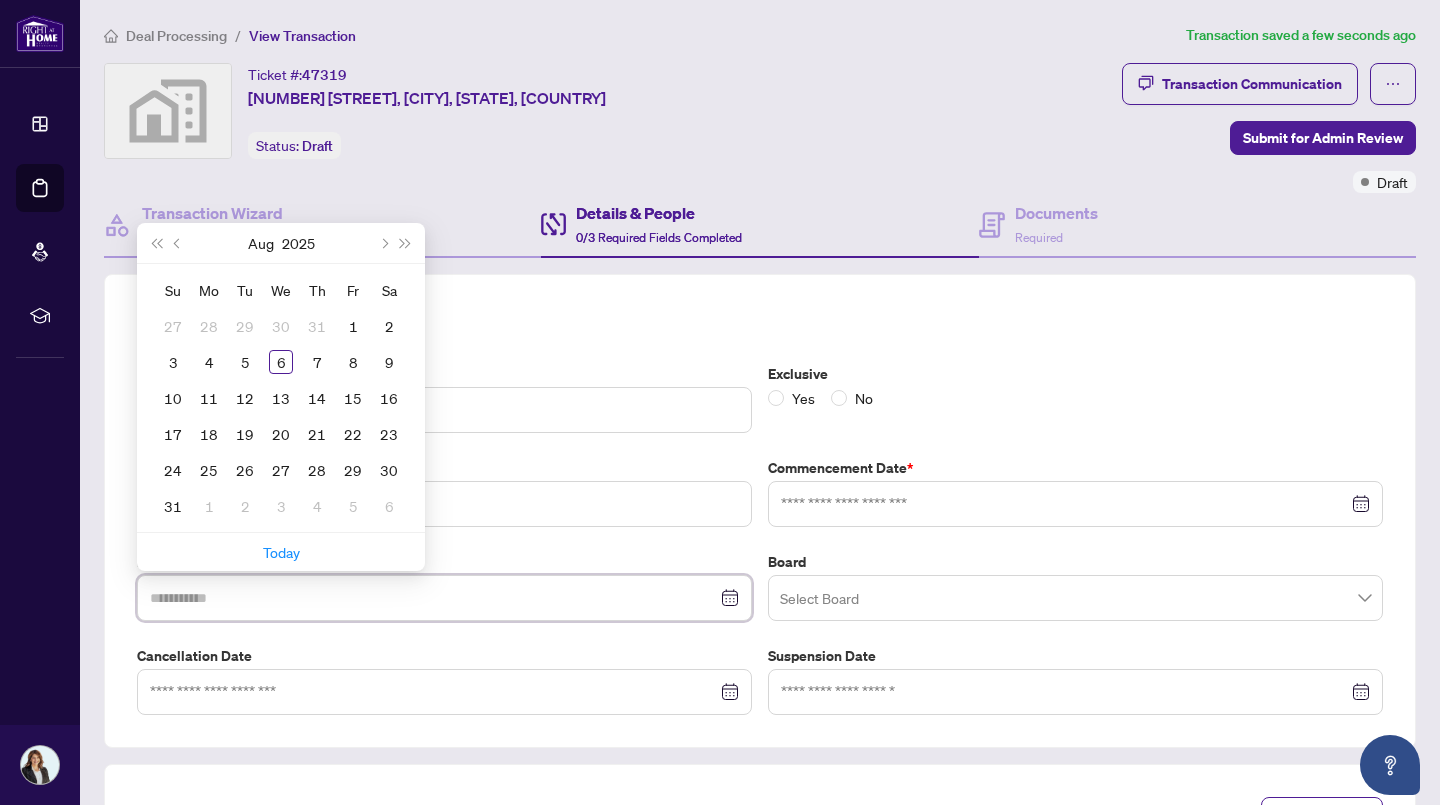 type on "**********" 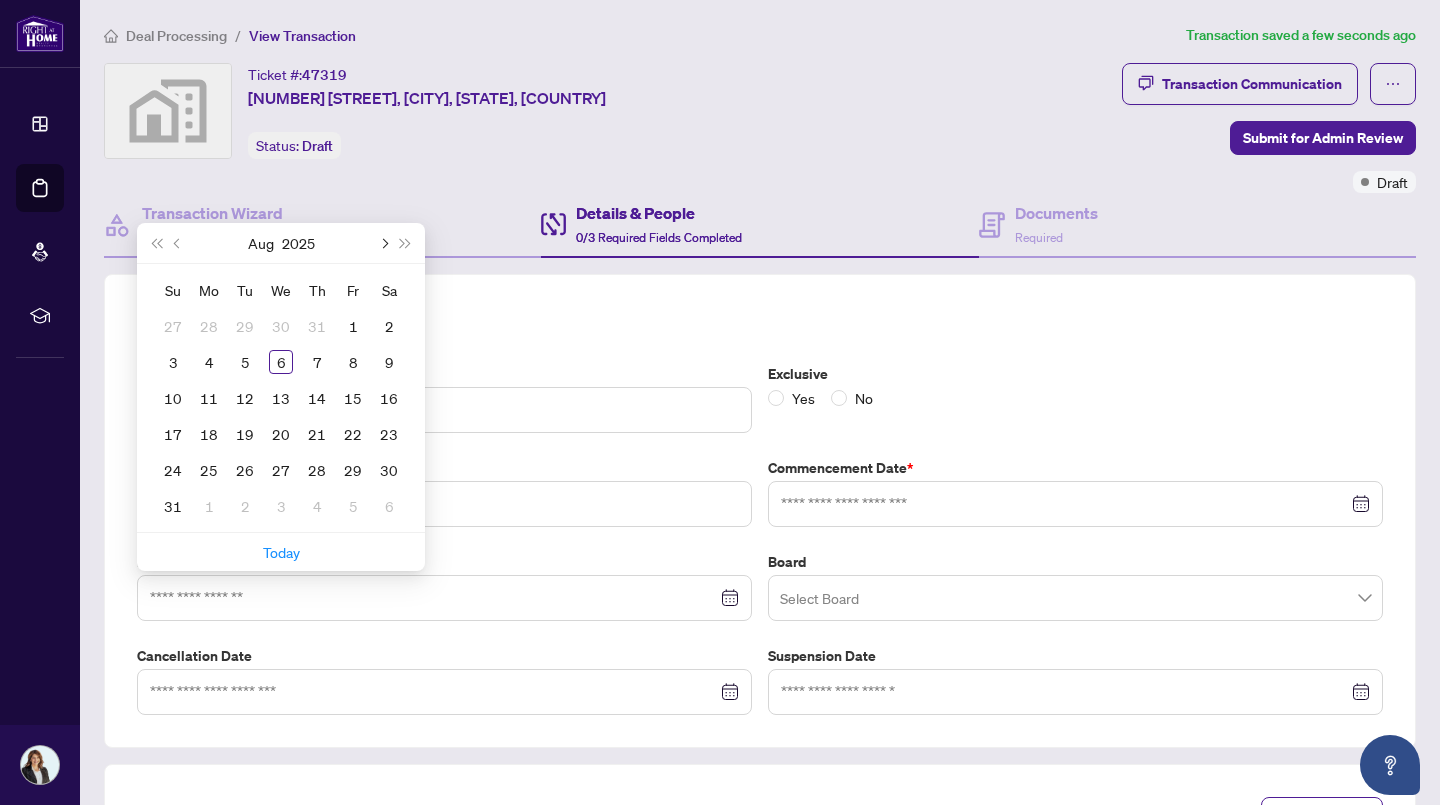 click at bounding box center [383, 243] 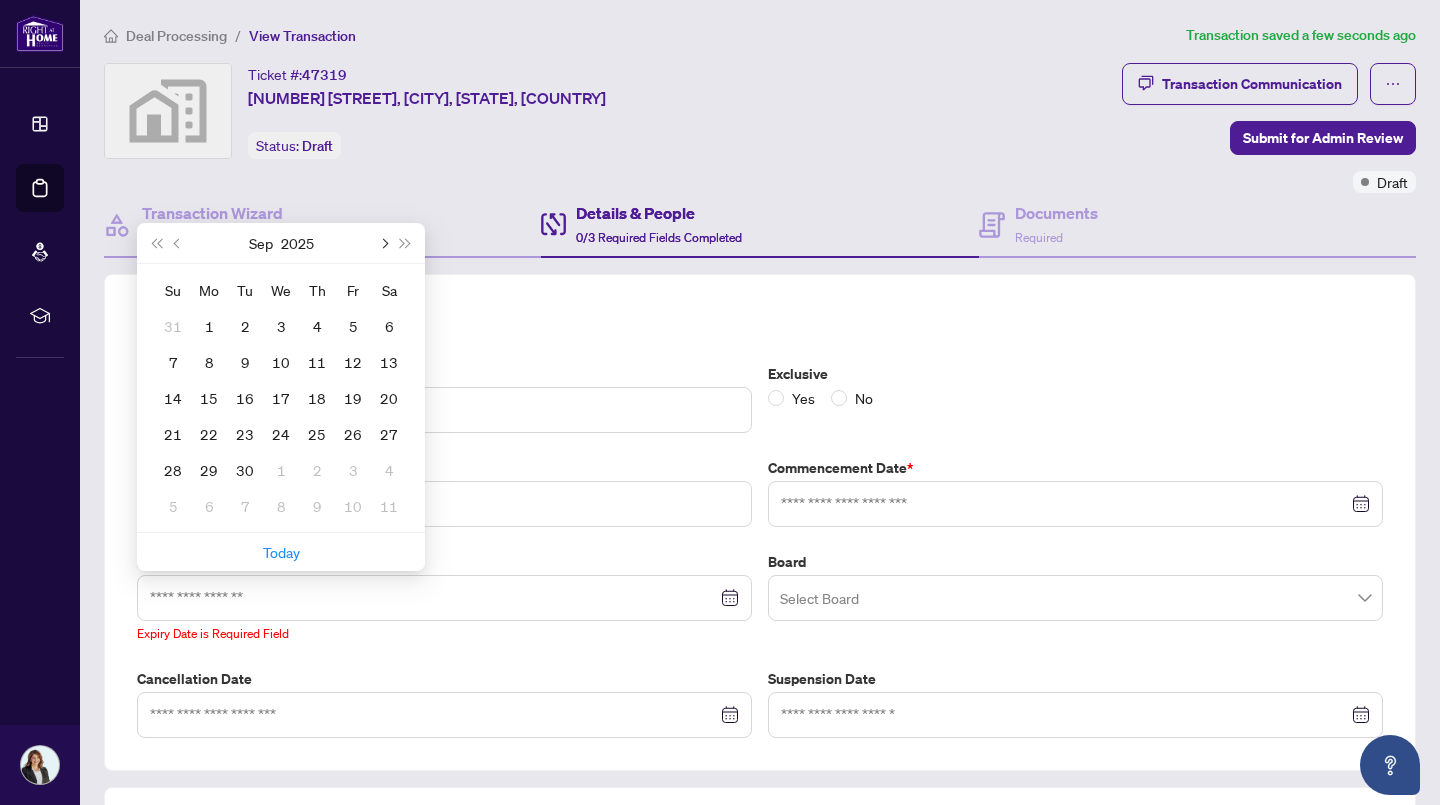 click at bounding box center [383, 243] 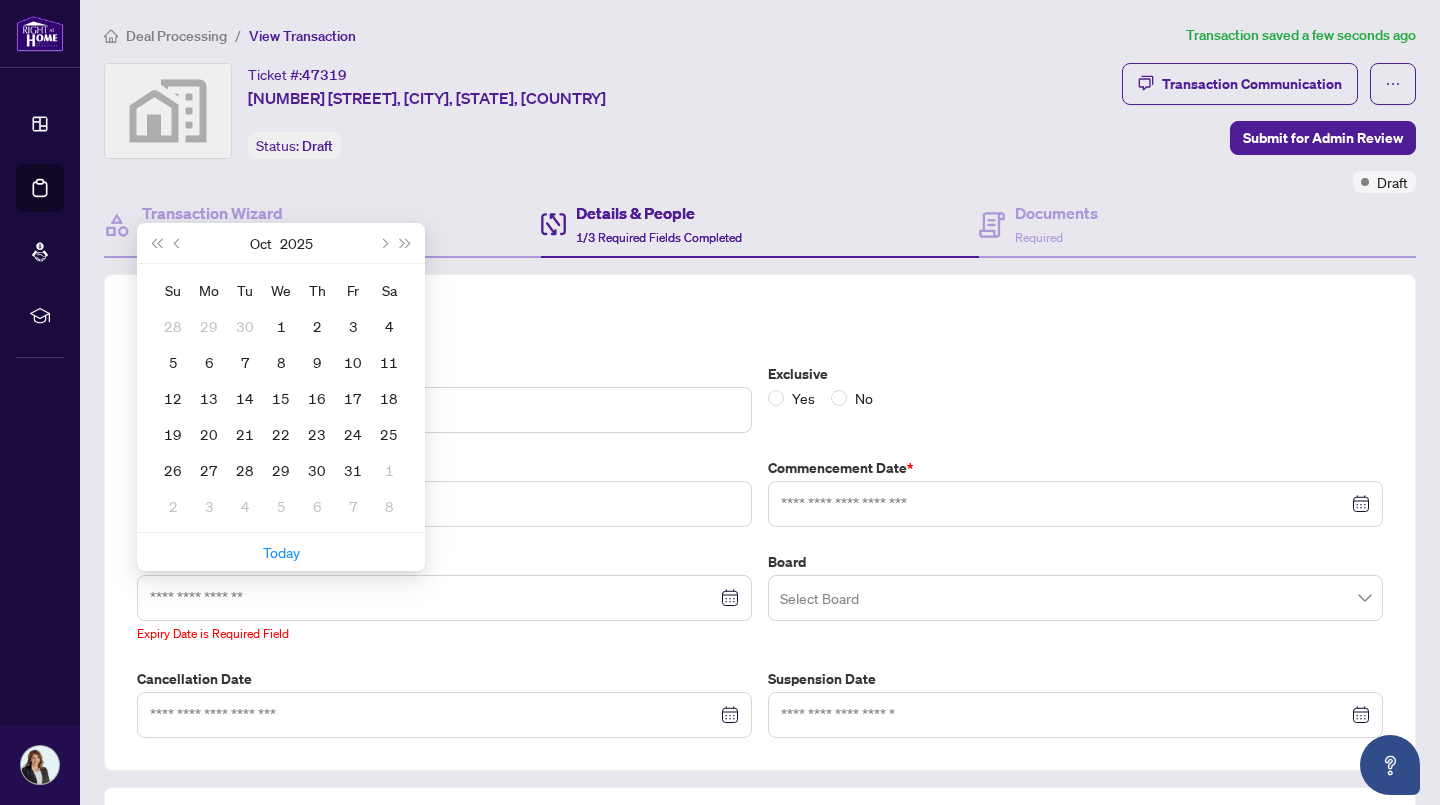 click at bounding box center (1075, 504) 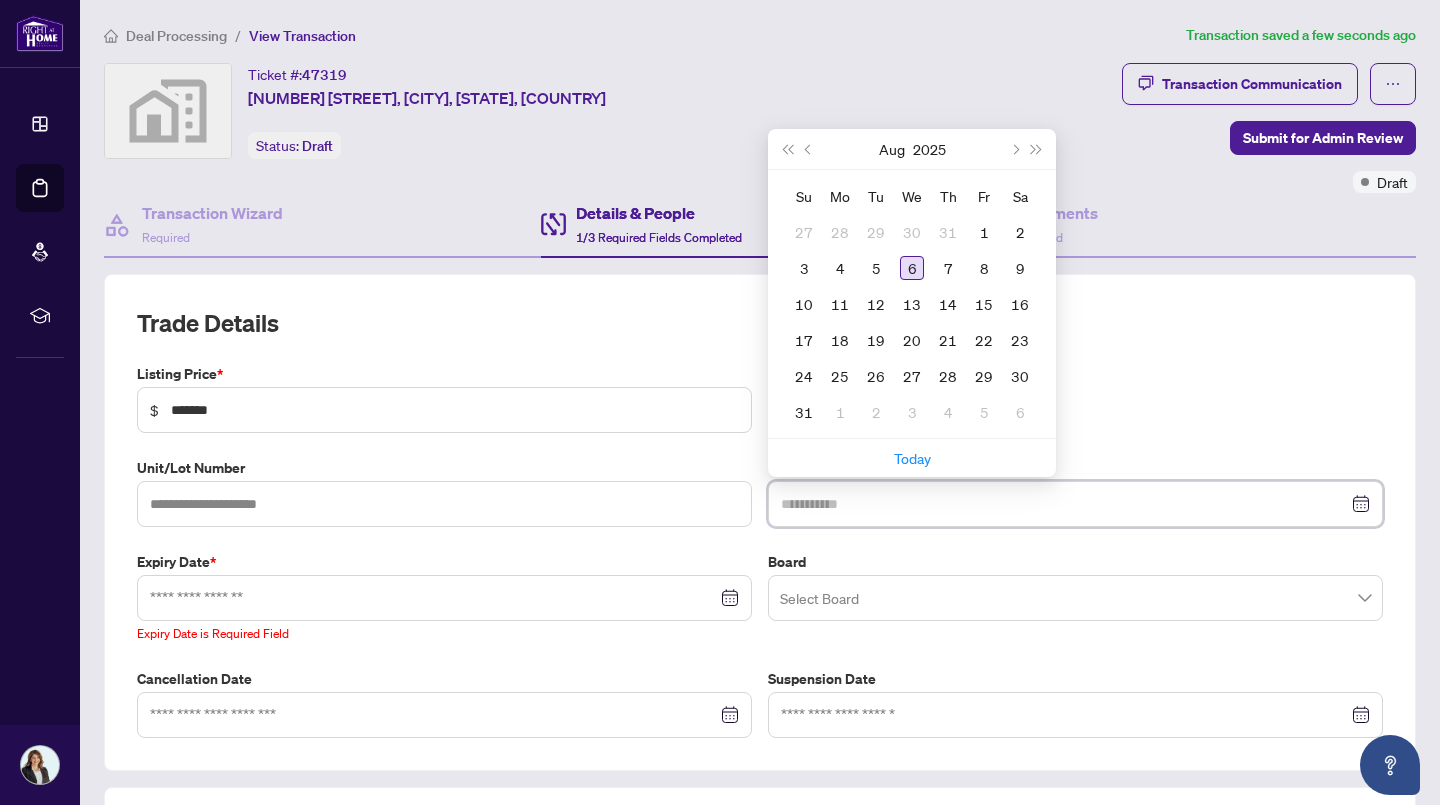 type on "**********" 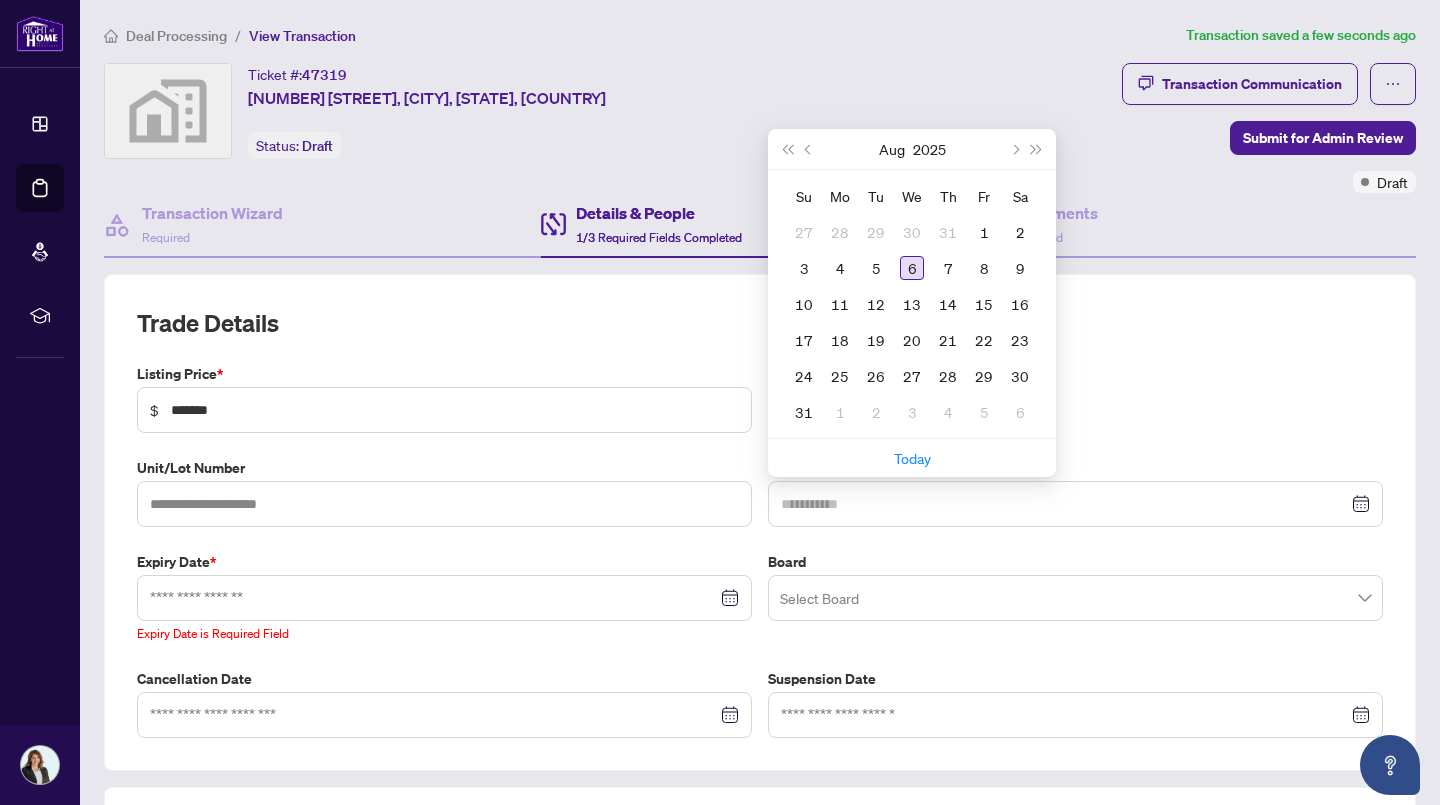 click on "6" at bounding box center (912, 268) 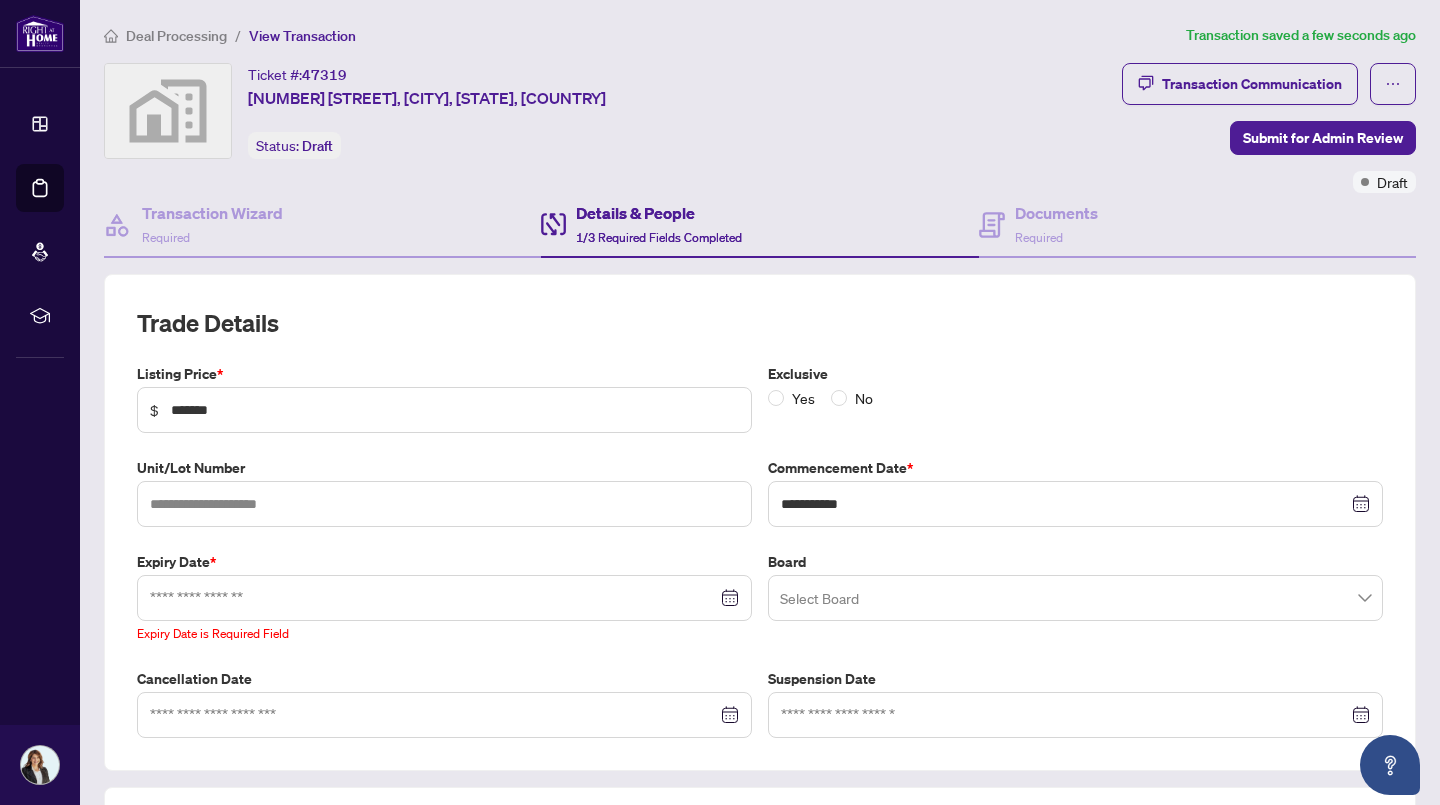 click at bounding box center [1075, 598] 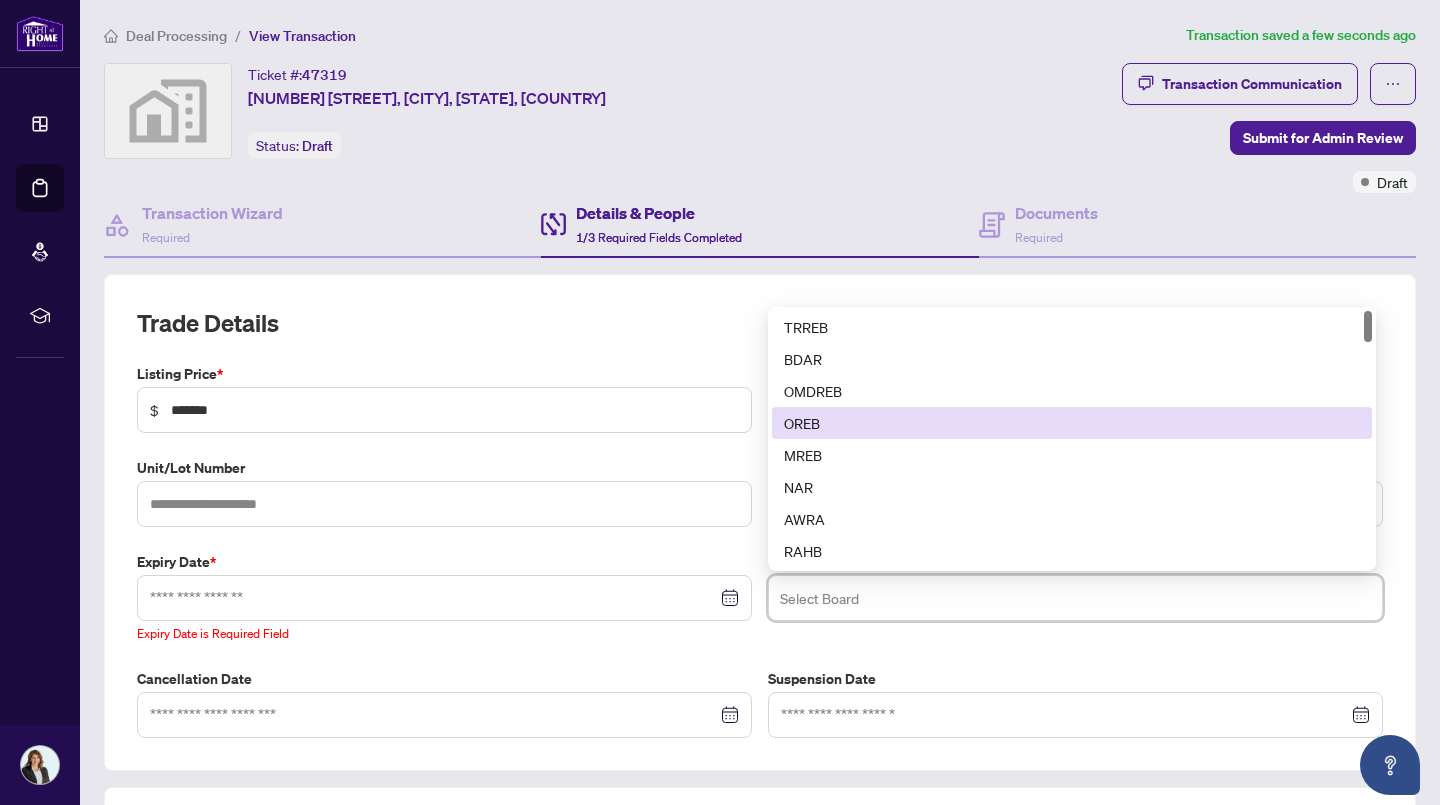 click on "OREB" at bounding box center [1072, 423] 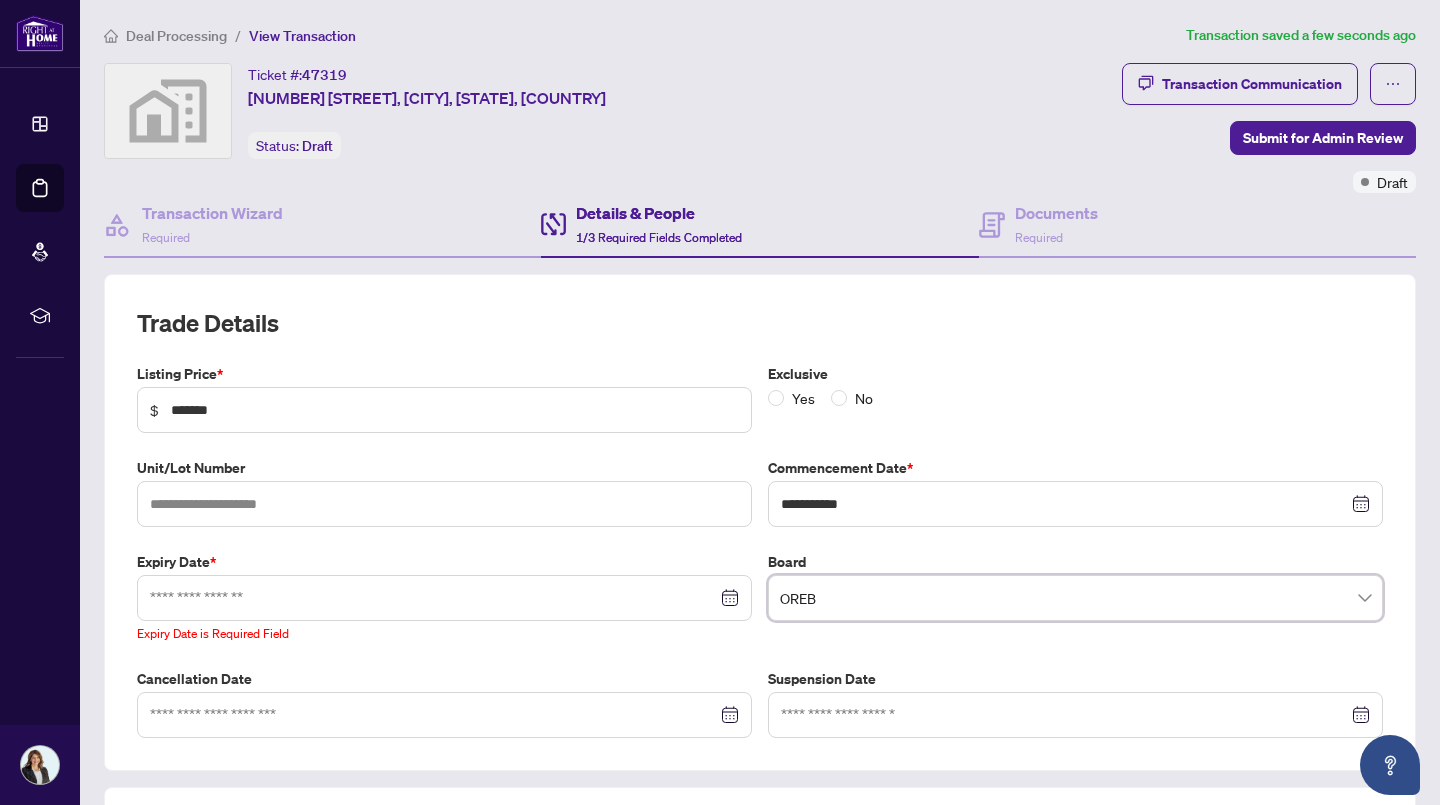 click at bounding box center (444, 598) 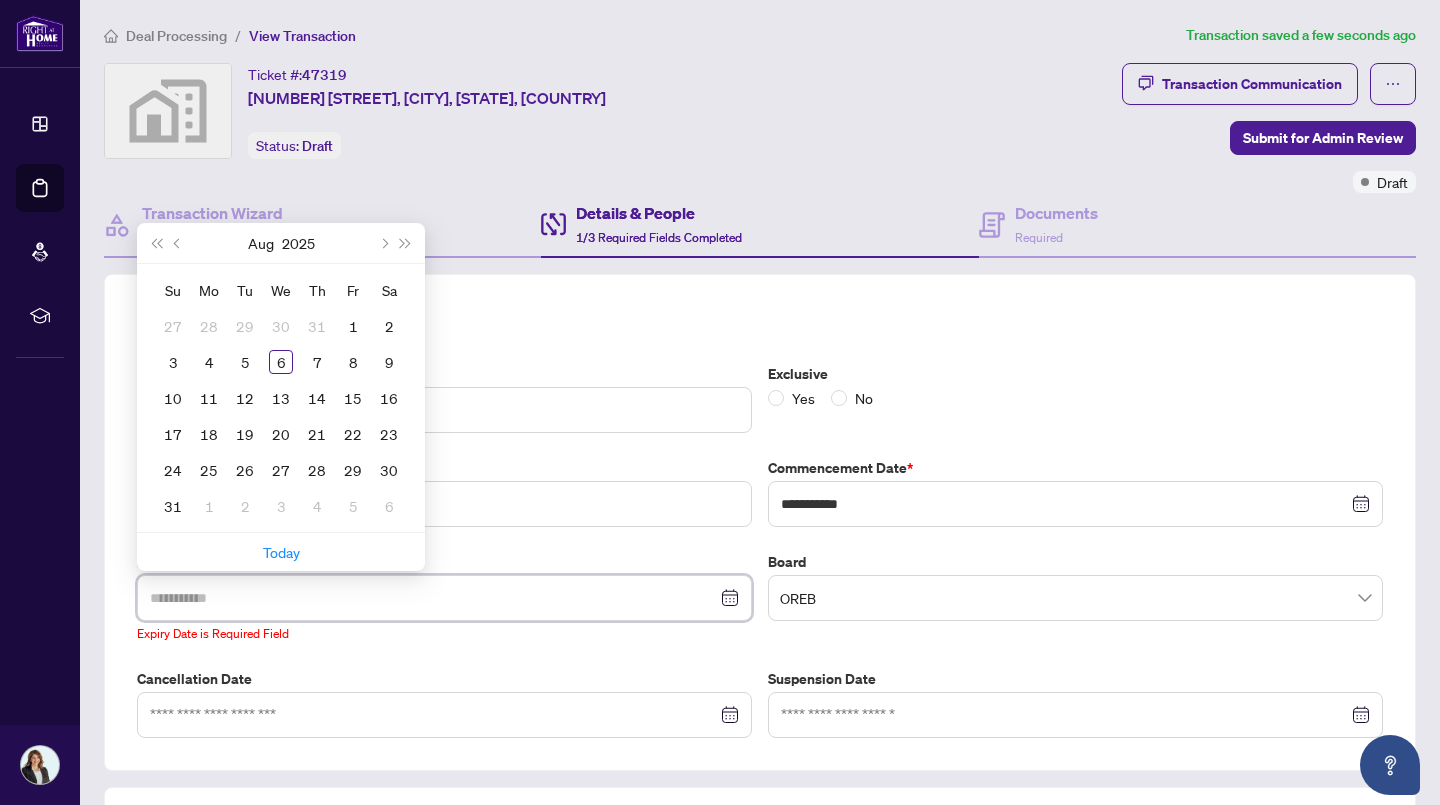 type on "**********" 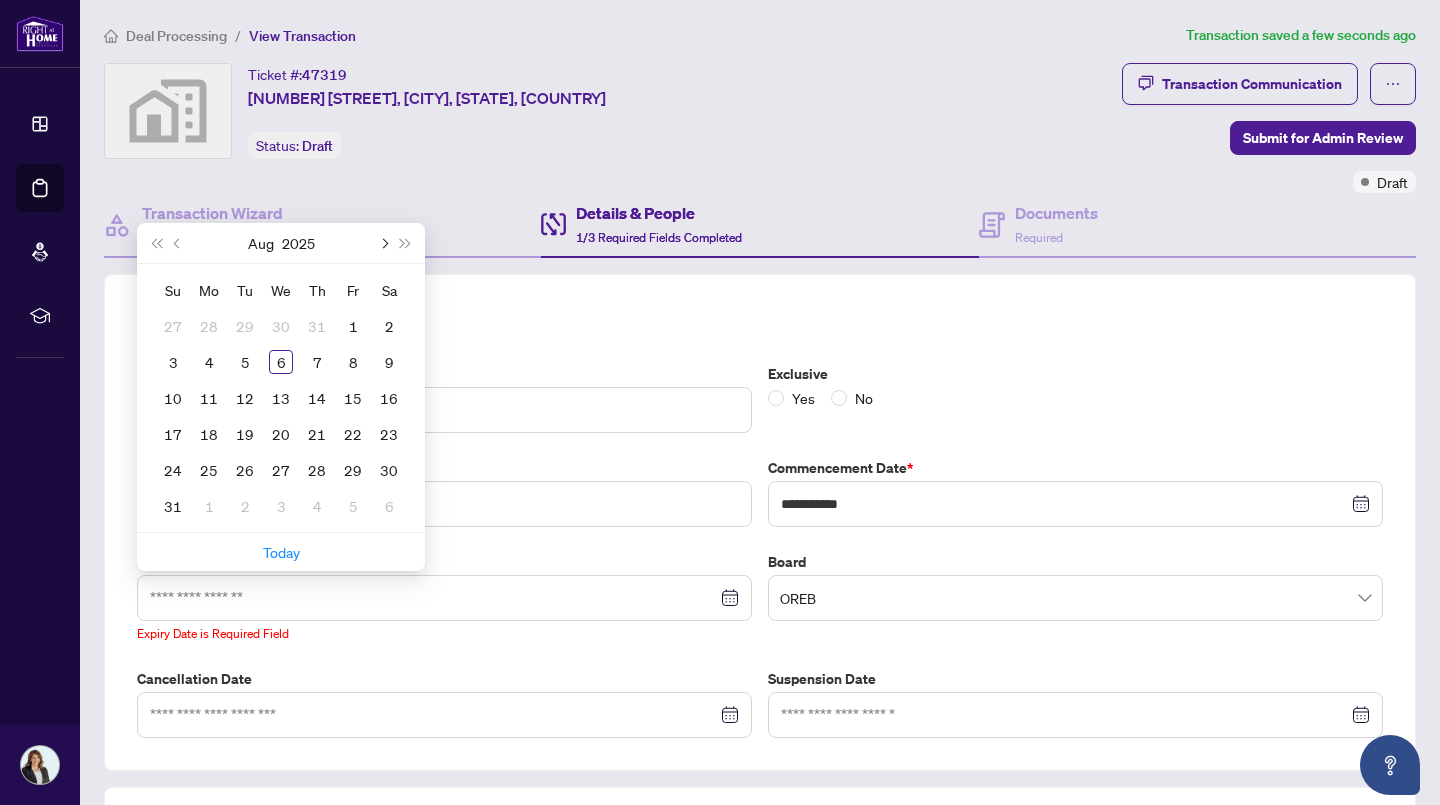 click at bounding box center (383, 243) 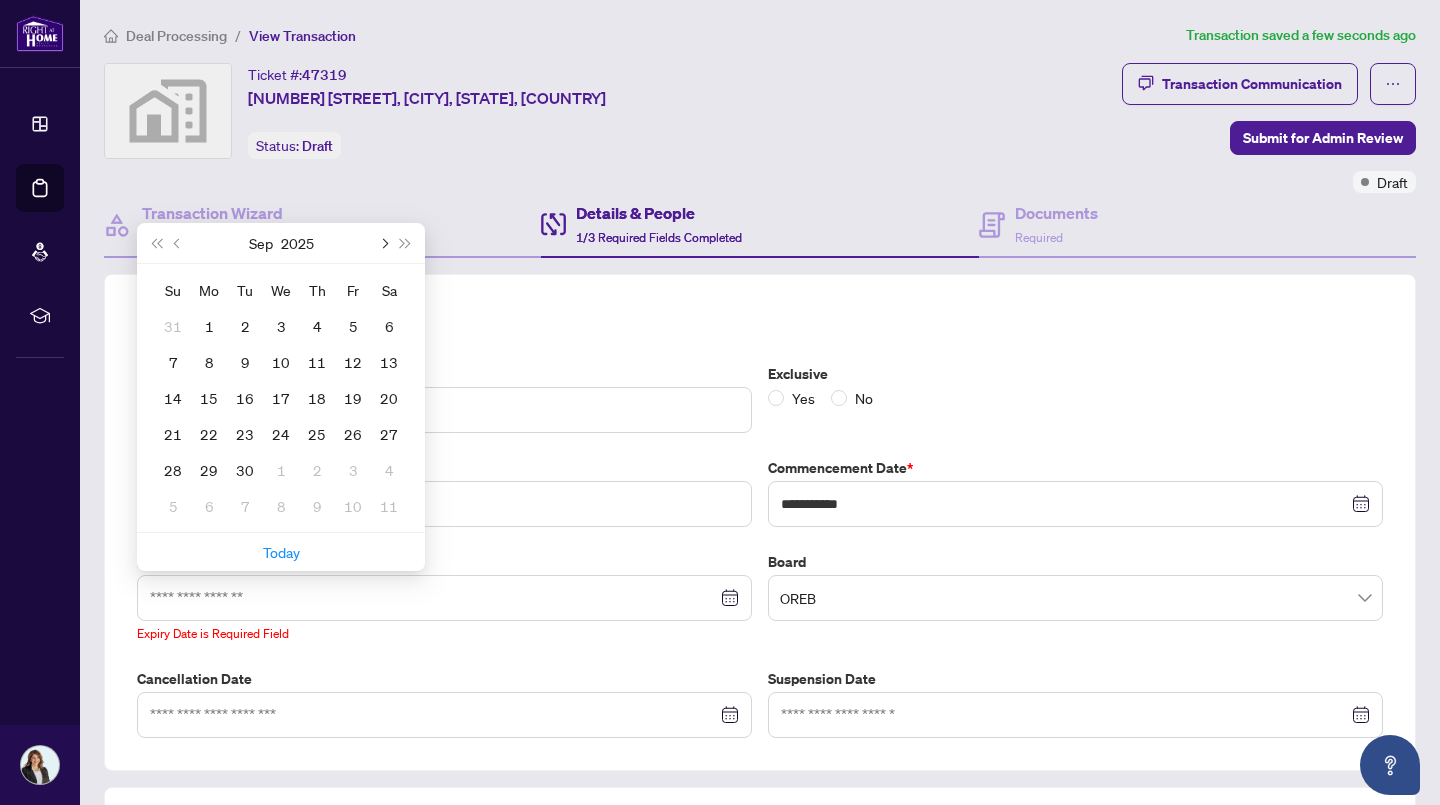 click at bounding box center [383, 243] 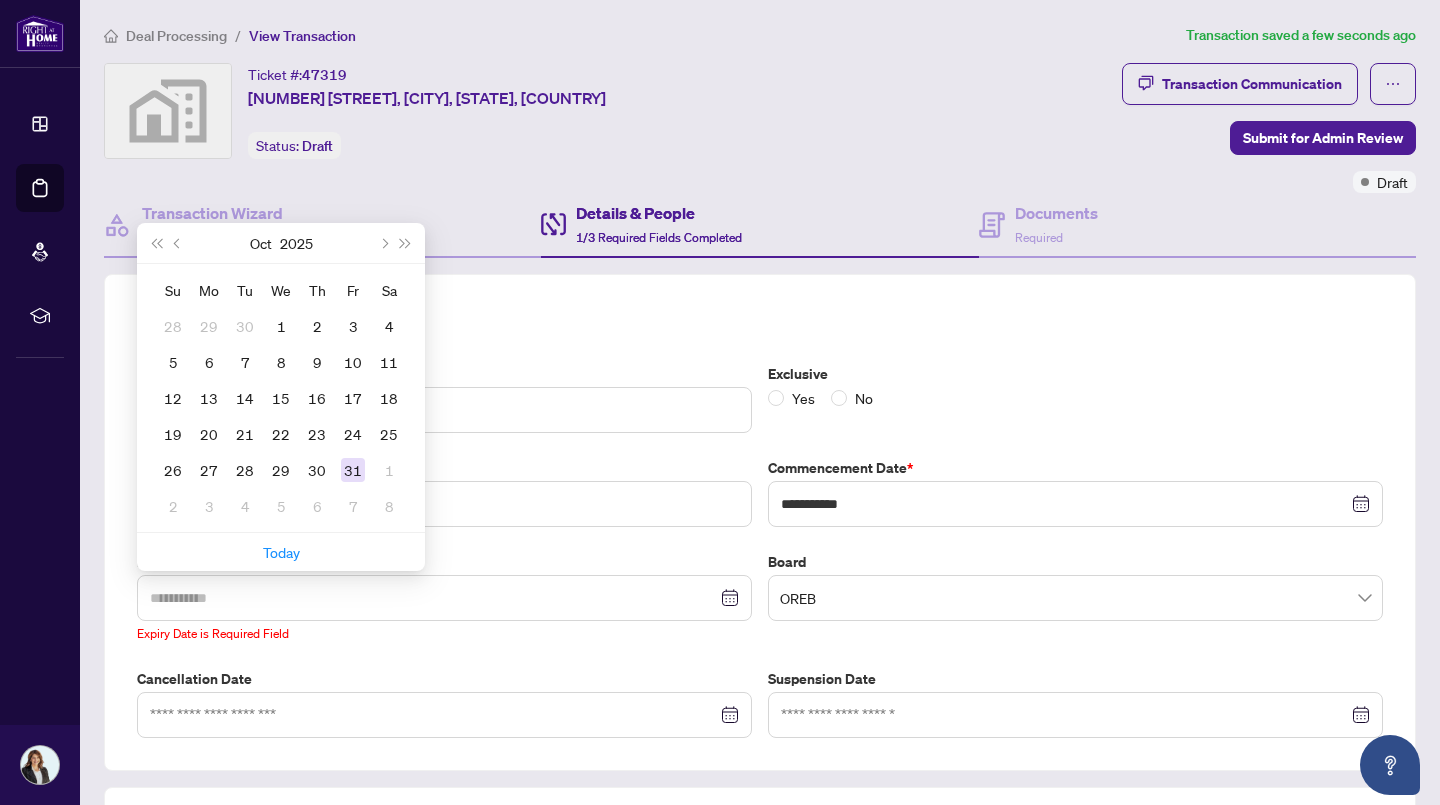 type on "**********" 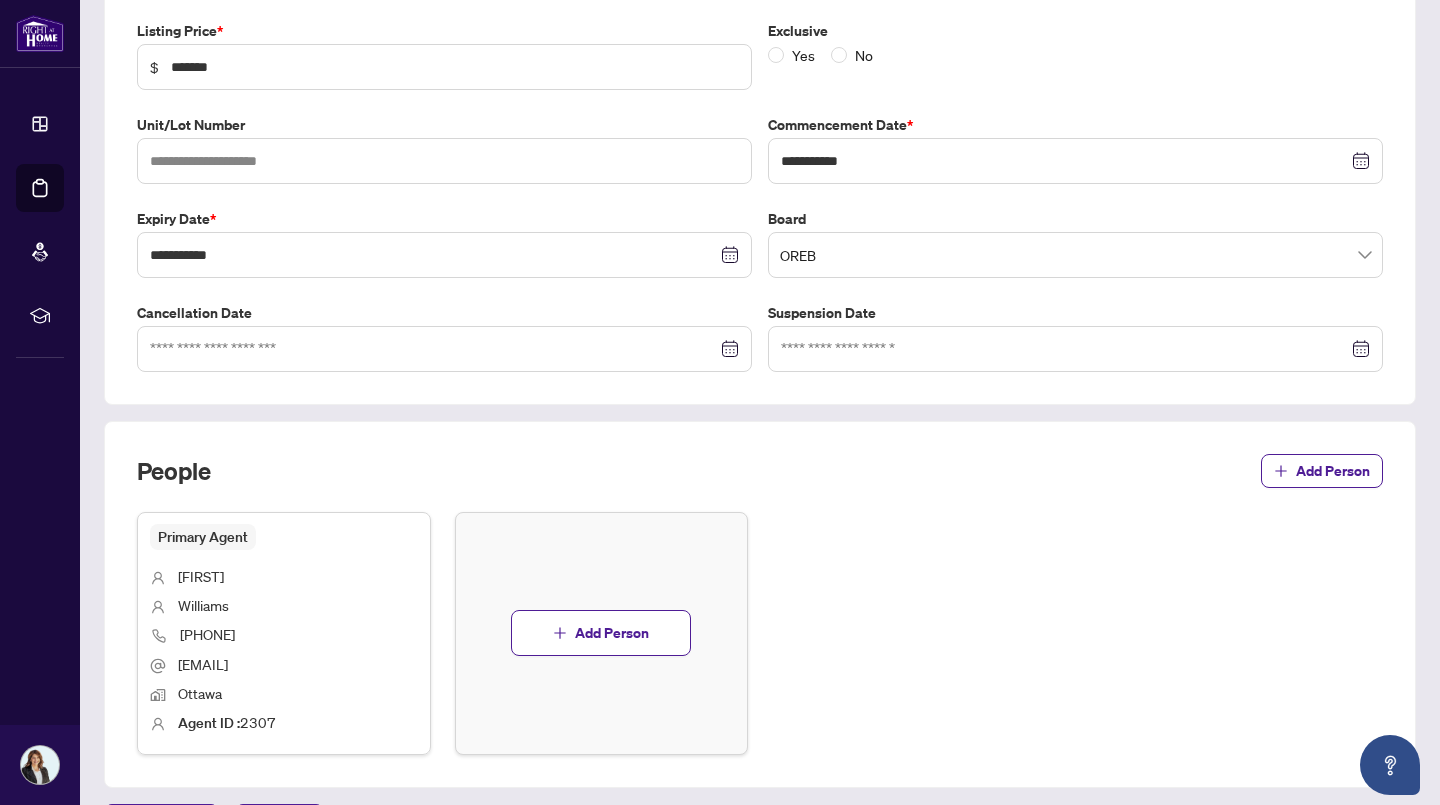 scroll, scrollTop: 344, scrollLeft: 0, axis: vertical 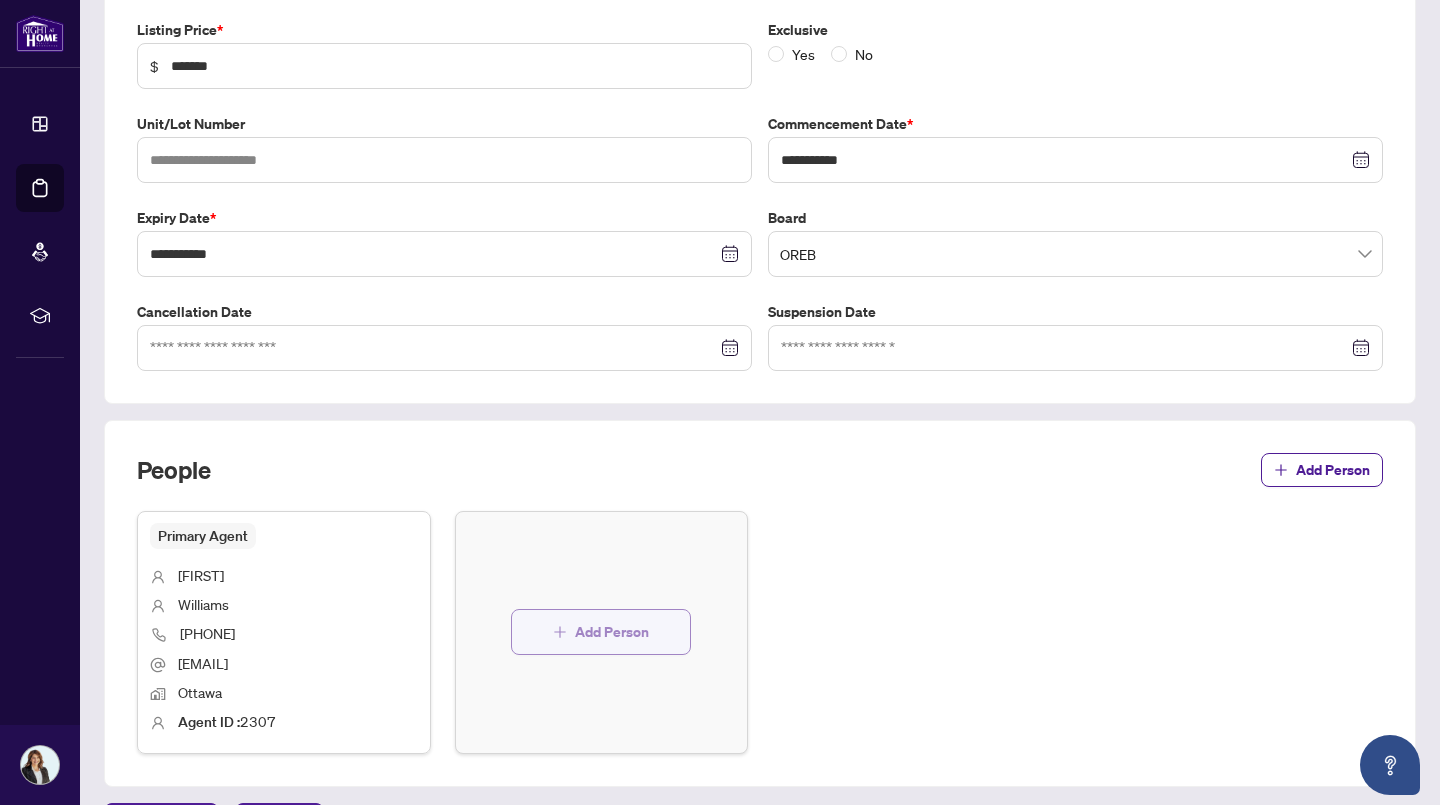 click on "Add Person" at bounding box center [612, 632] 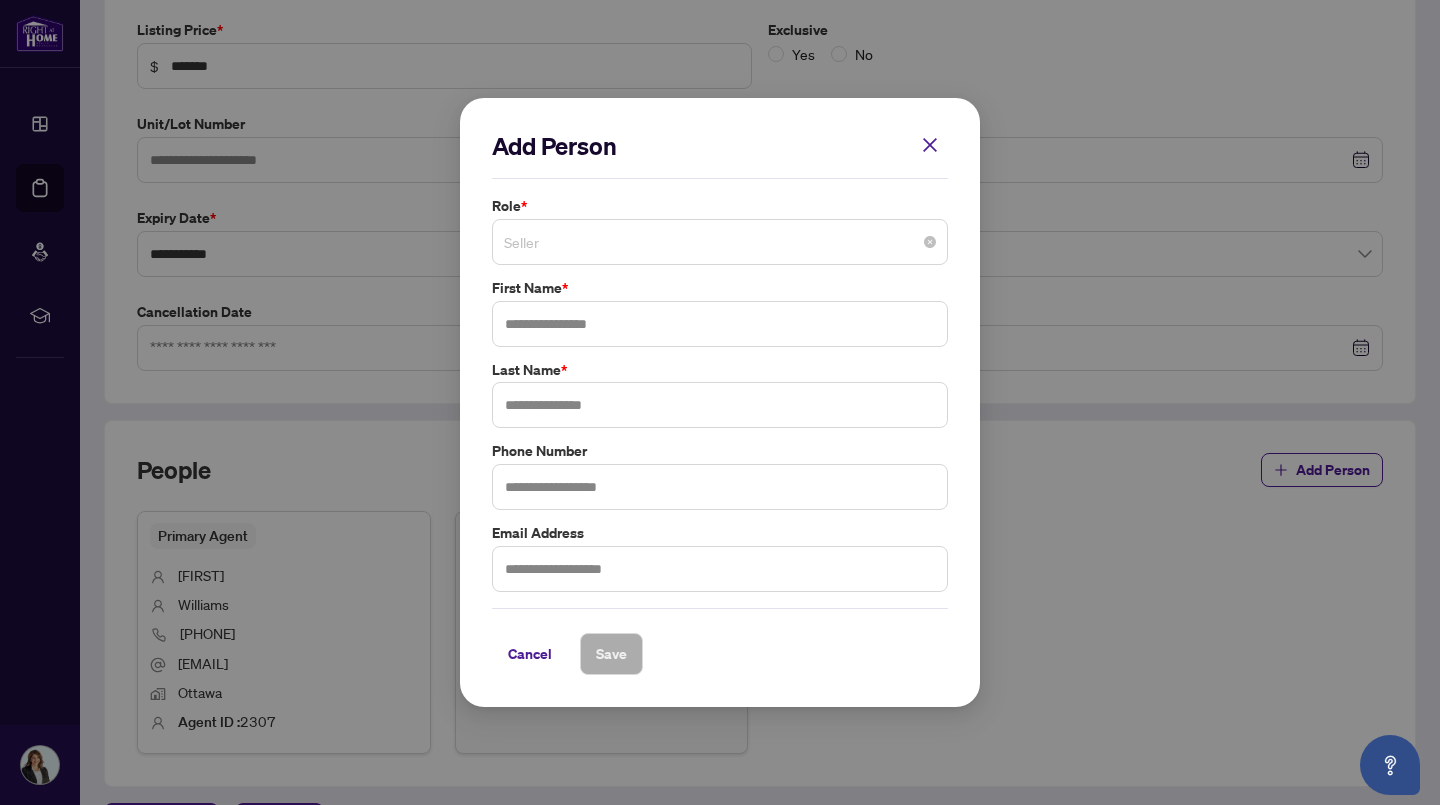 click on "Seller" at bounding box center (720, 242) 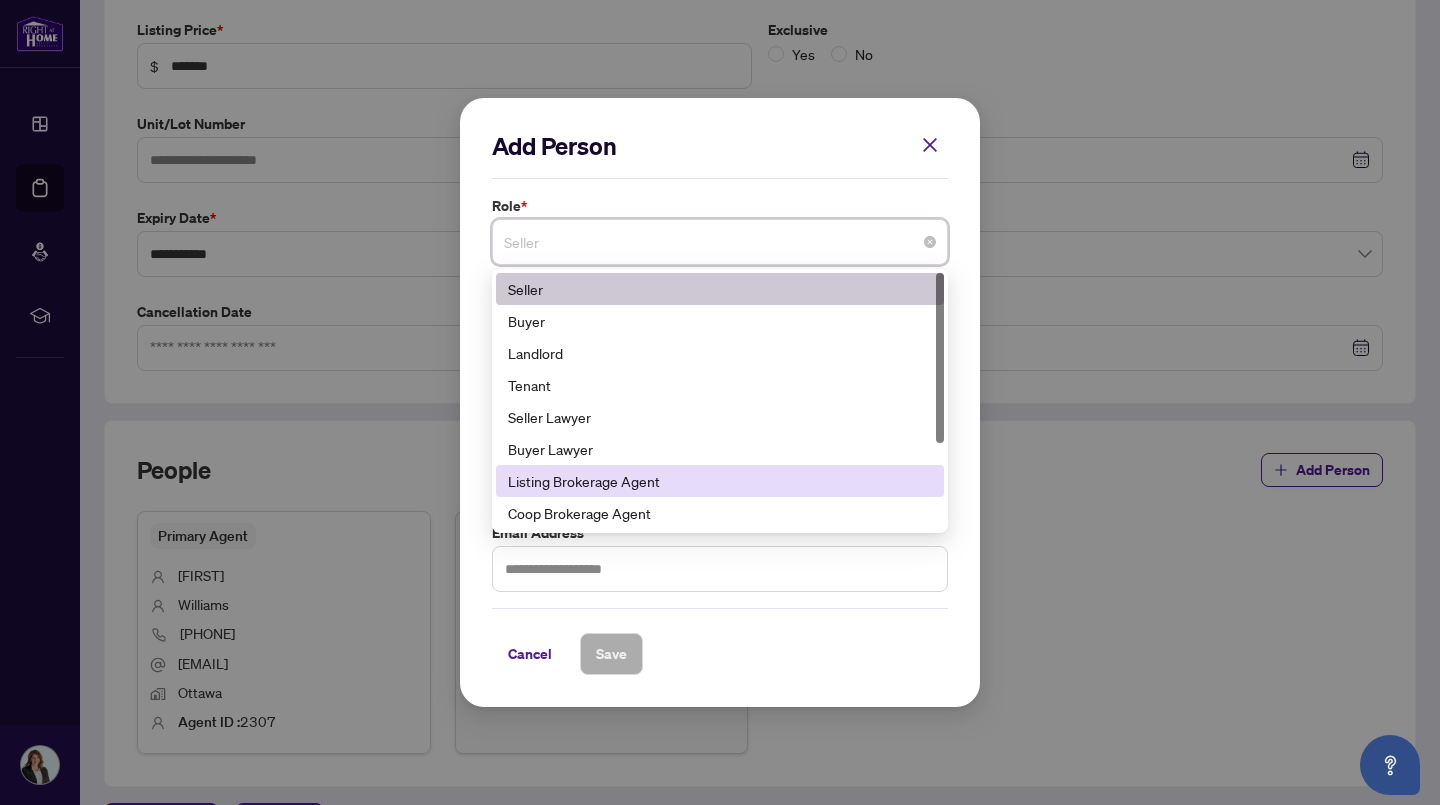 click on "Listing Brokerage Agent" at bounding box center (720, 481) 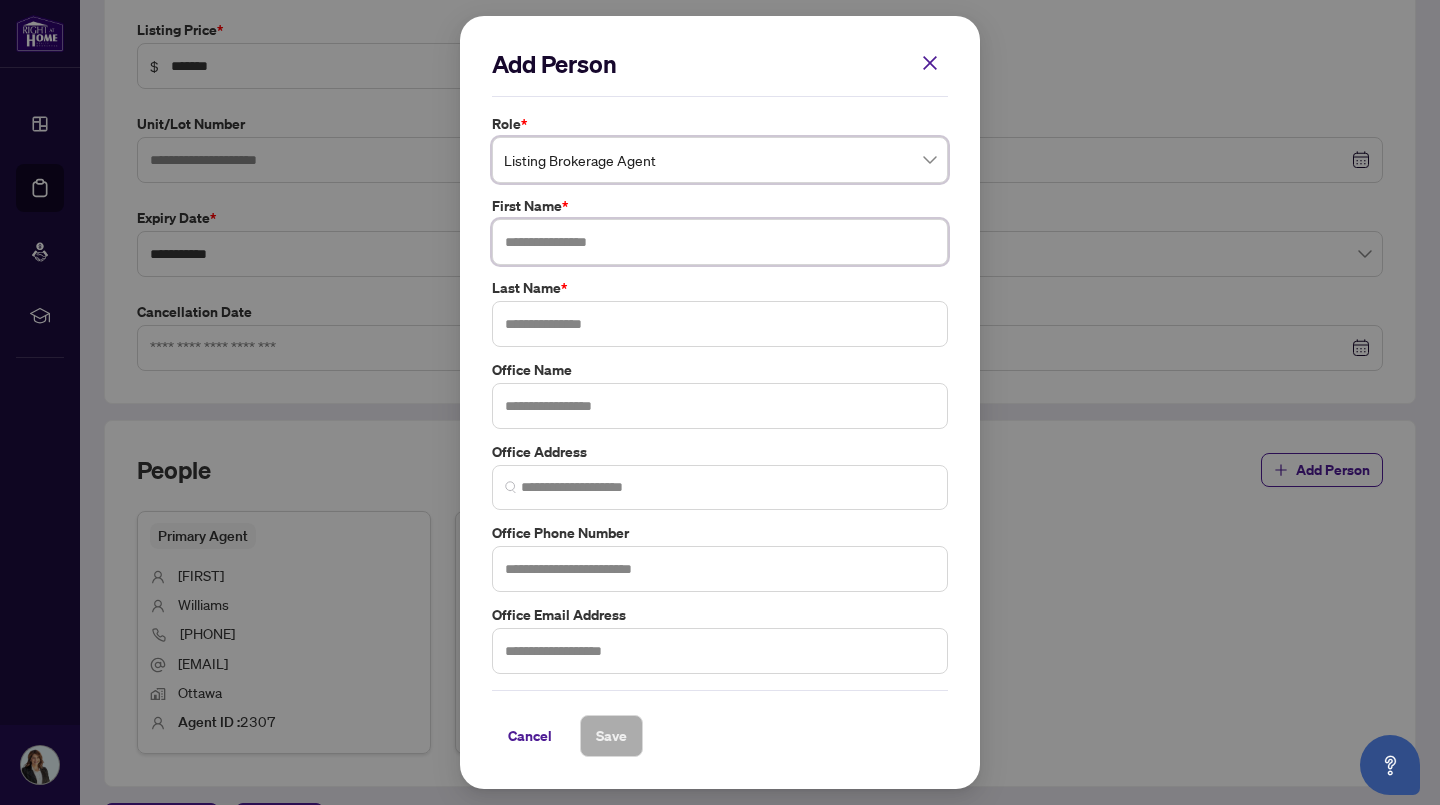 click at bounding box center [720, 242] 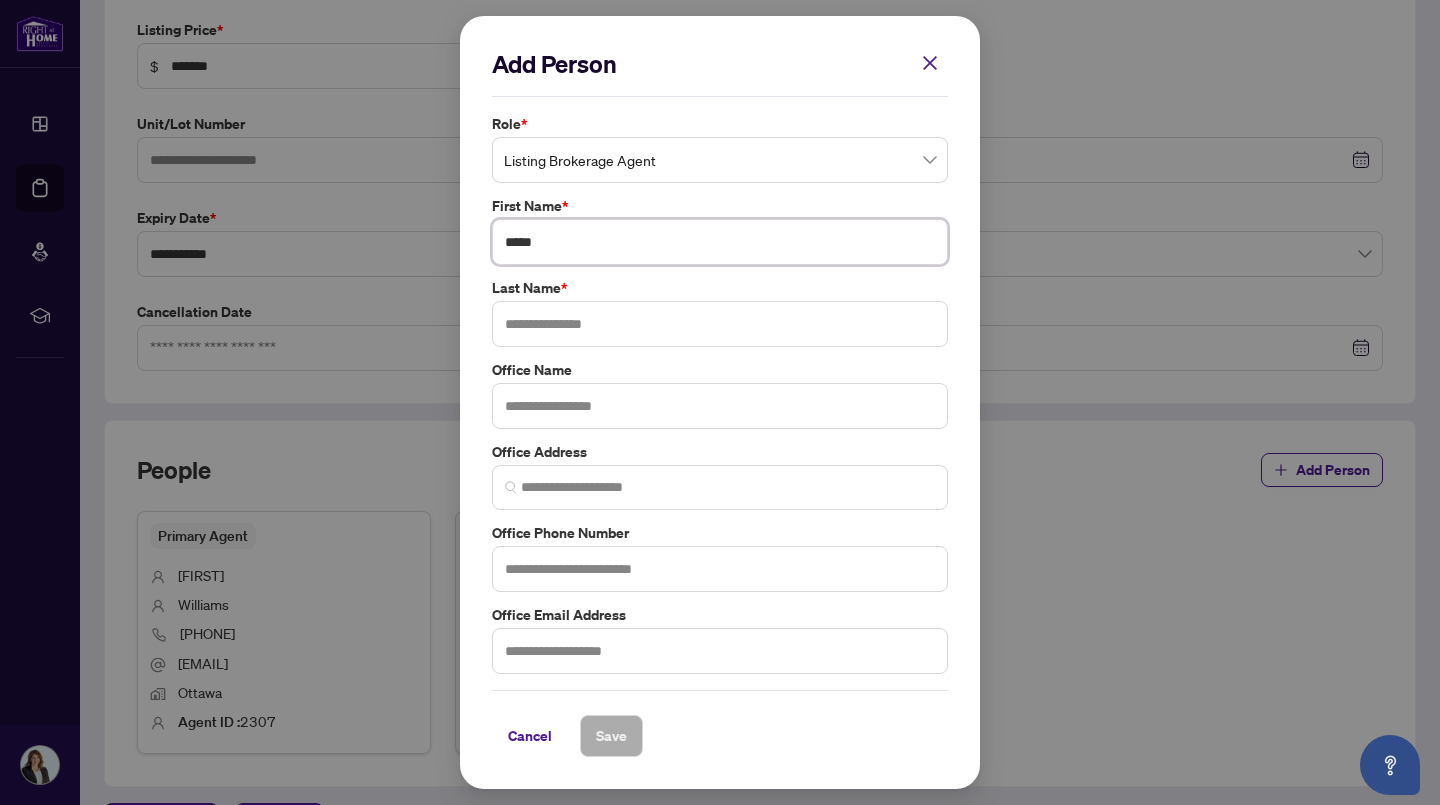 type on "*****" 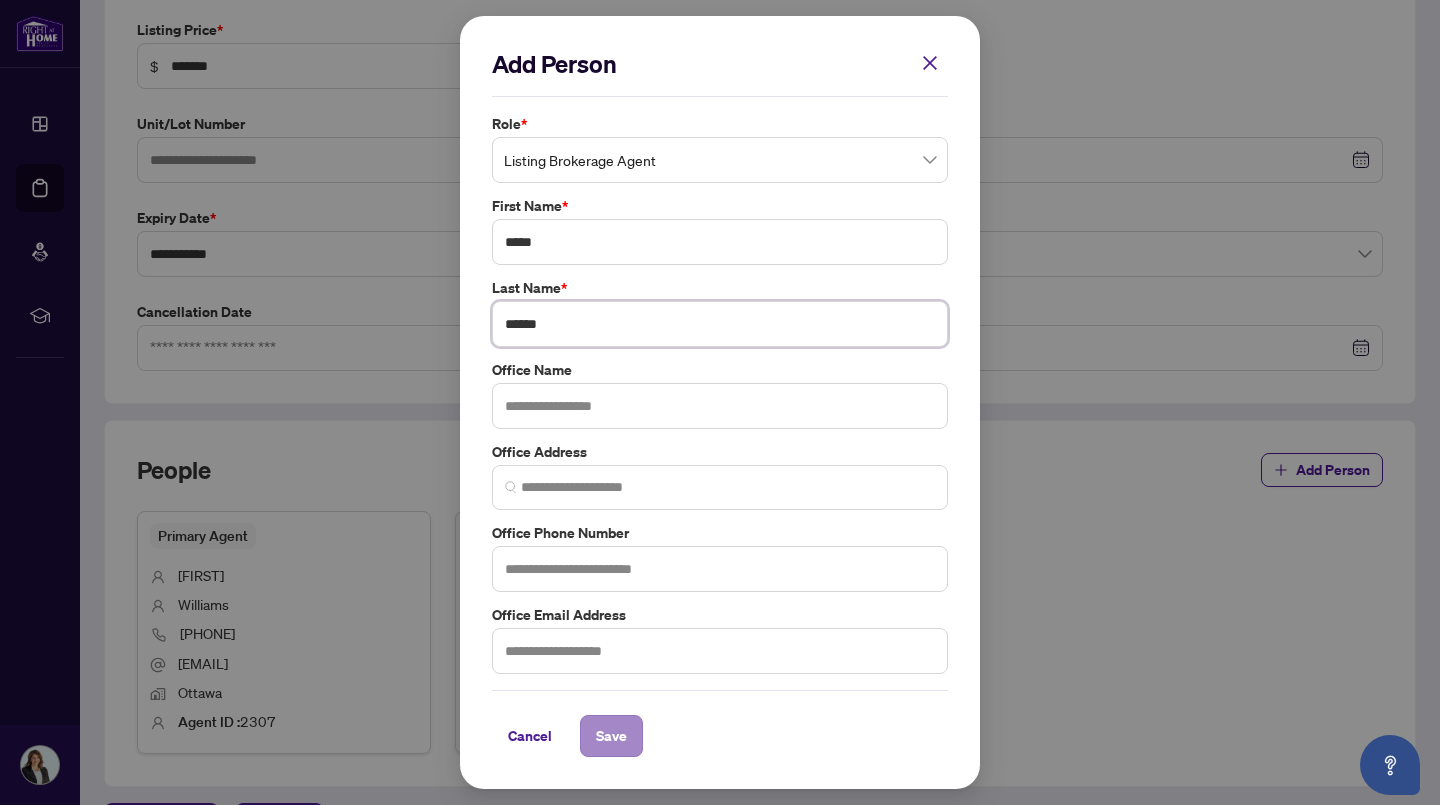 type on "******" 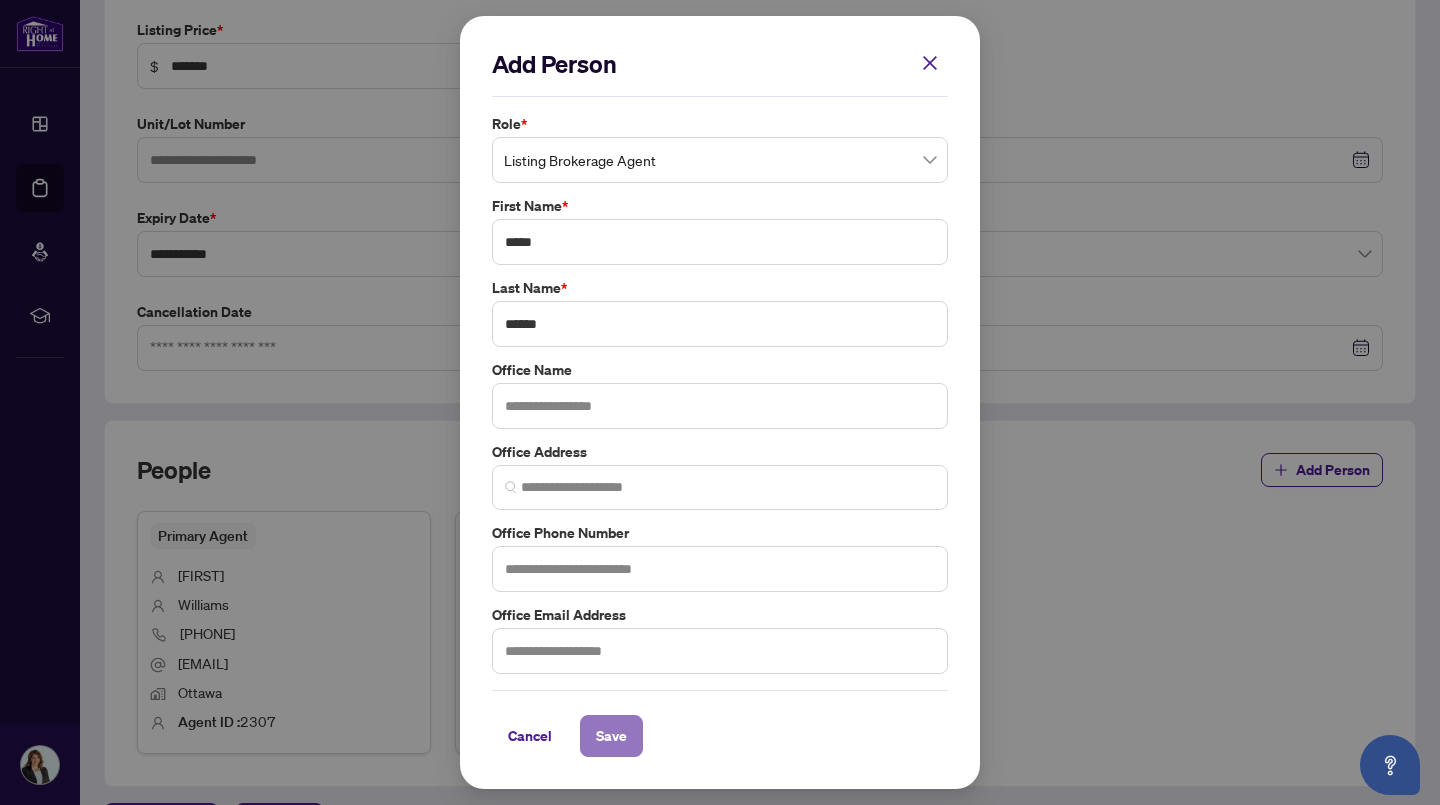 click on "Save" at bounding box center [611, 736] 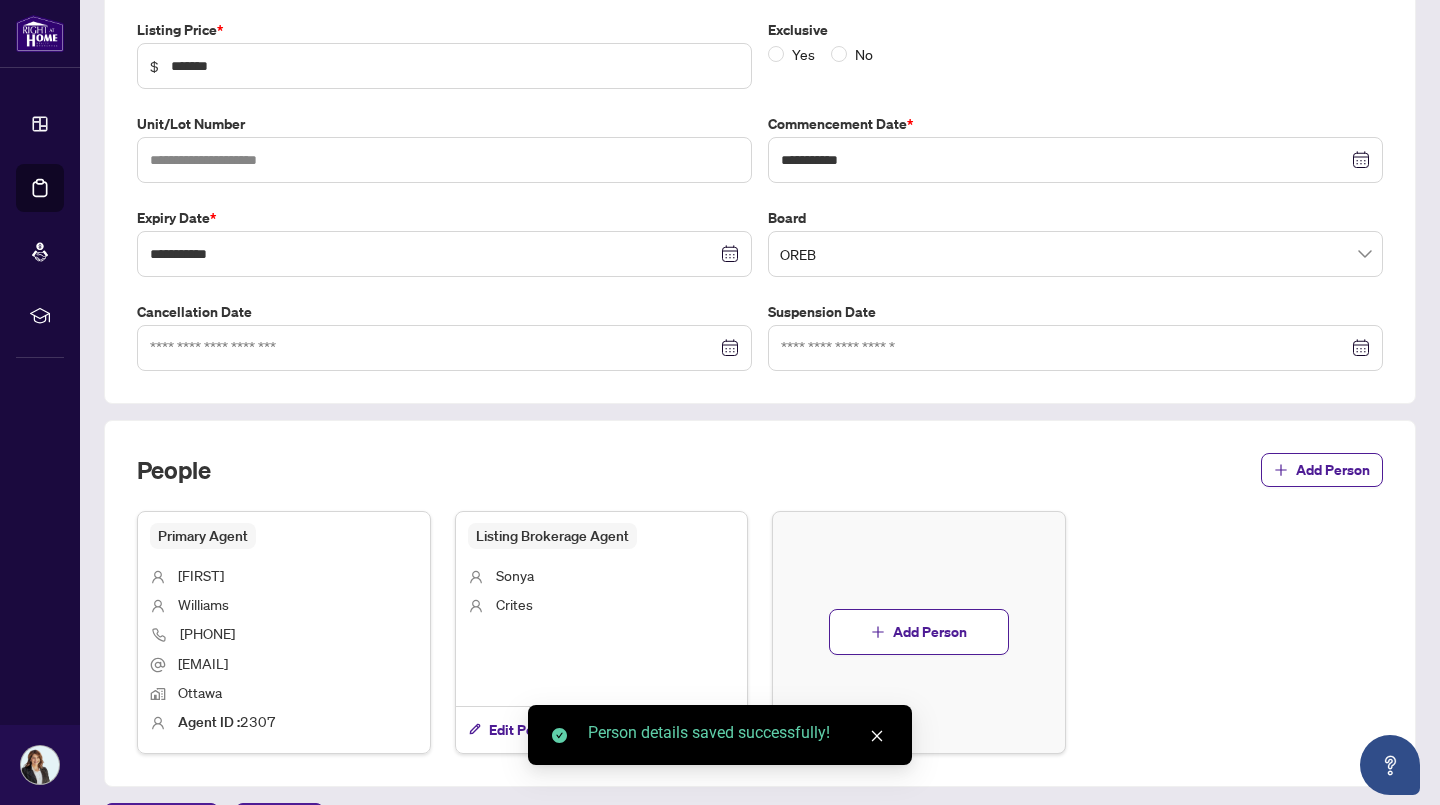 scroll, scrollTop: 0, scrollLeft: 0, axis: both 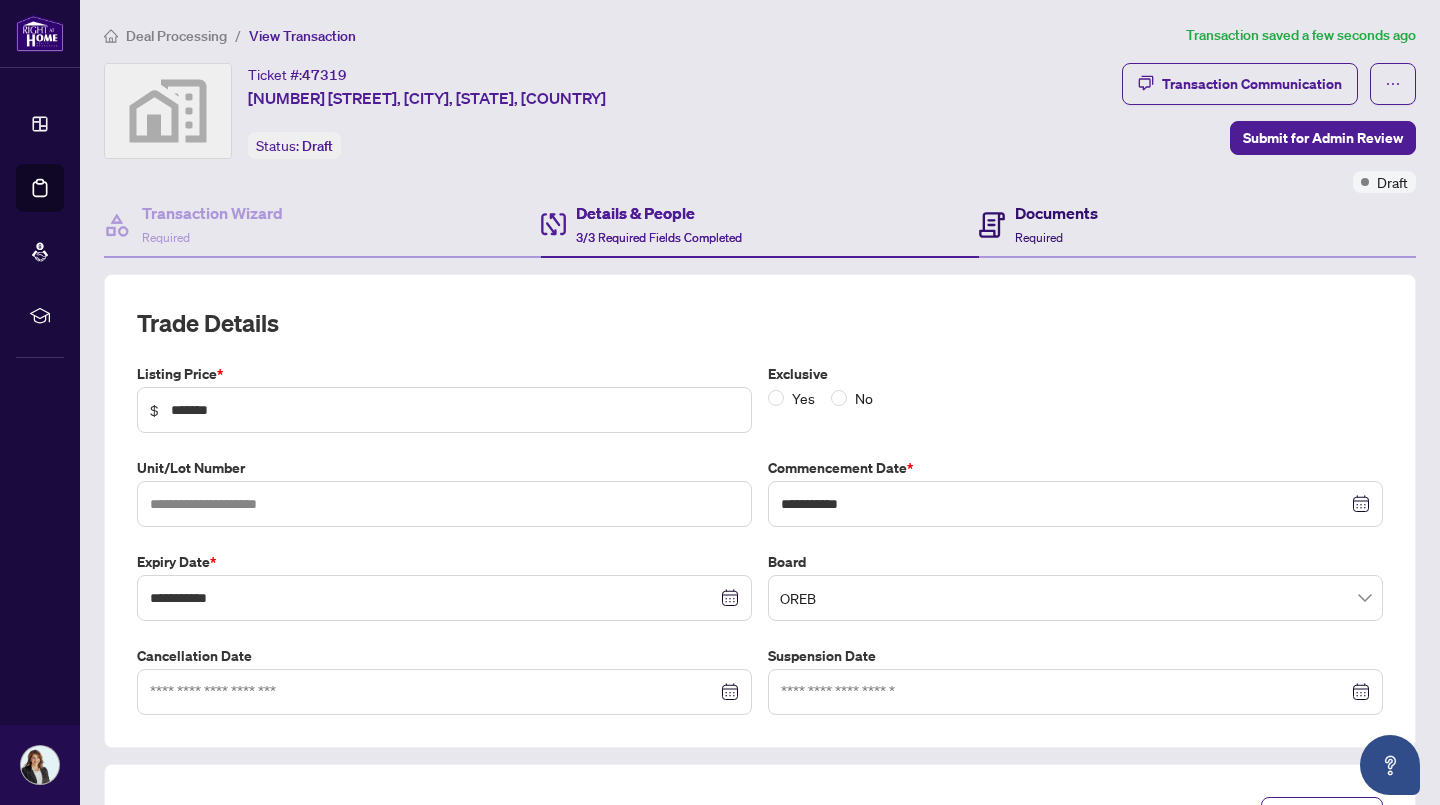 click on "Required" at bounding box center (1039, 237) 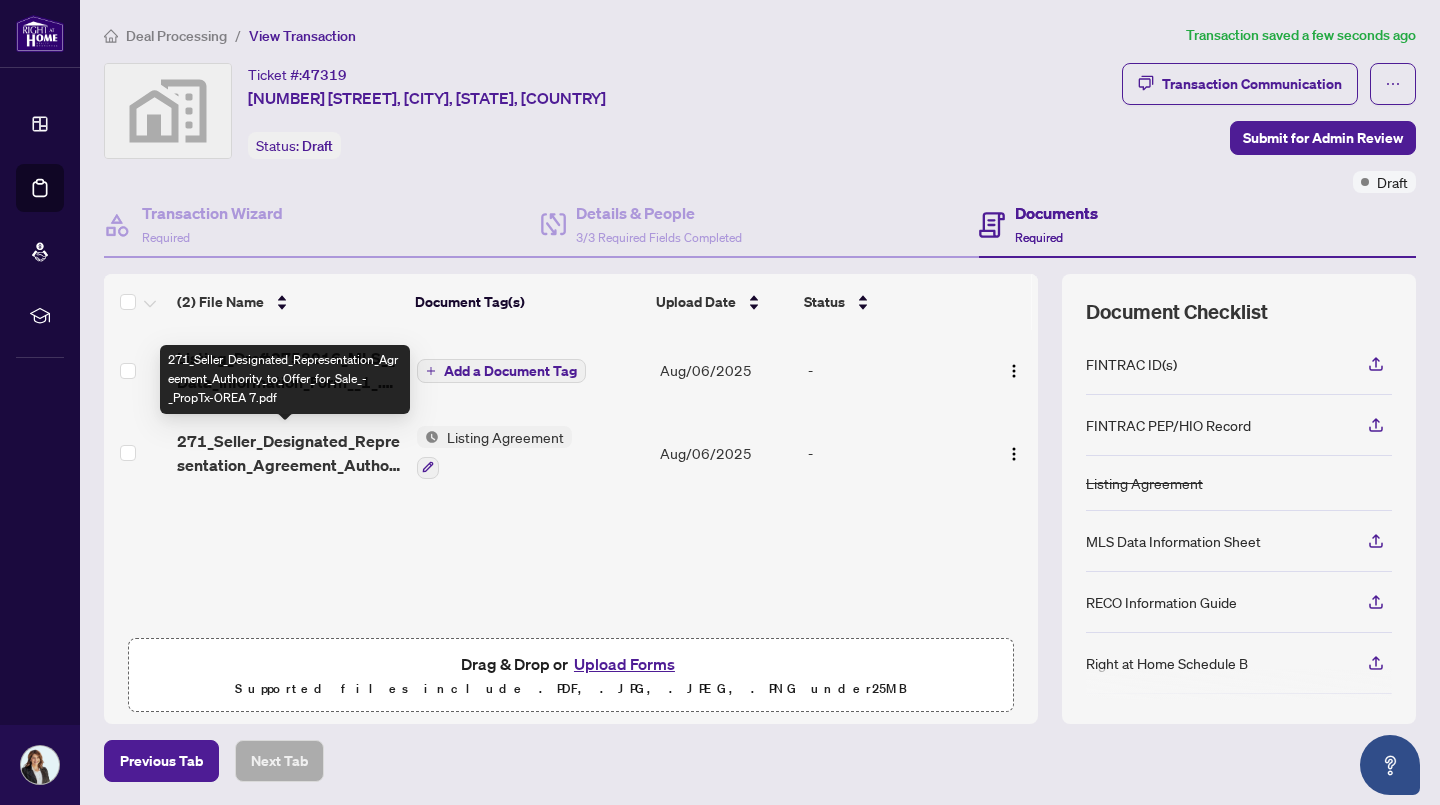 click on "271_Seller_Designated_Representation_Agreement_Authority_to_Offer_for_Sale_-_PropTx-OREA 7.pdf" at bounding box center [289, 453] 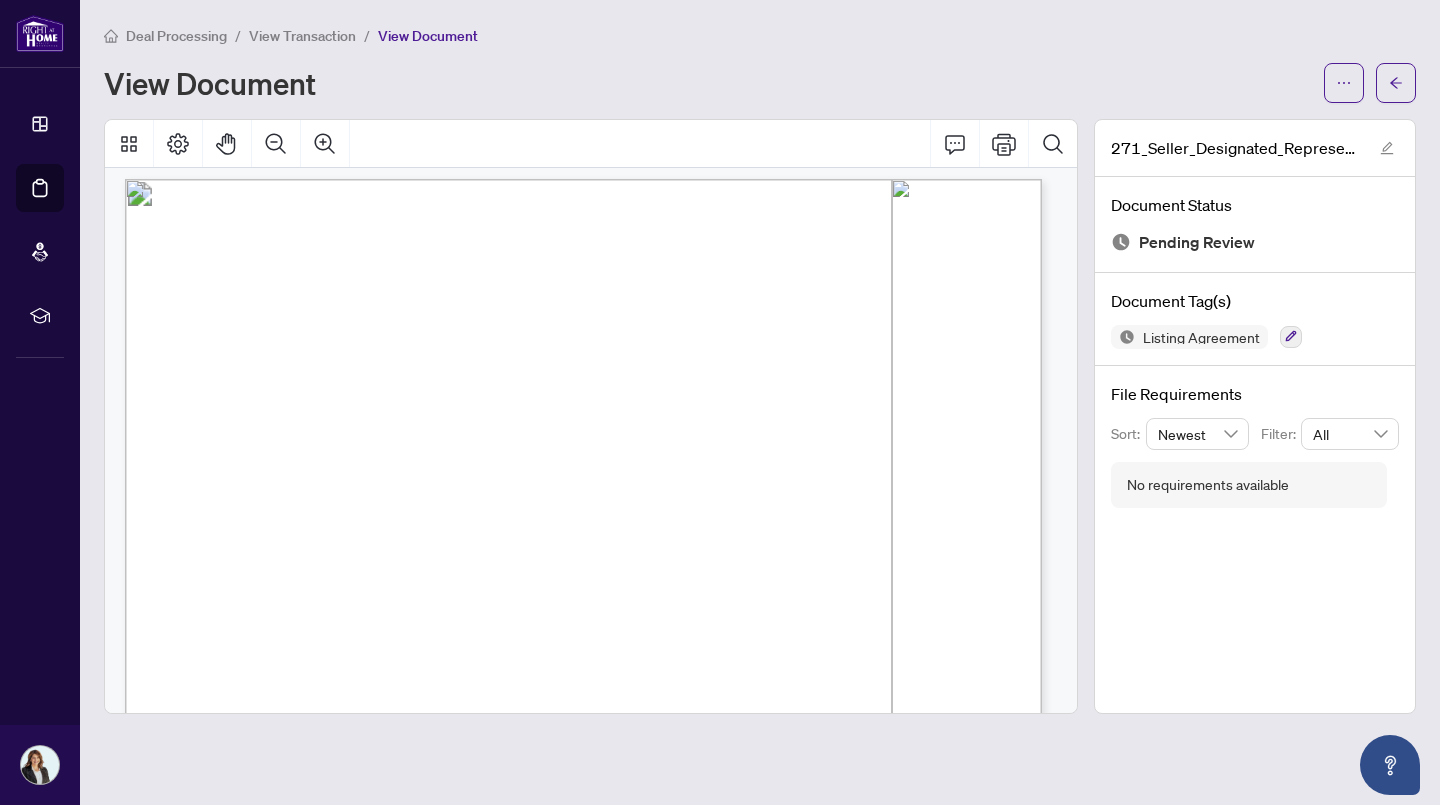 scroll, scrollTop: 0, scrollLeft: 0, axis: both 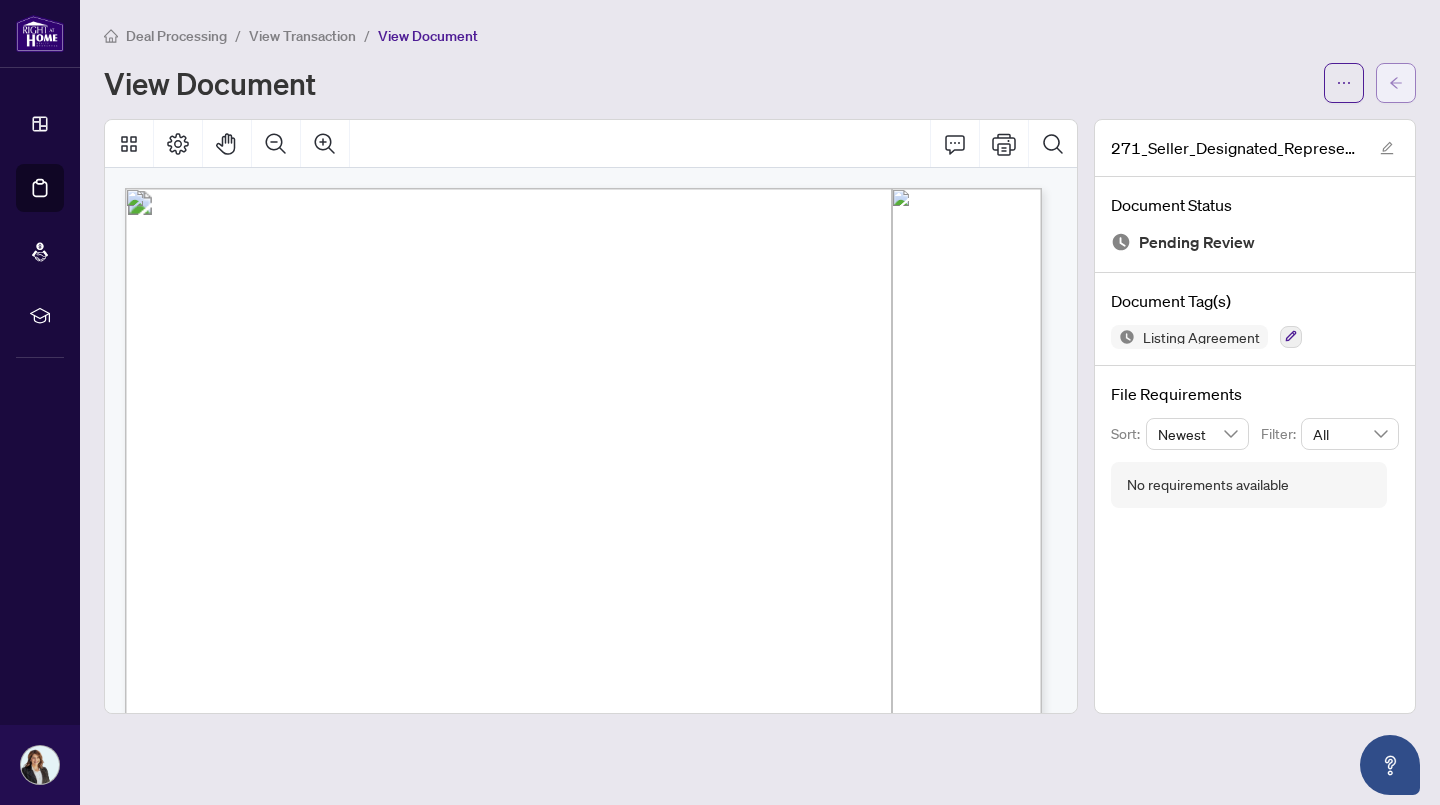click 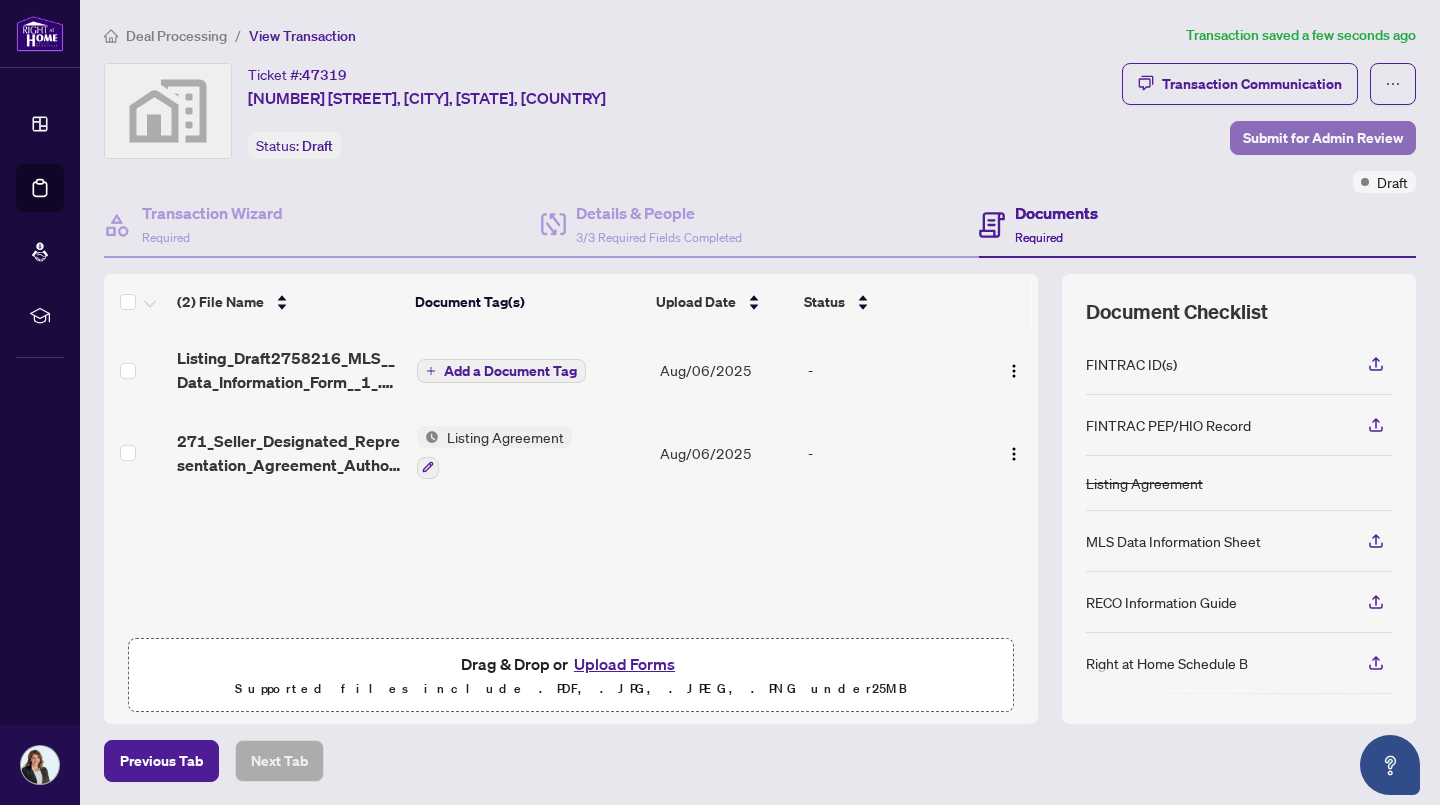 click on "Submit for Admin Review" at bounding box center (1323, 138) 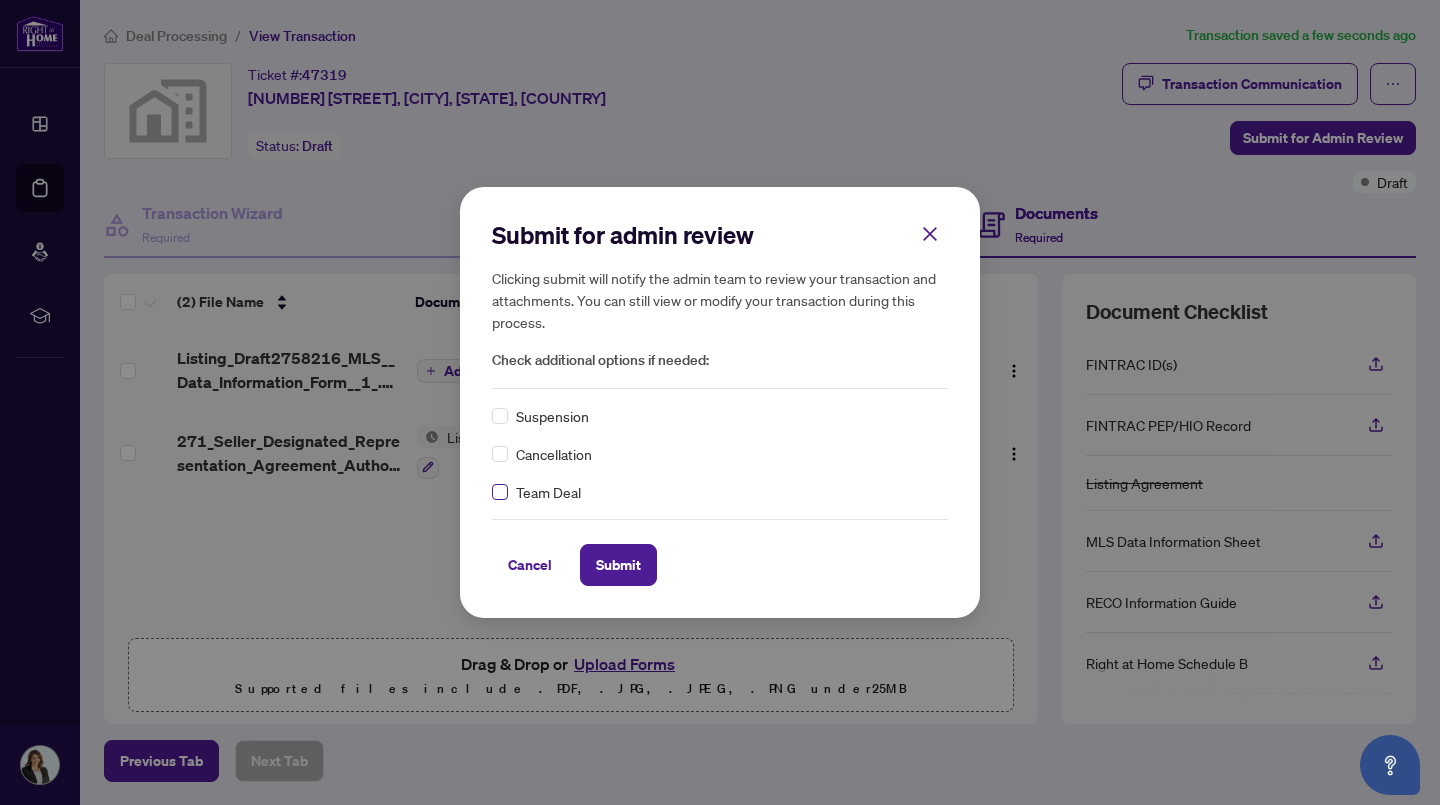 click at bounding box center [500, 492] 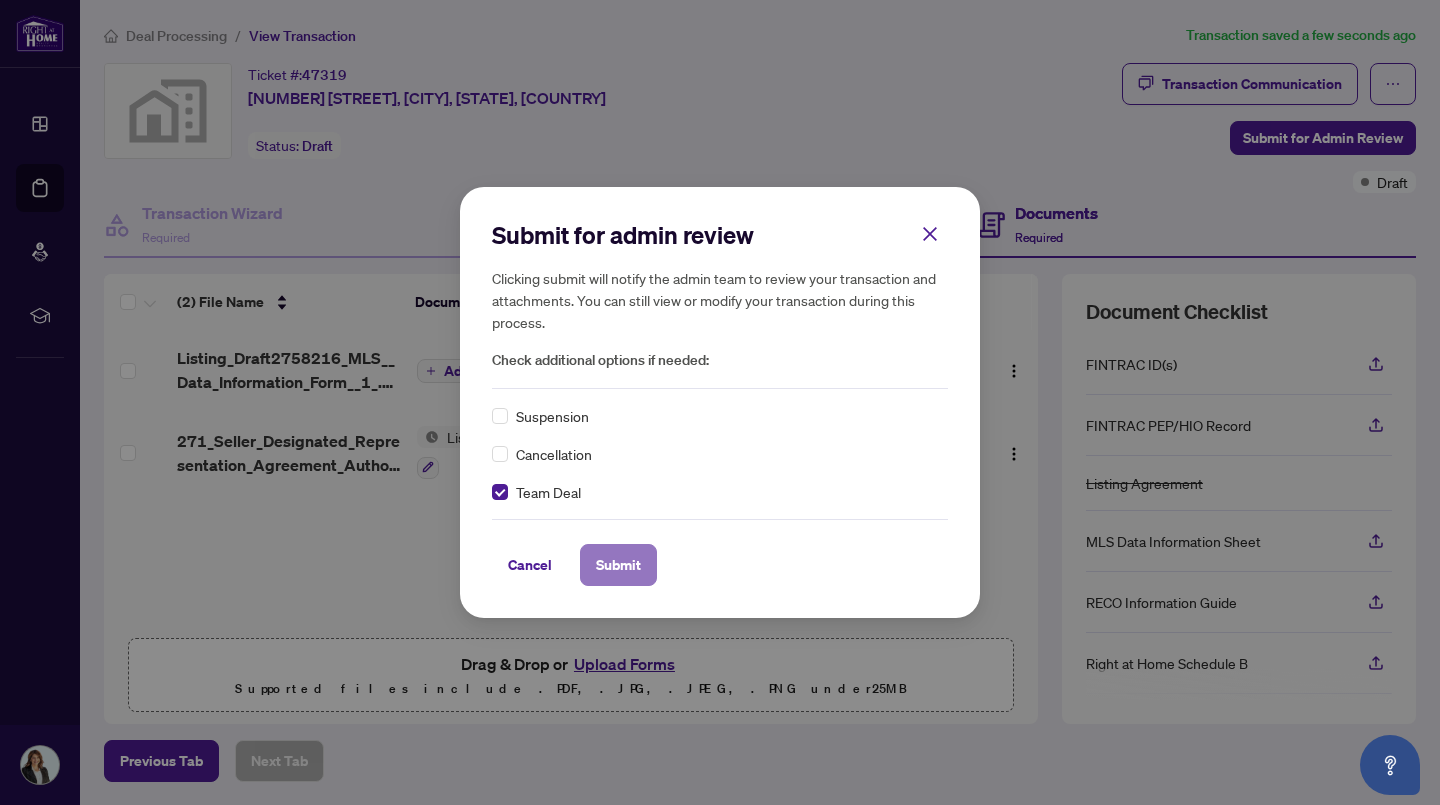 click on "Submit" at bounding box center (618, 565) 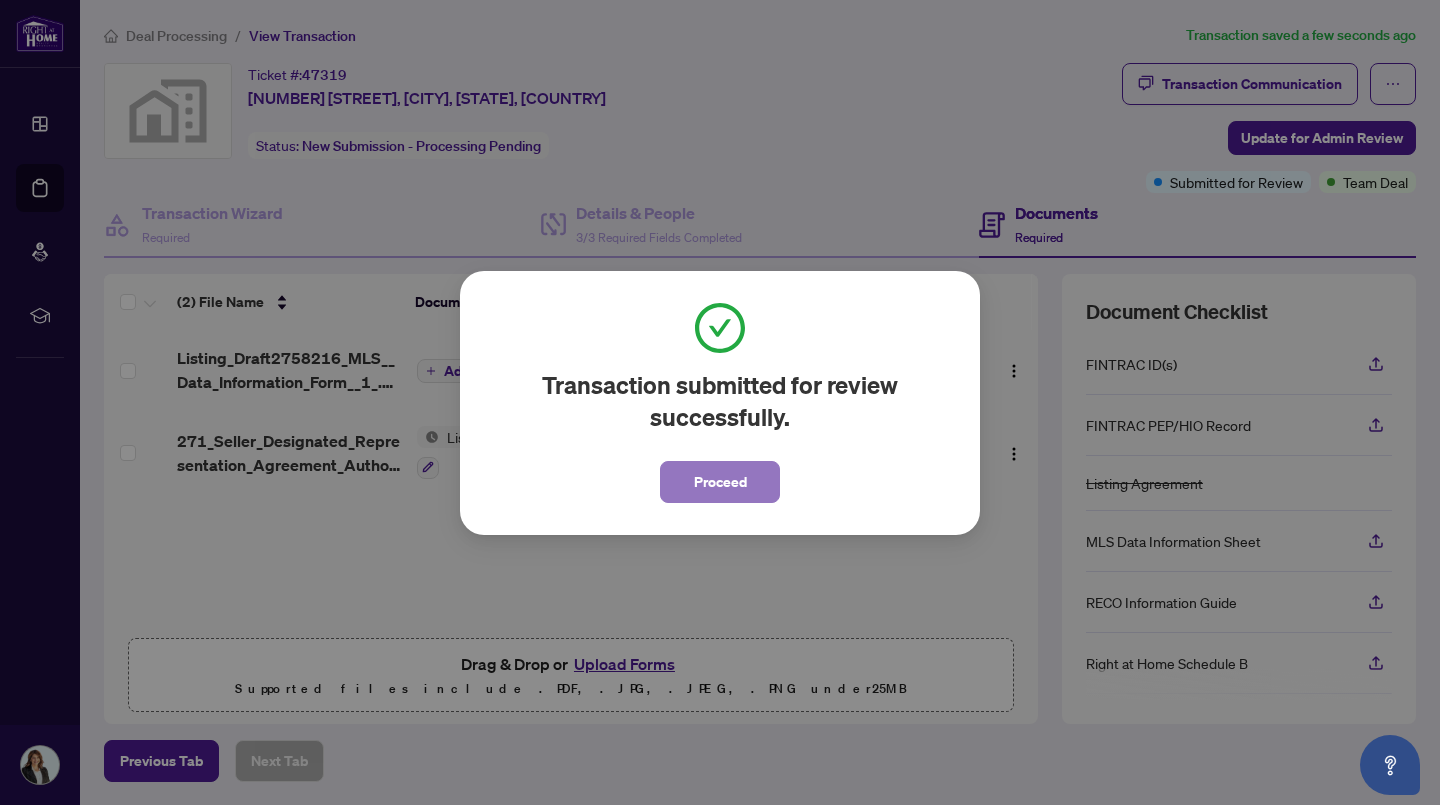 click on "Proceed" at bounding box center [720, 482] 